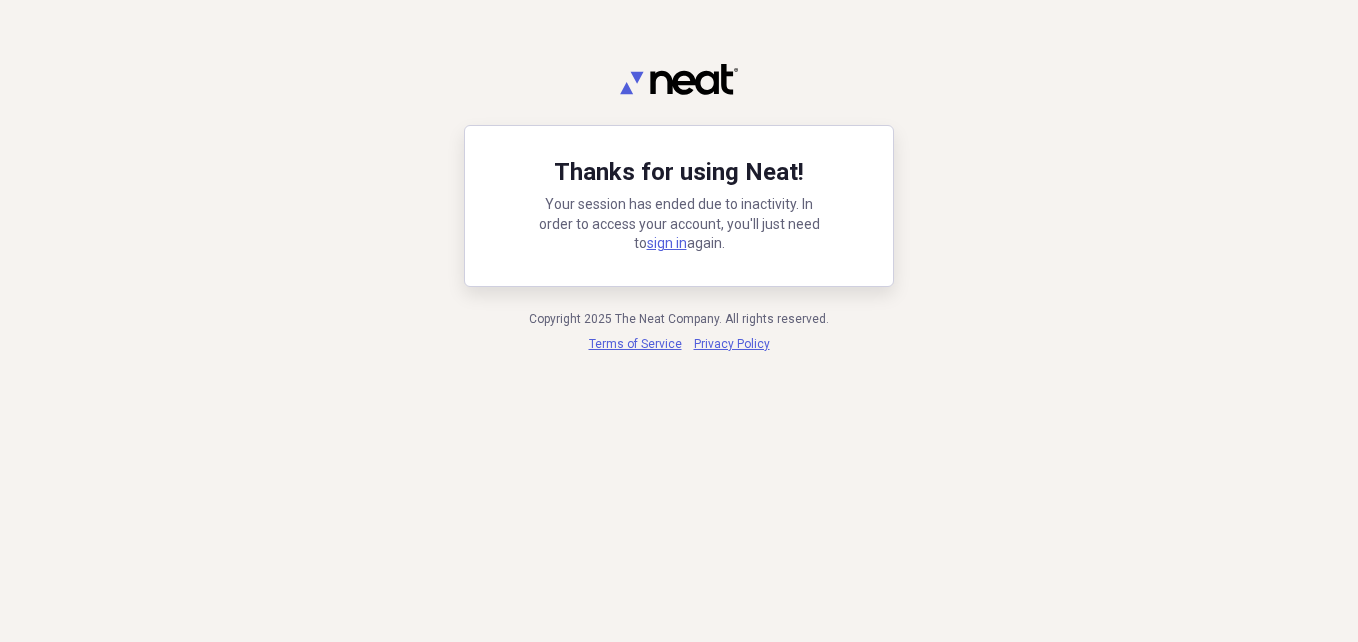 scroll, scrollTop: 0, scrollLeft: 0, axis: both 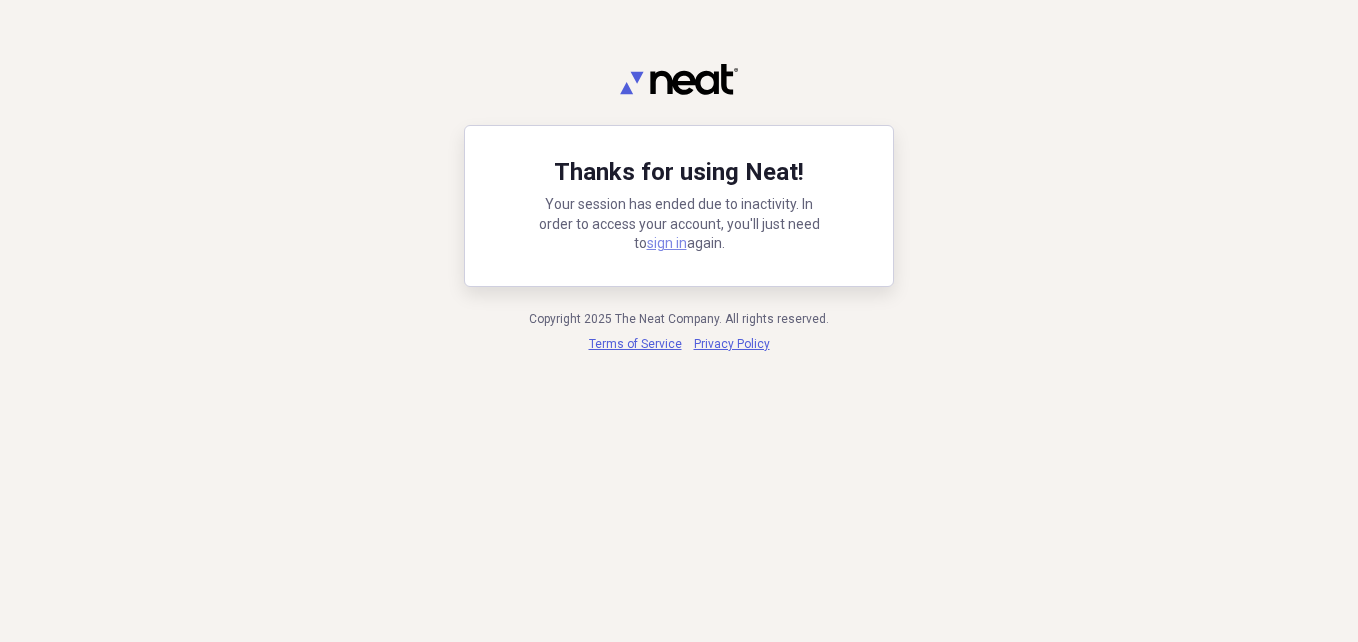 click on "sign in" at bounding box center [667, 243] 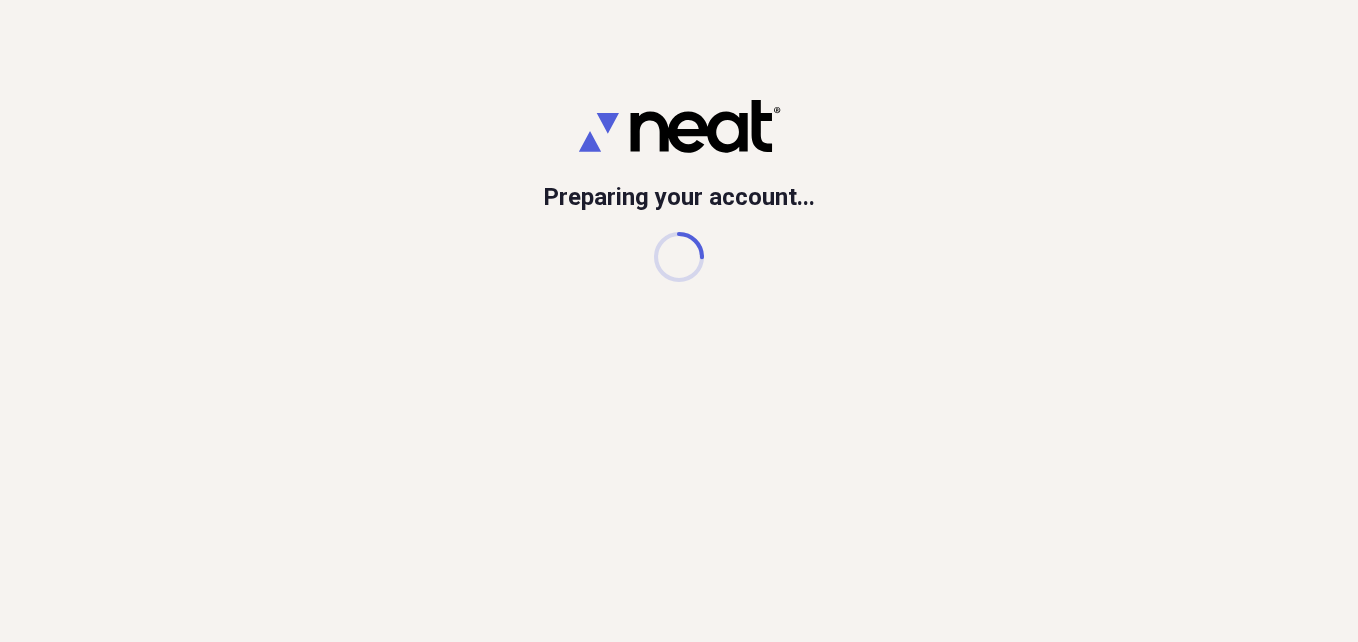 scroll, scrollTop: 0, scrollLeft: 0, axis: both 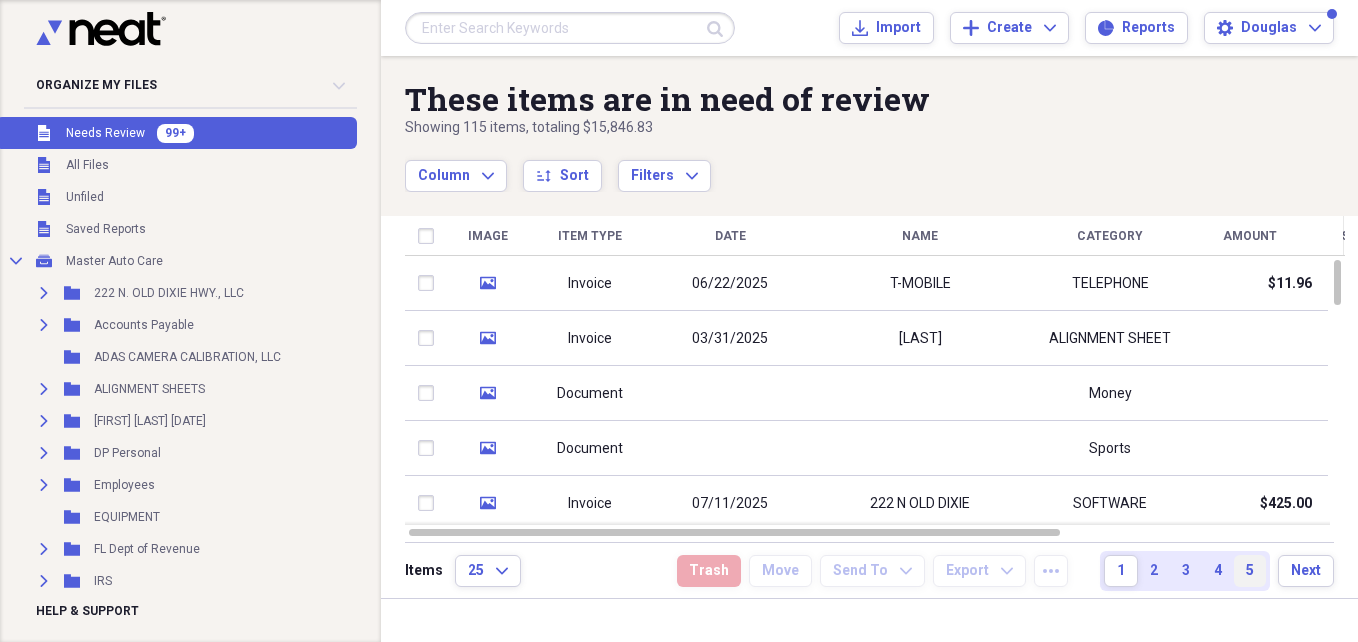 click on "5" at bounding box center (1250, 571) 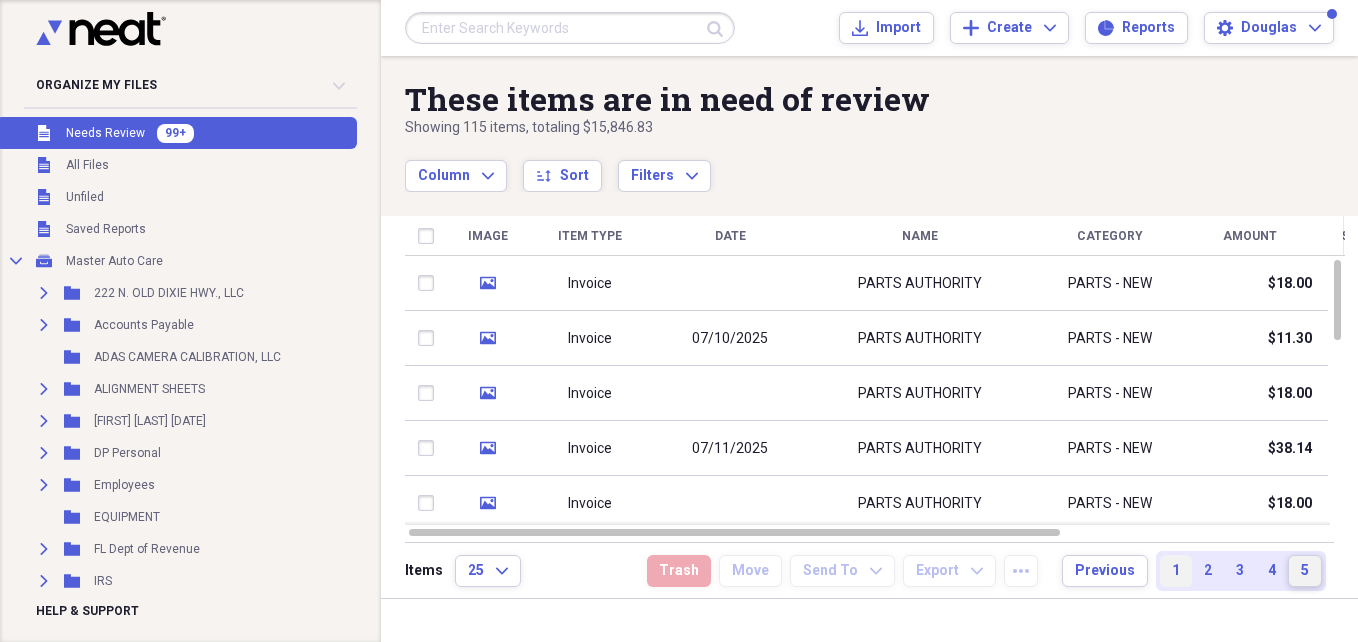 type 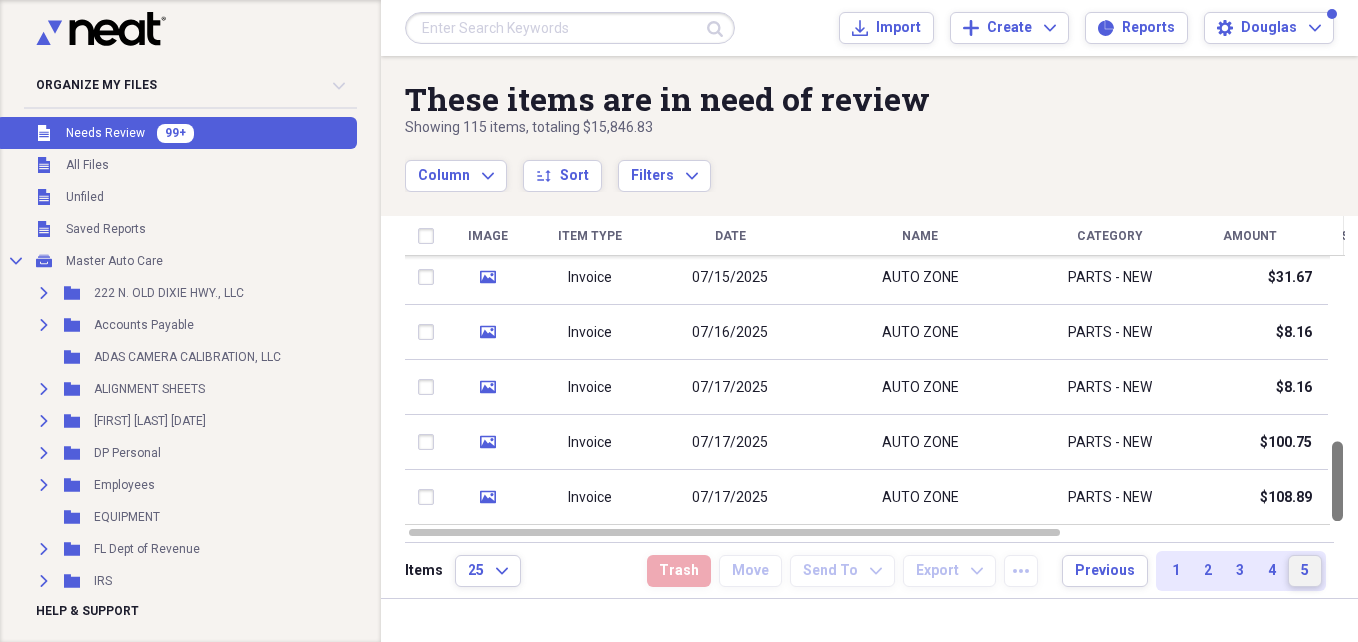 click at bounding box center [1337, 390] 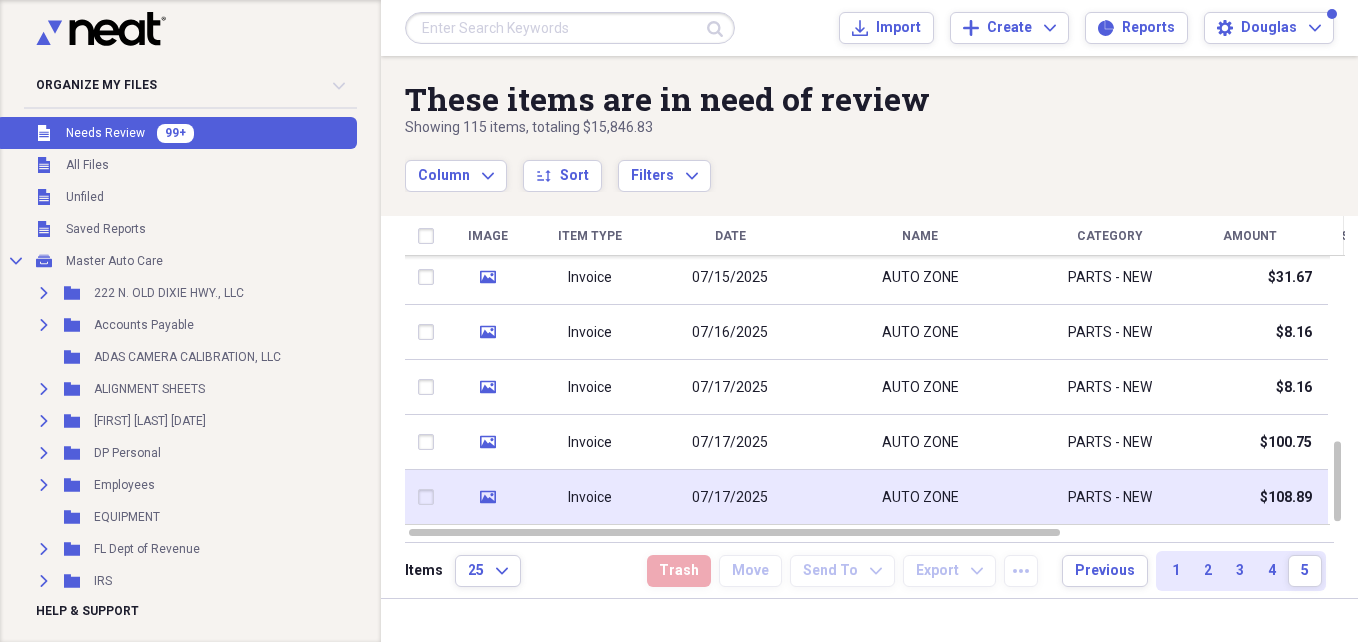 click on "PARTS - NEW" at bounding box center [1110, 498] 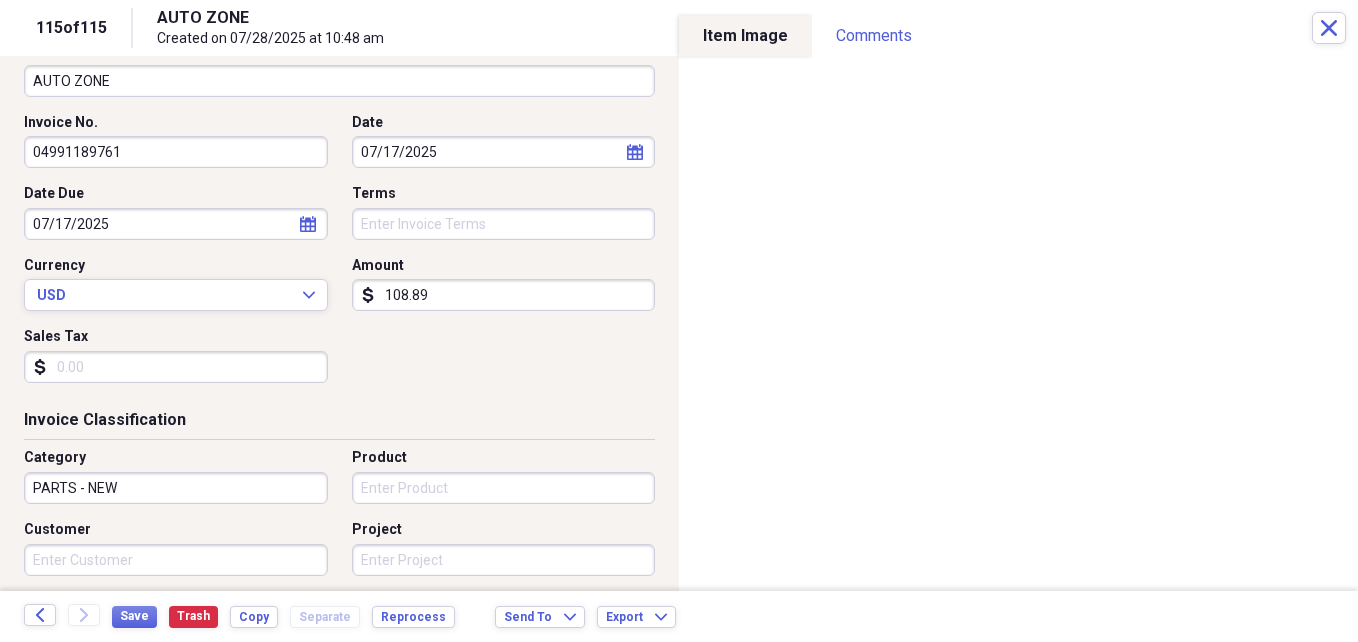 scroll, scrollTop: 200, scrollLeft: 0, axis: vertical 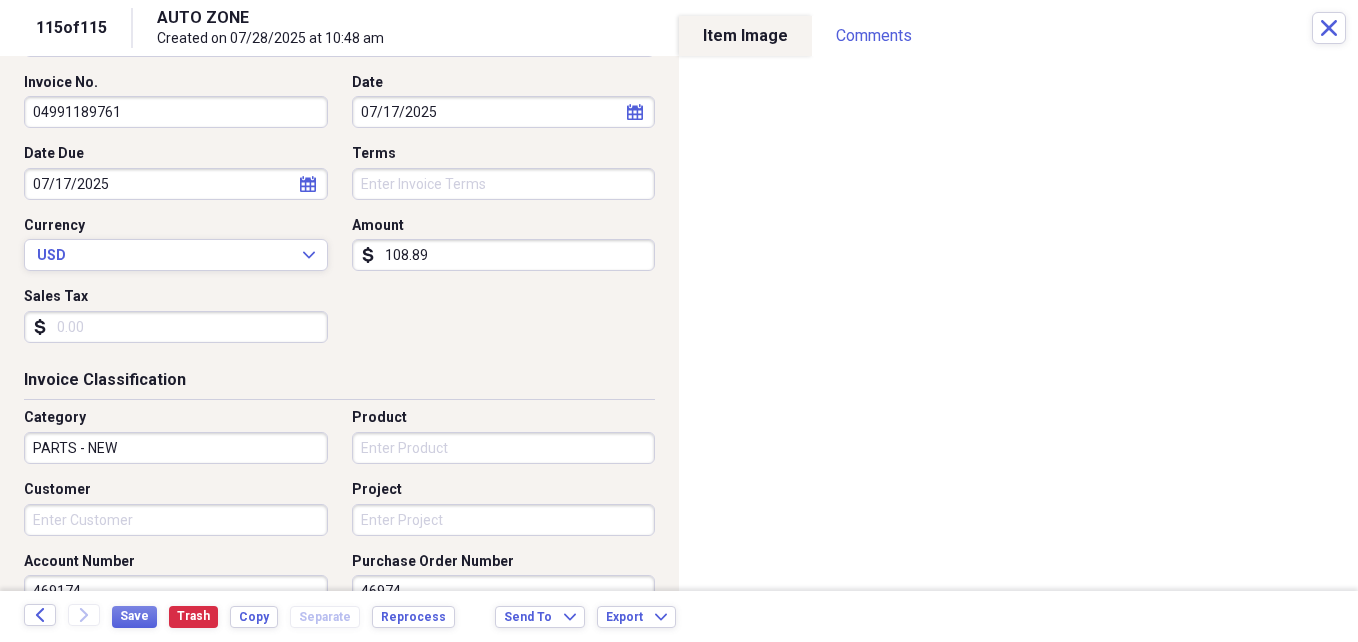 click on "Customer" at bounding box center [176, 520] 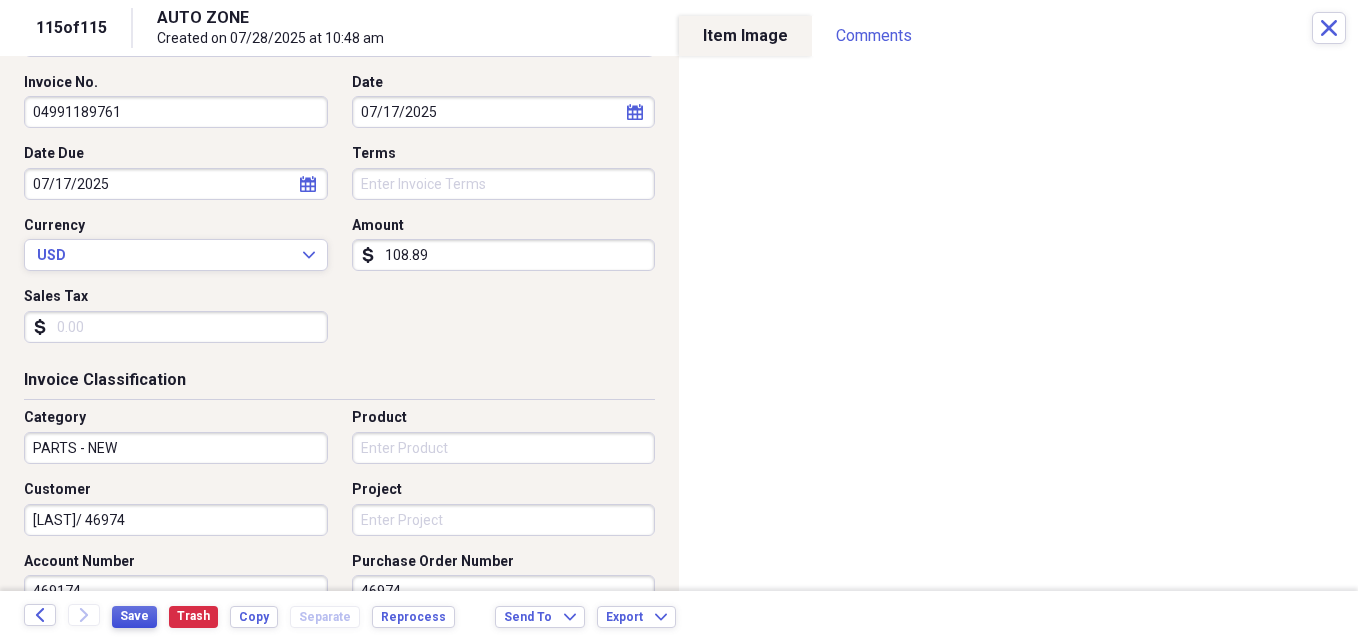 type on "[LAST]/ 46974" 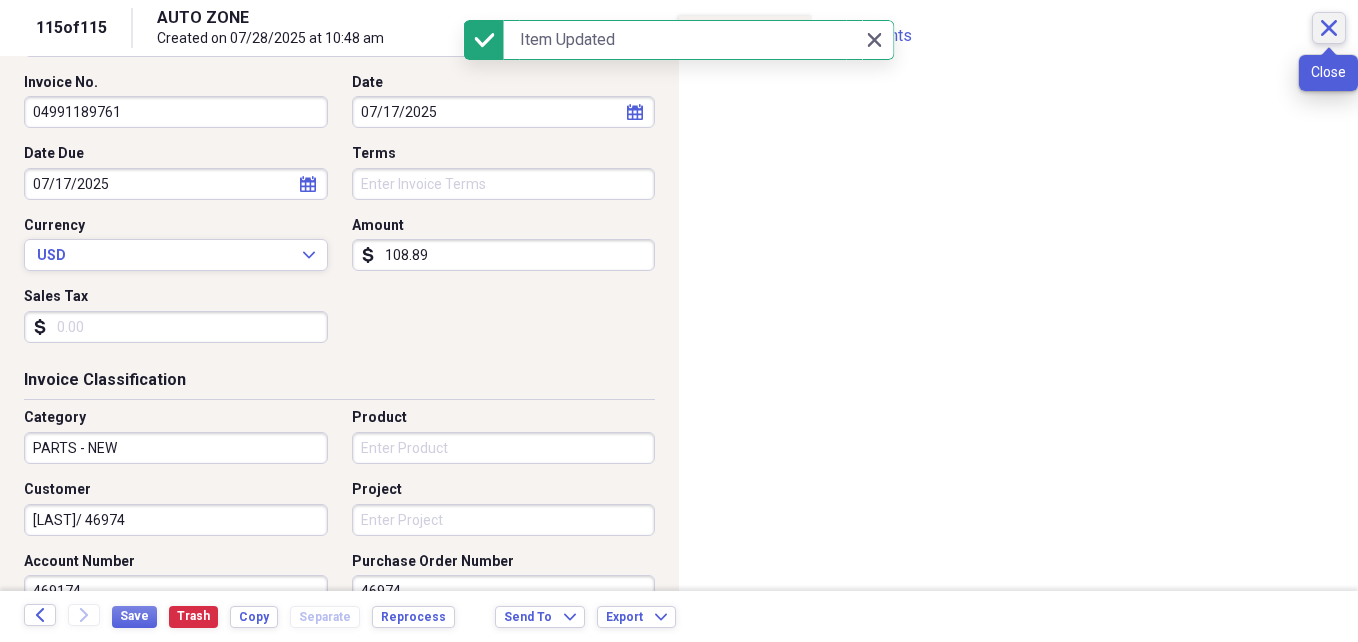 click on "Close" 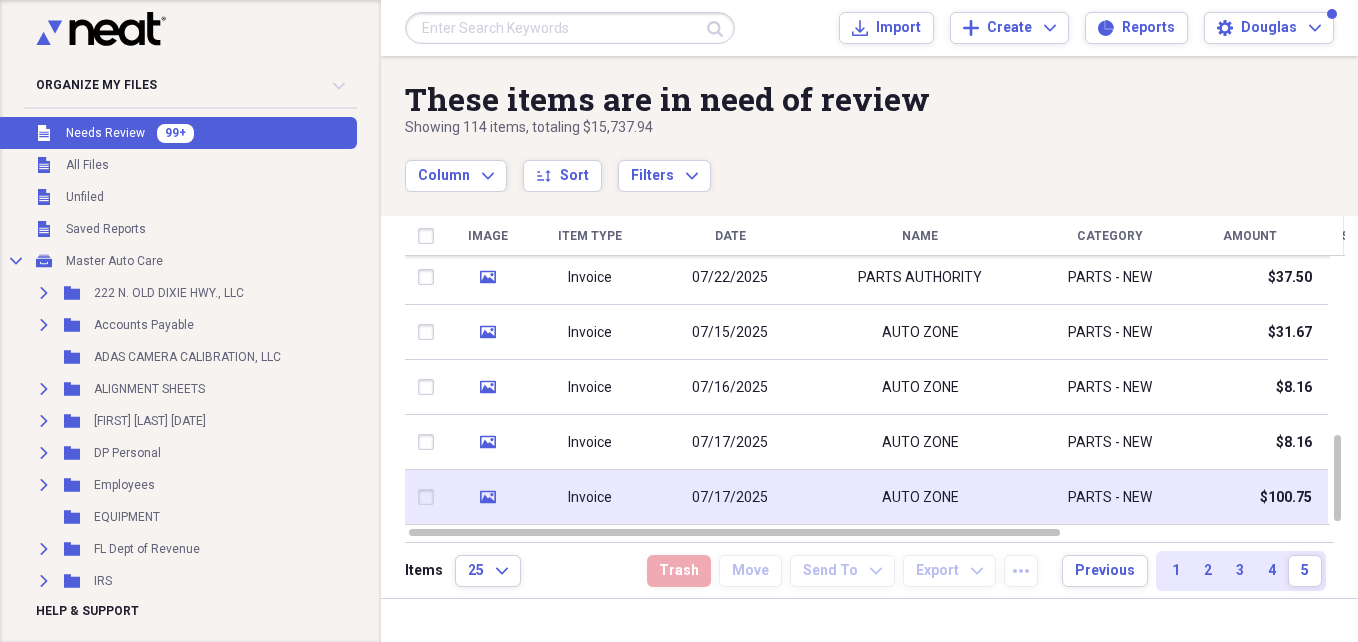 click on "AUTO ZONE" at bounding box center (920, 497) 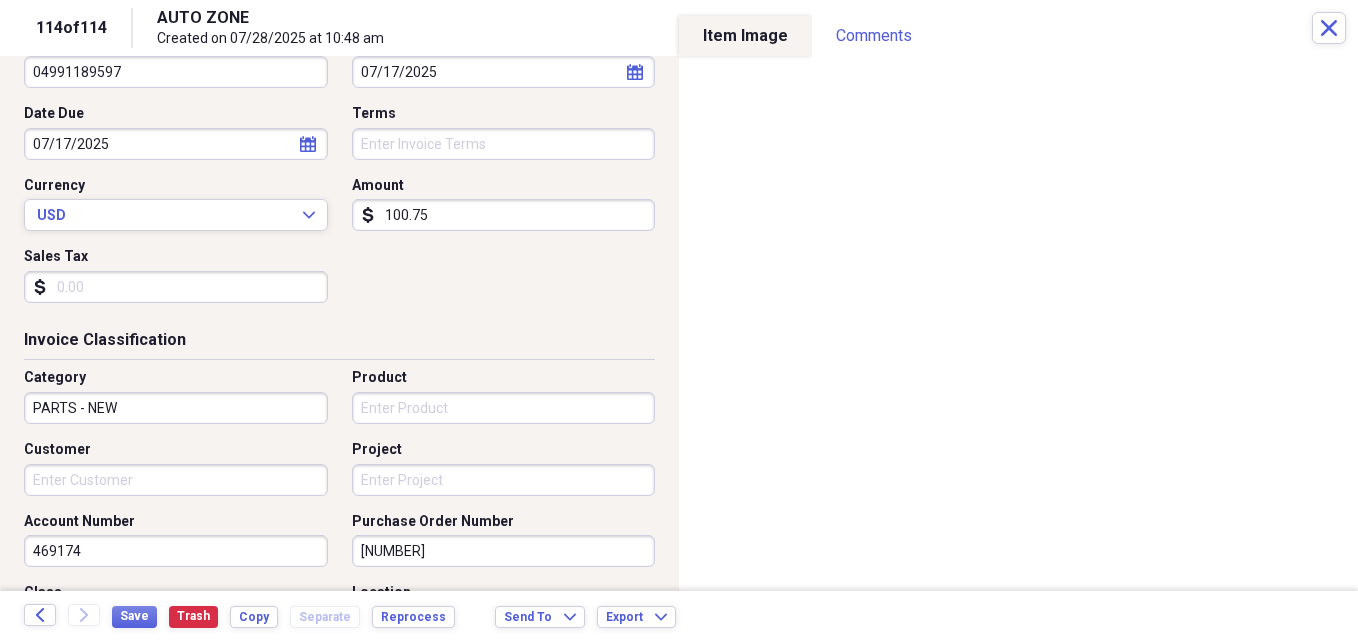 scroll, scrollTop: 280, scrollLeft: 0, axis: vertical 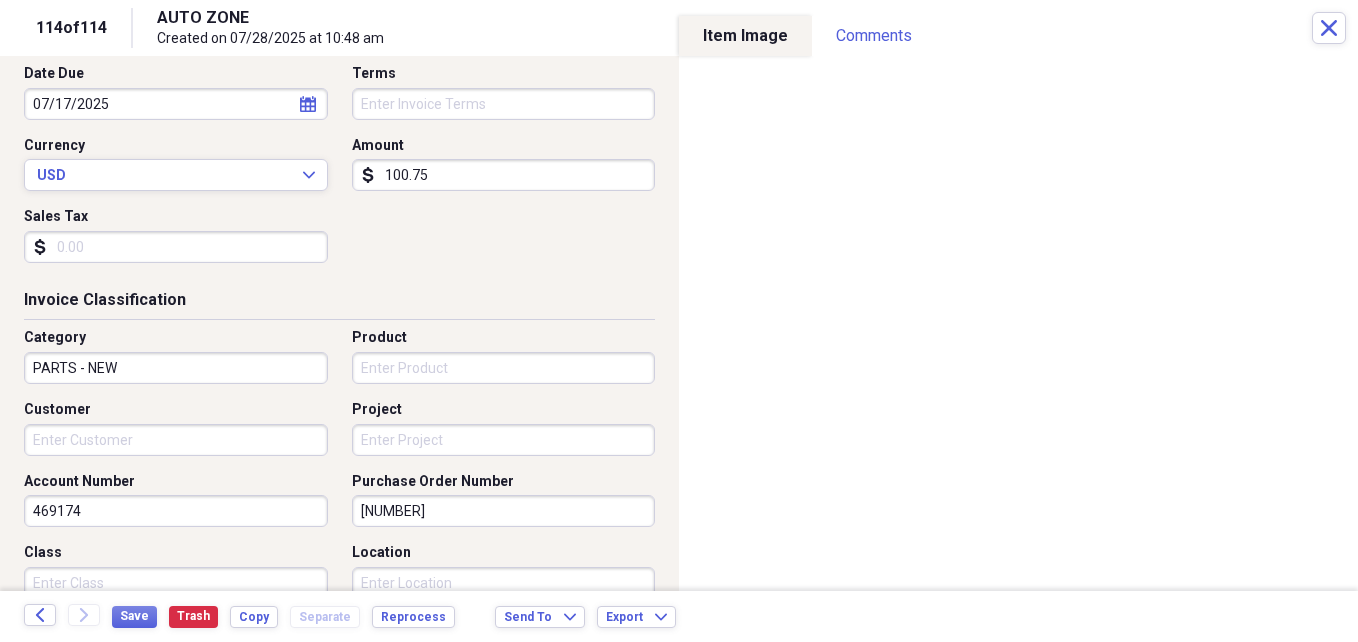 click on "Customer" at bounding box center (176, 440) 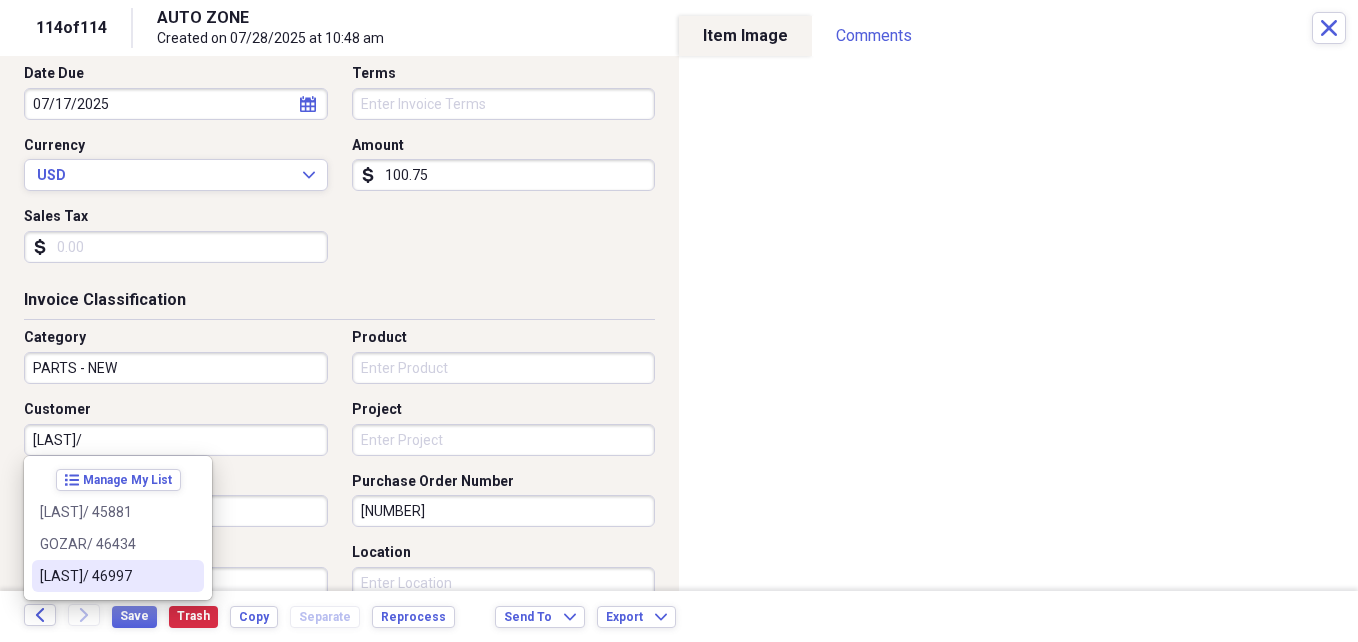 click on "[LAST]/ 46997" at bounding box center [106, 576] 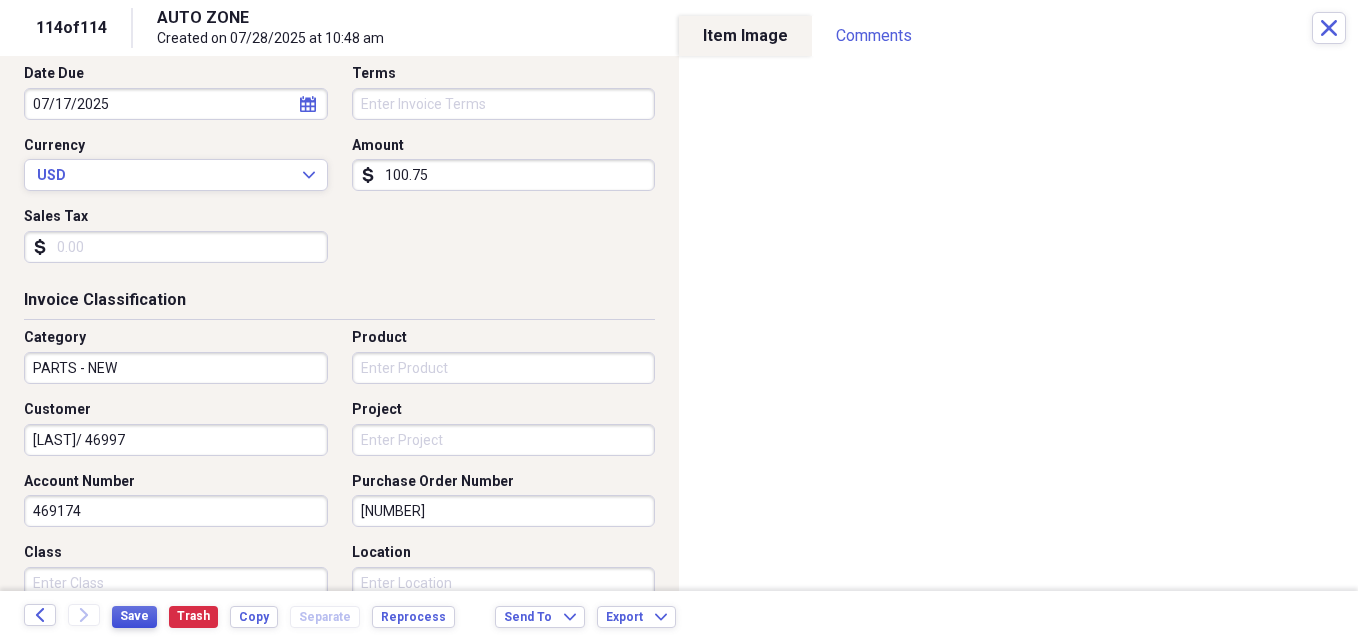 click on "Save" at bounding box center [134, 616] 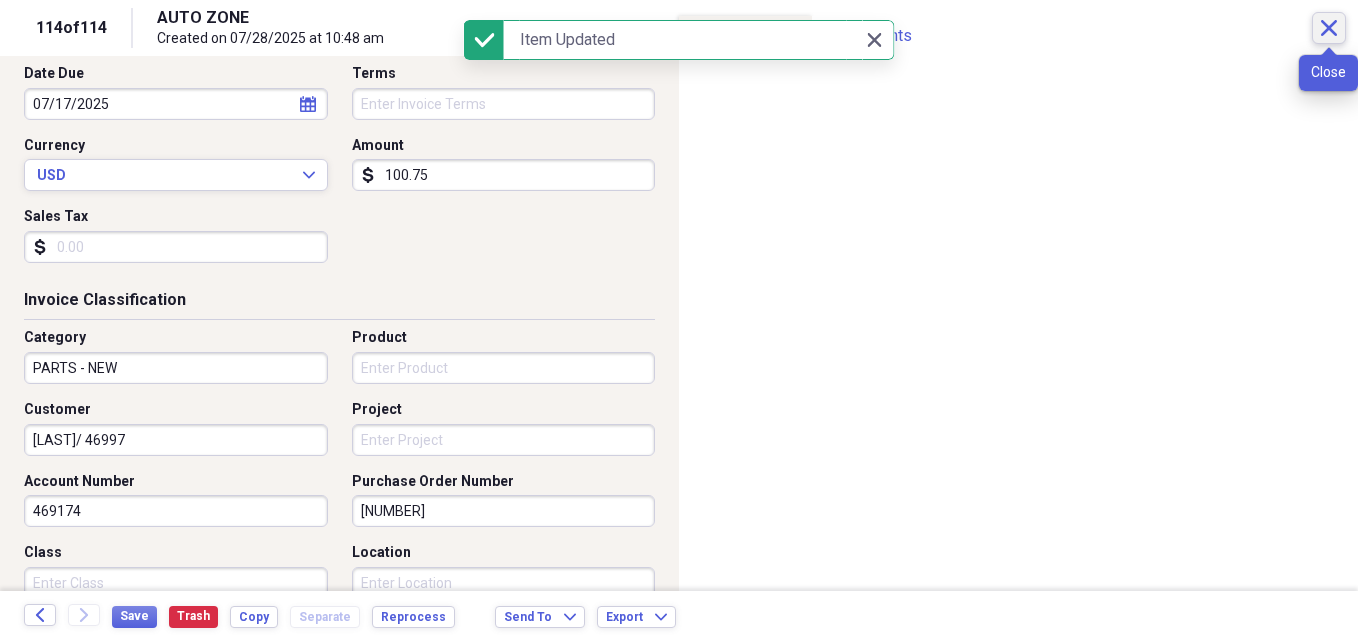 click on "Close" 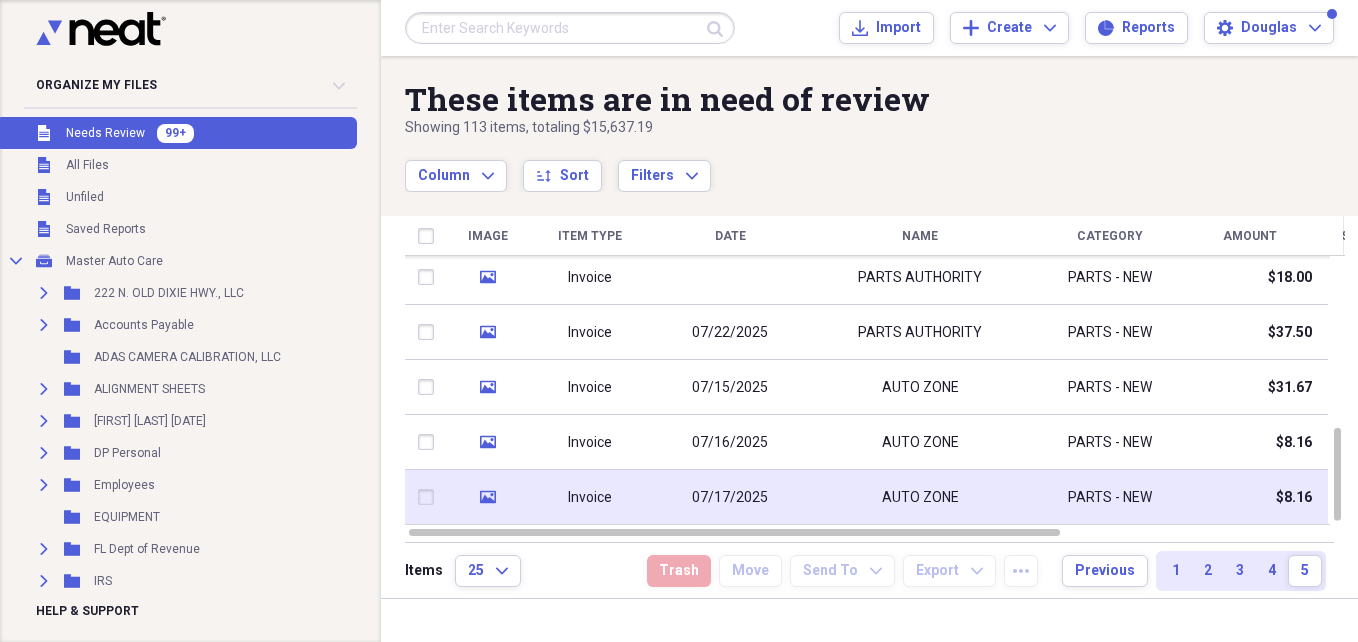 click on "AUTO ZONE" at bounding box center (920, 498) 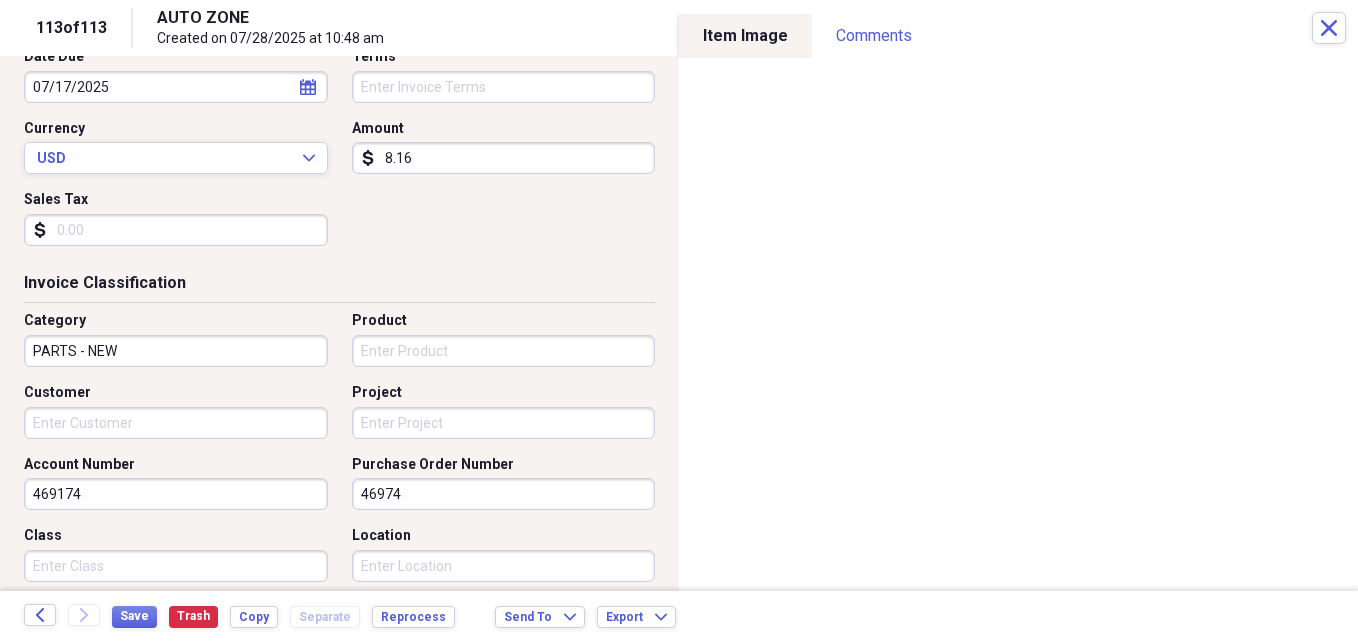 scroll, scrollTop: 320, scrollLeft: 0, axis: vertical 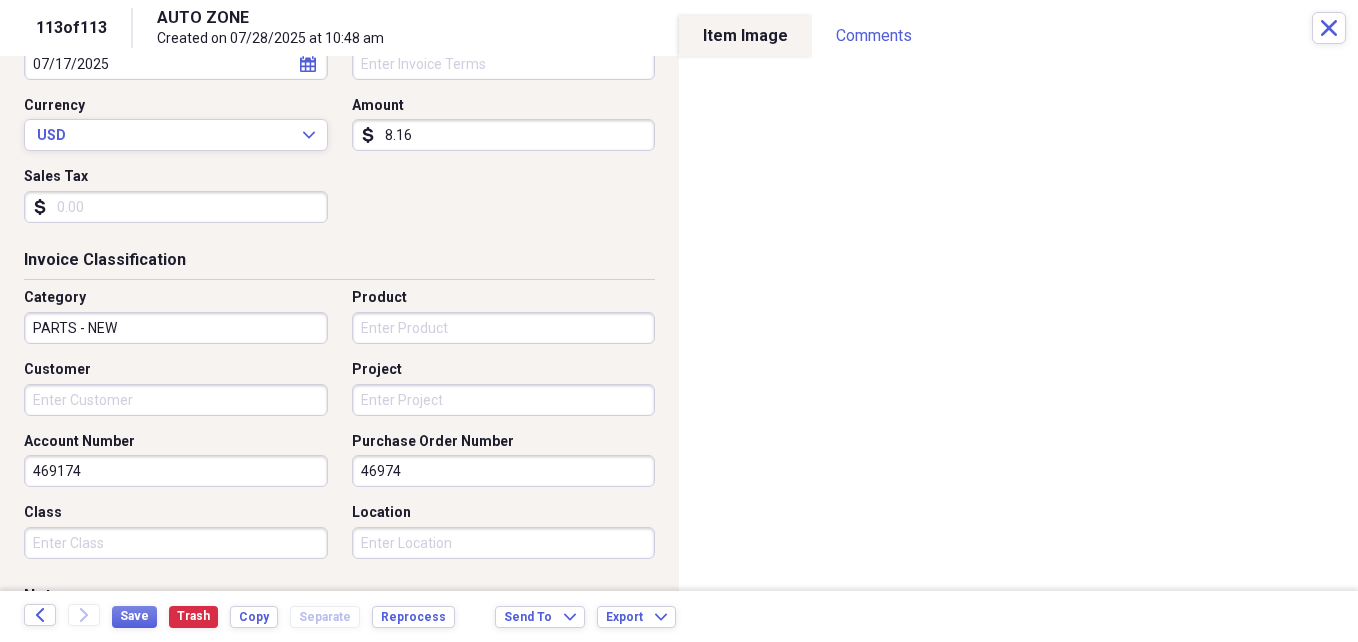 click on "Customer" at bounding box center [176, 400] 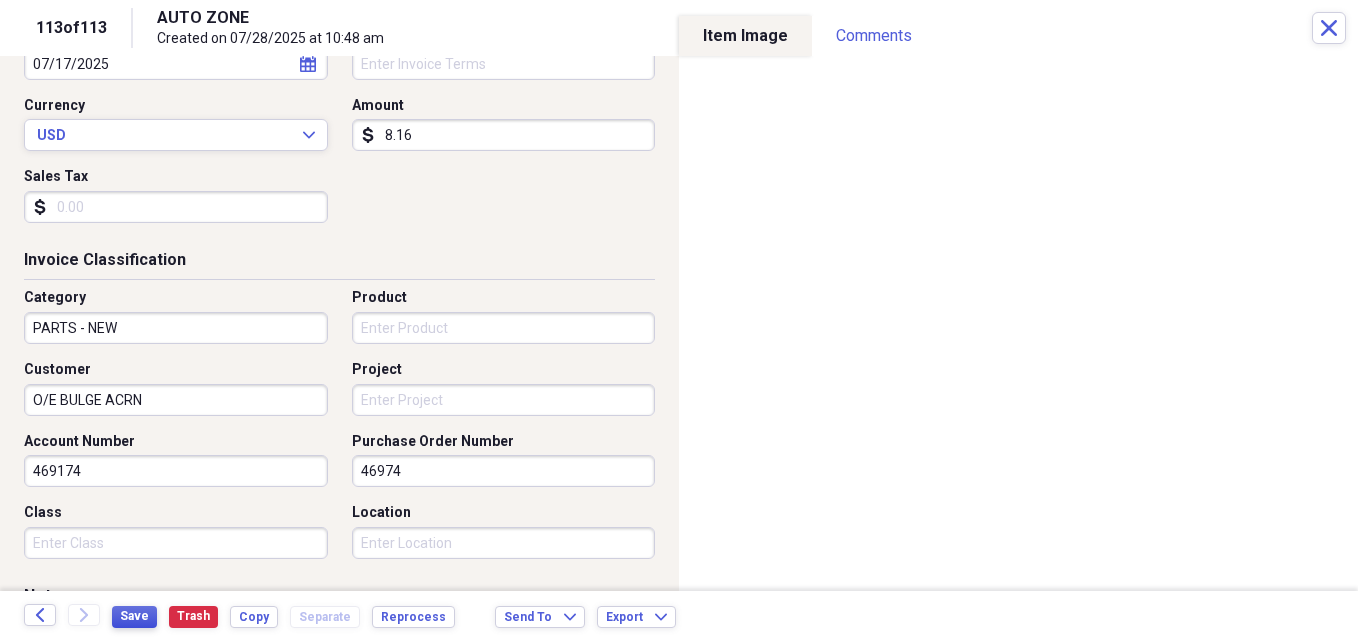 type on "O/E BULGE ACRN" 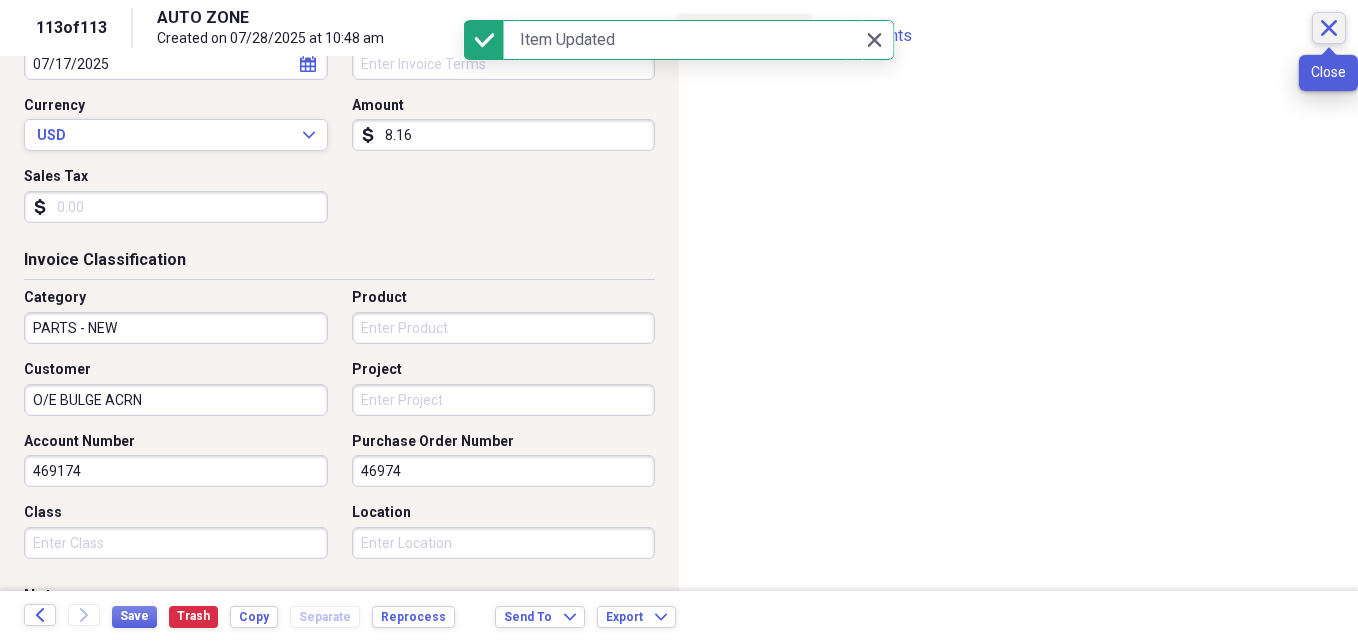 click 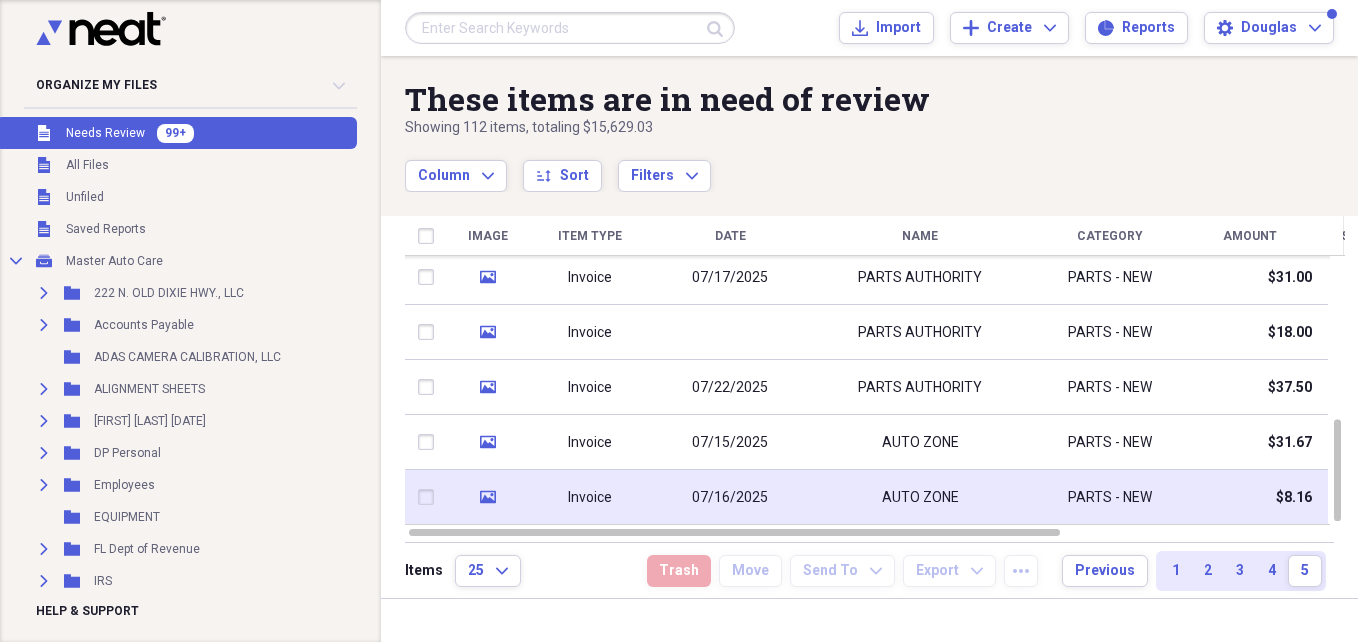 click on "AUTO ZONE" at bounding box center (920, 497) 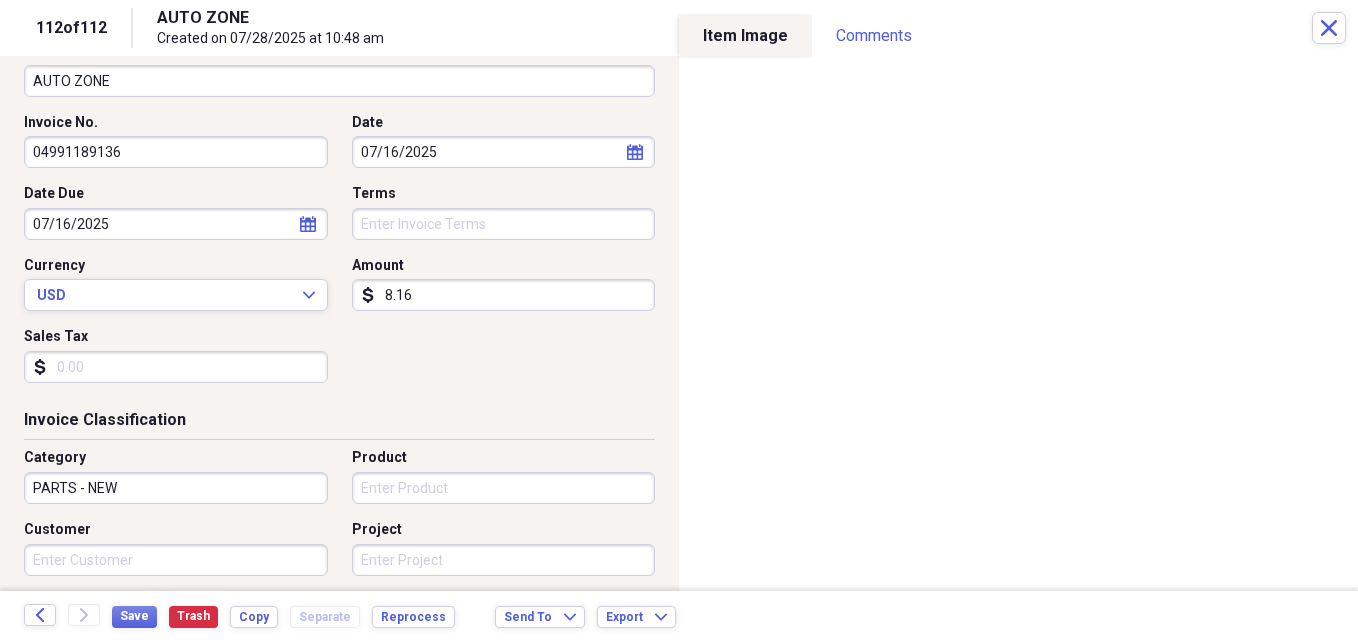scroll, scrollTop: 200, scrollLeft: 0, axis: vertical 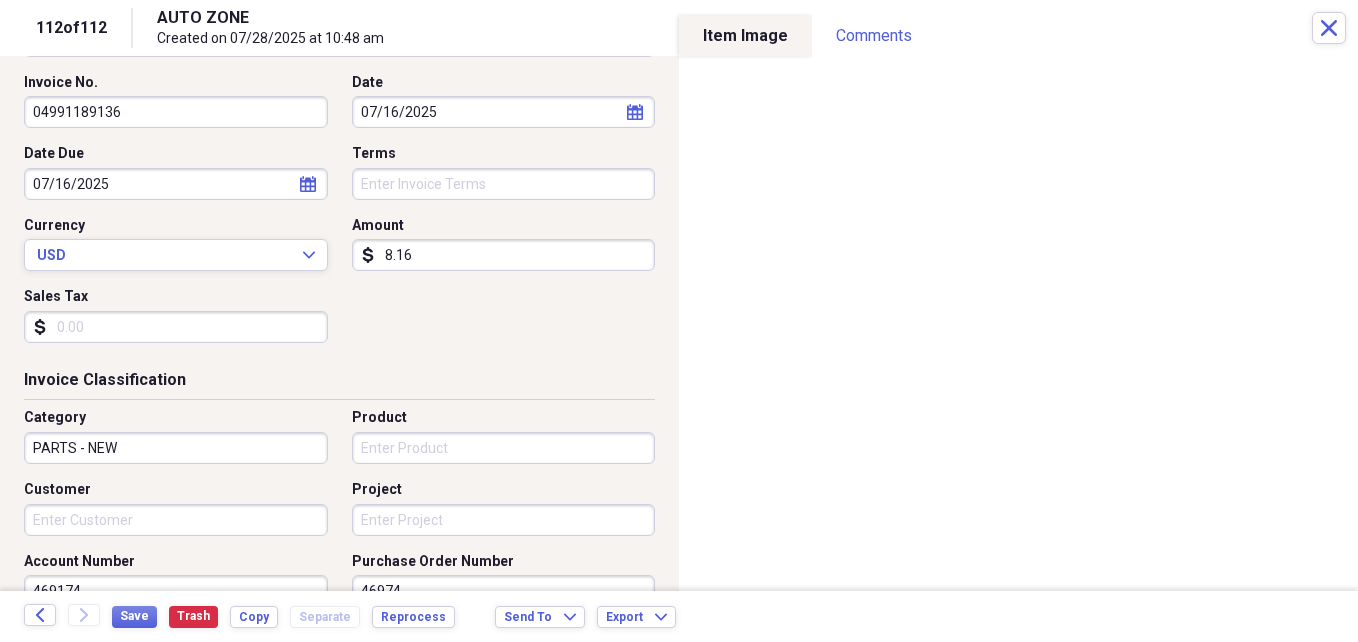 click on "Customer" at bounding box center [176, 520] 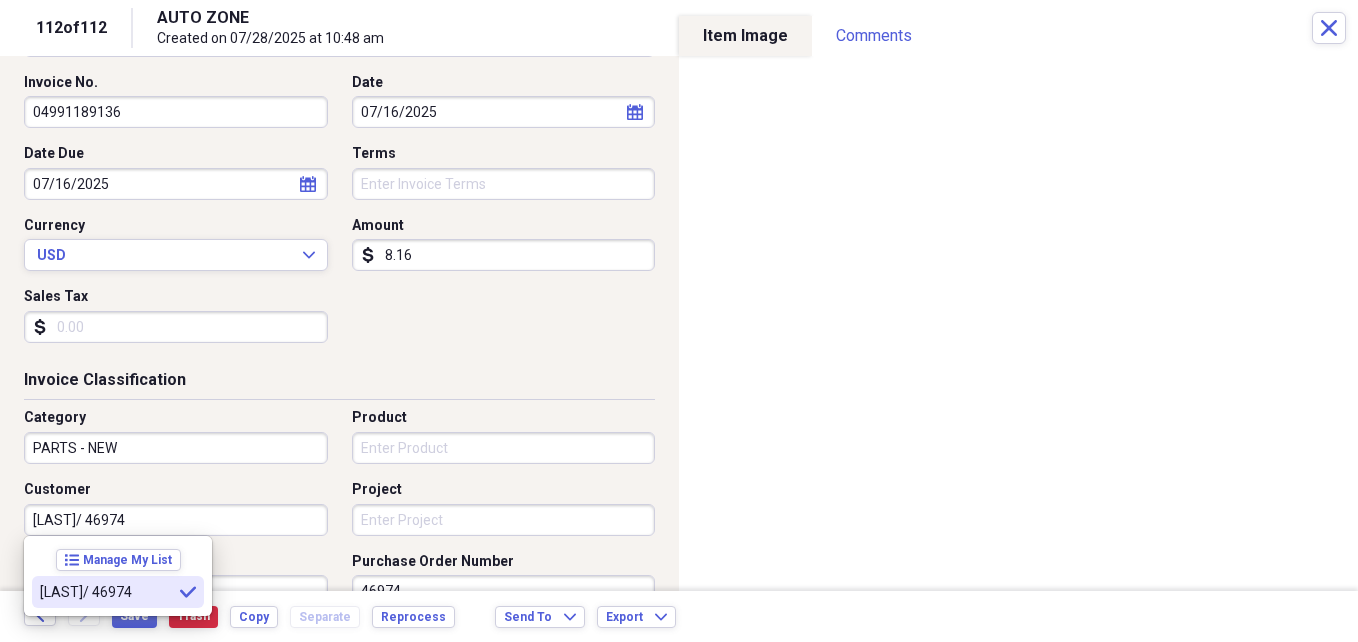 type on "[LAST]/ 46974" 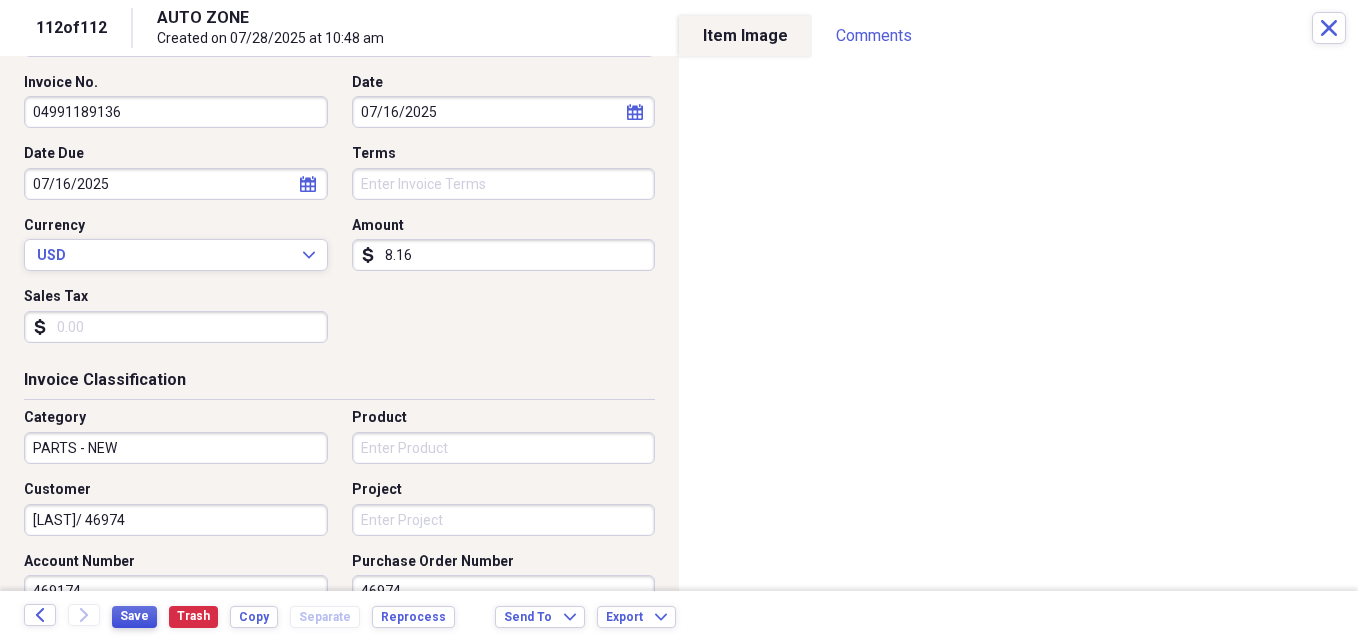 click on "Save" at bounding box center (134, 616) 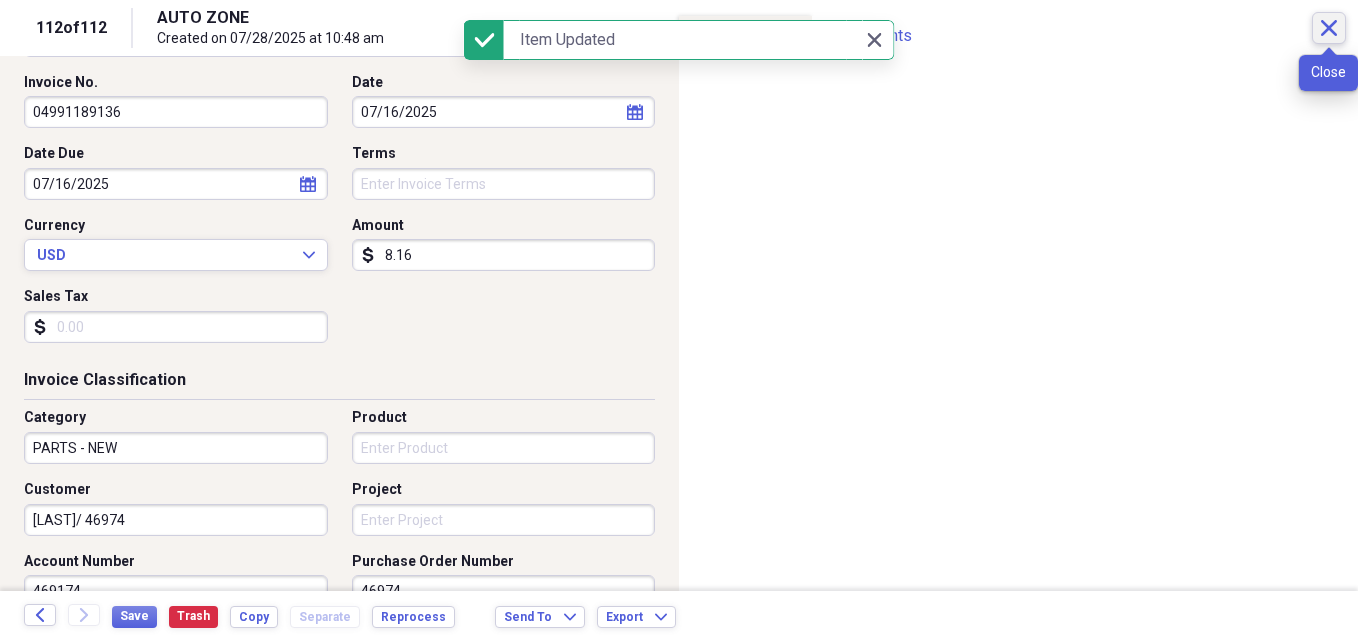 click on "Close" 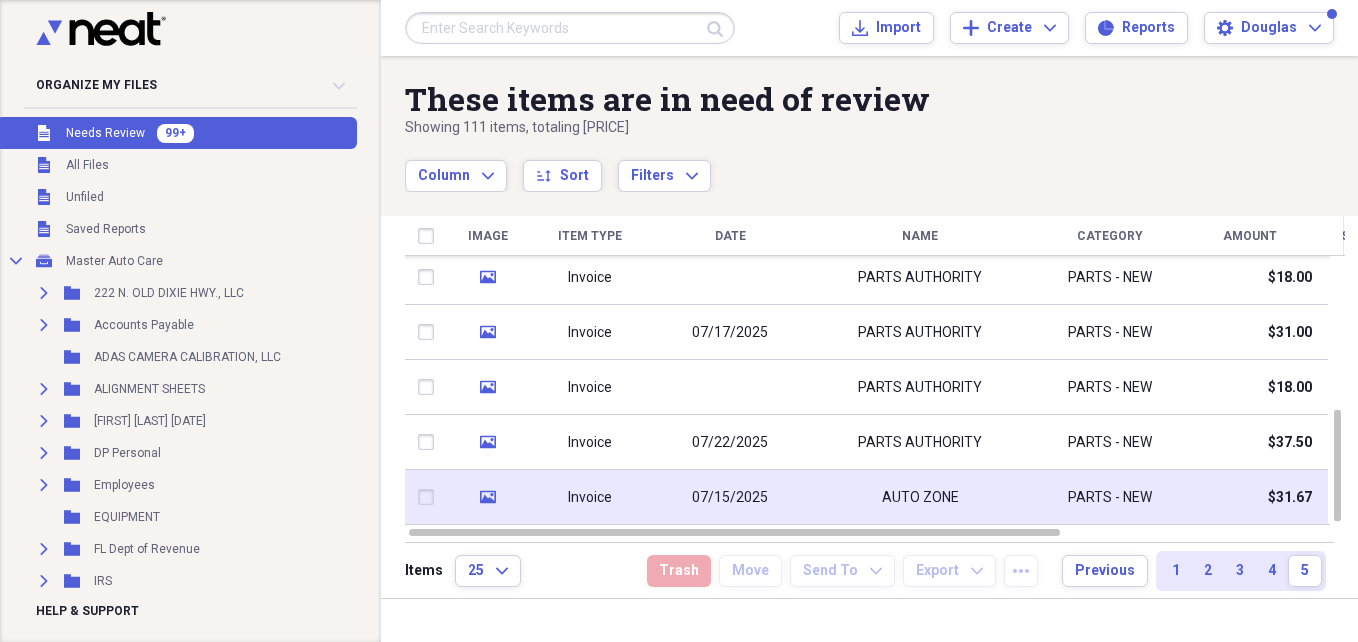 click on "AUTO ZONE" at bounding box center (920, 497) 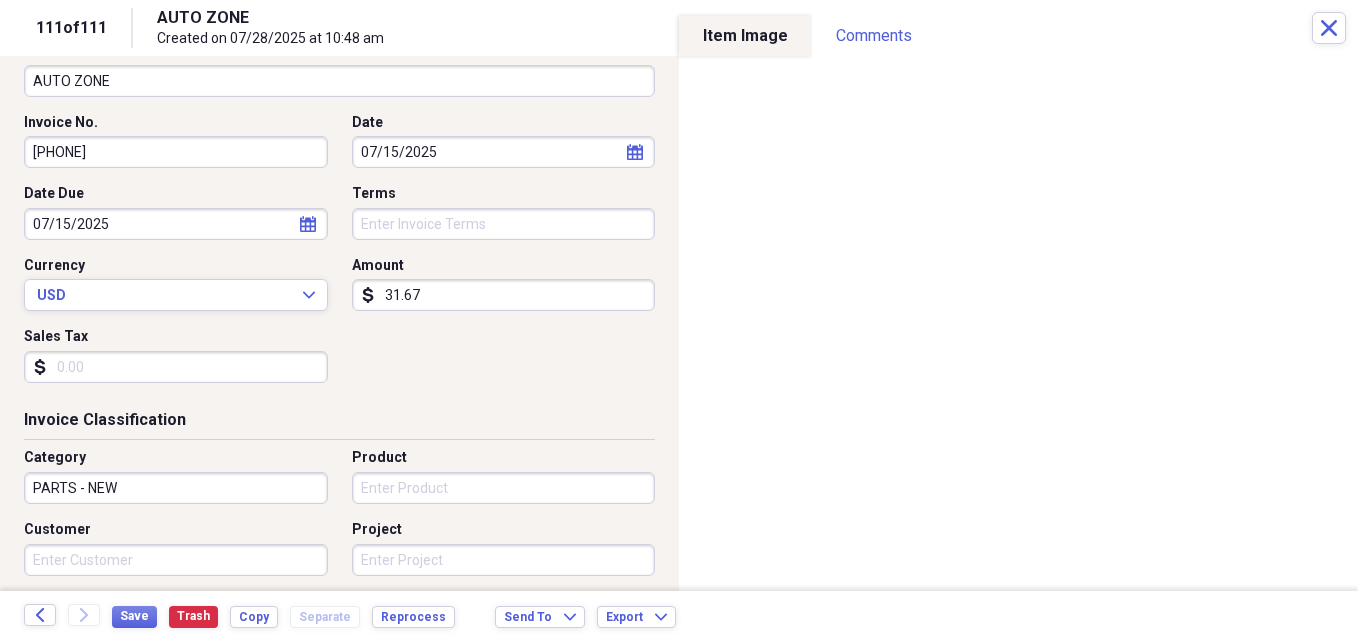 scroll, scrollTop: 200, scrollLeft: 0, axis: vertical 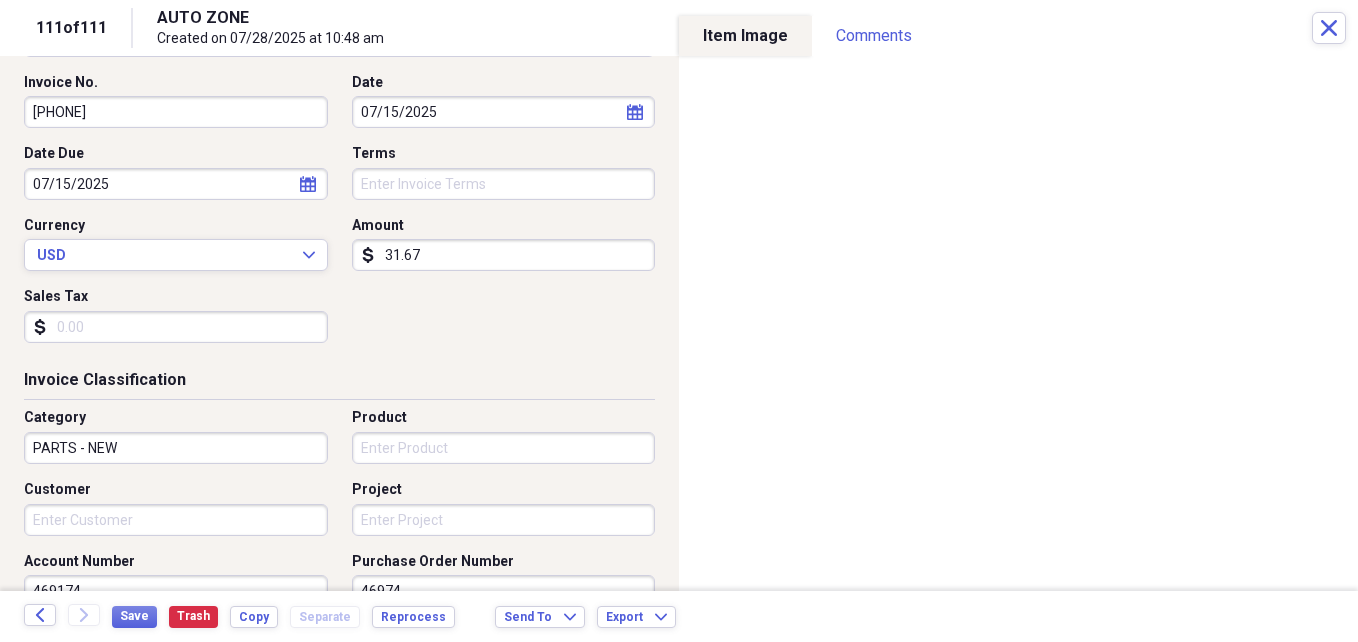 click on "Customer" at bounding box center (176, 520) 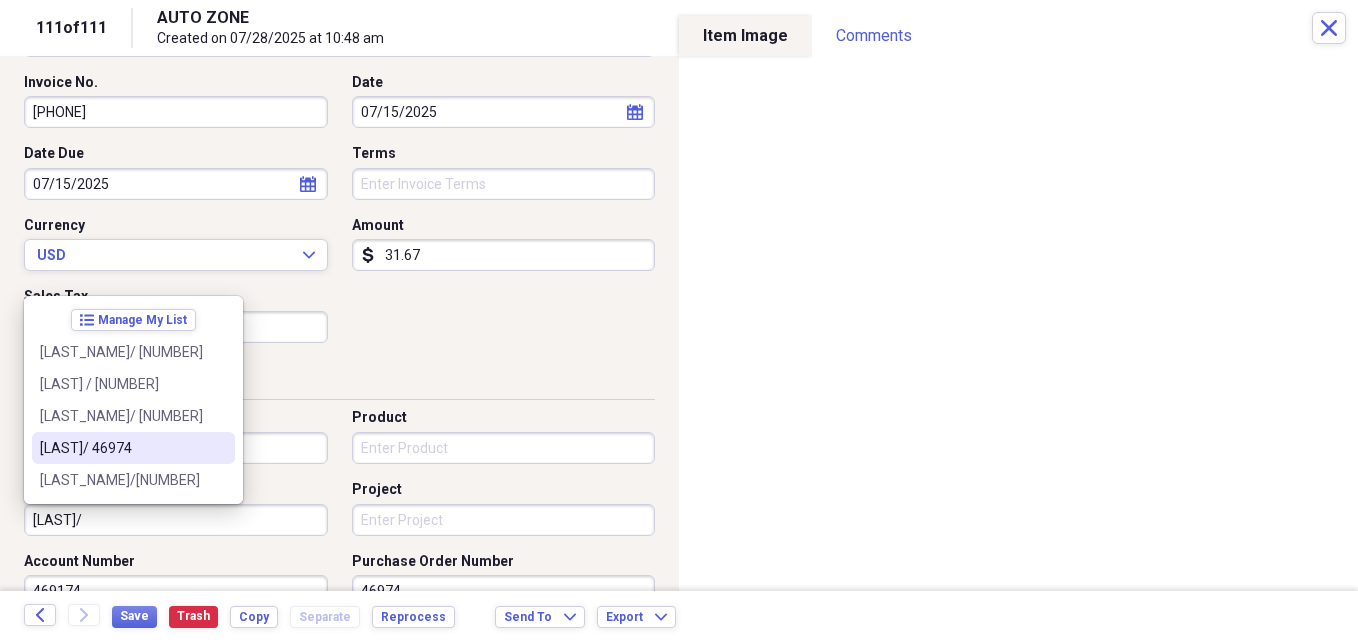 click on "[LAST]/ 46974" at bounding box center [121, 448] 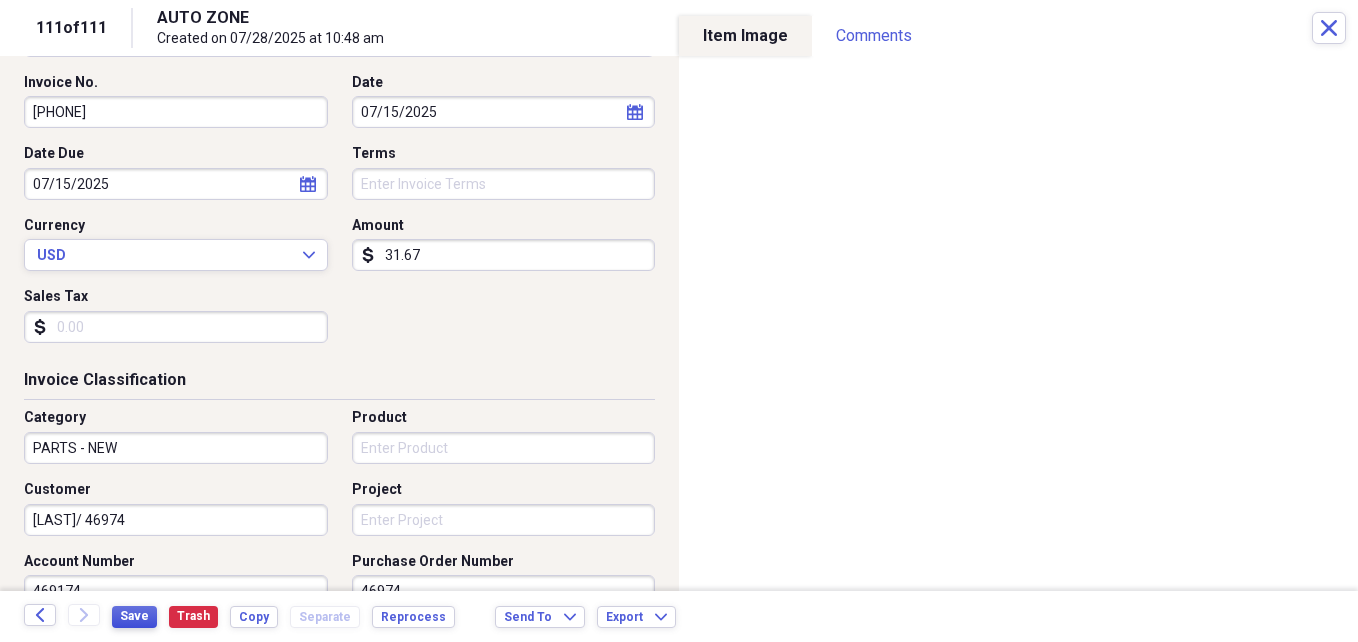 click on "Save" at bounding box center (134, 616) 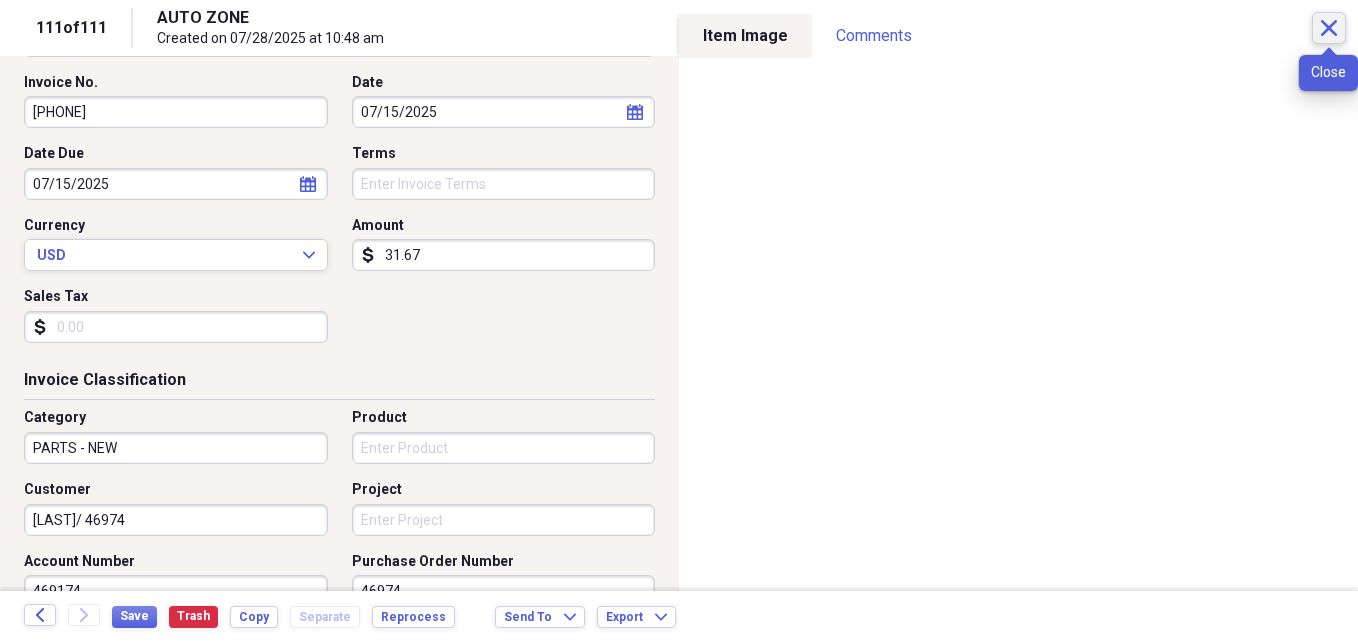click 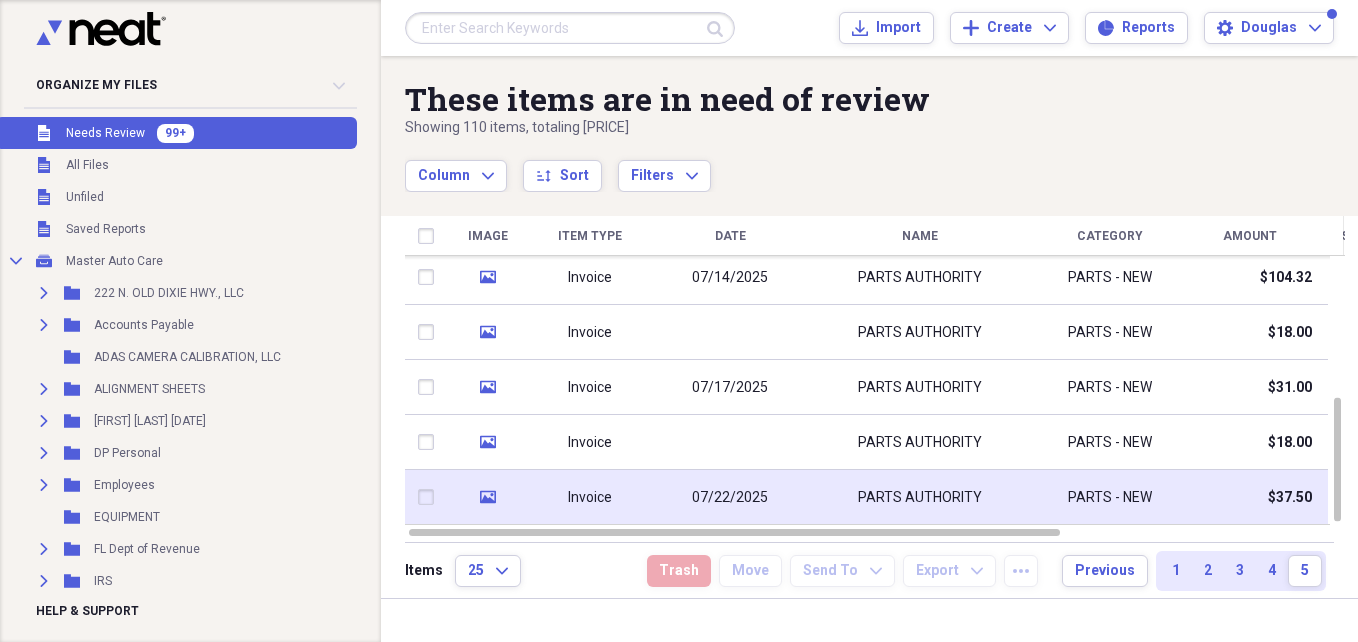 click on "PARTS - NEW" at bounding box center (1110, 497) 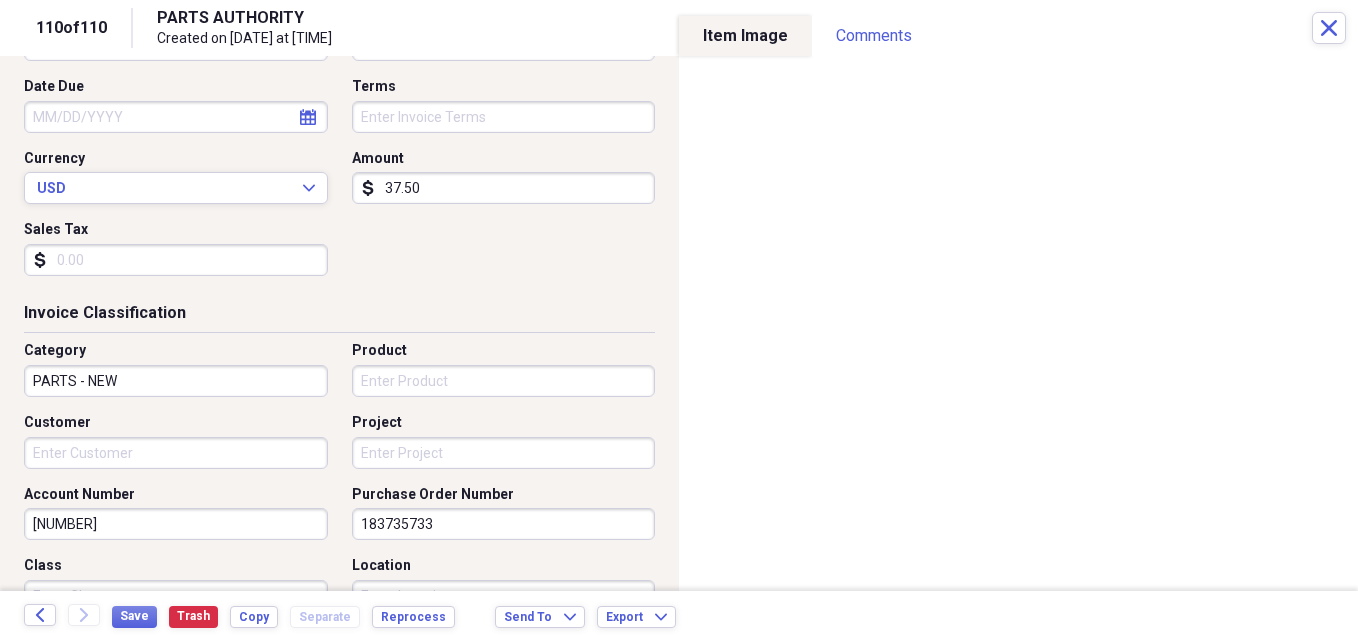 scroll, scrollTop: 280, scrollLeft: 0, axis: vertical 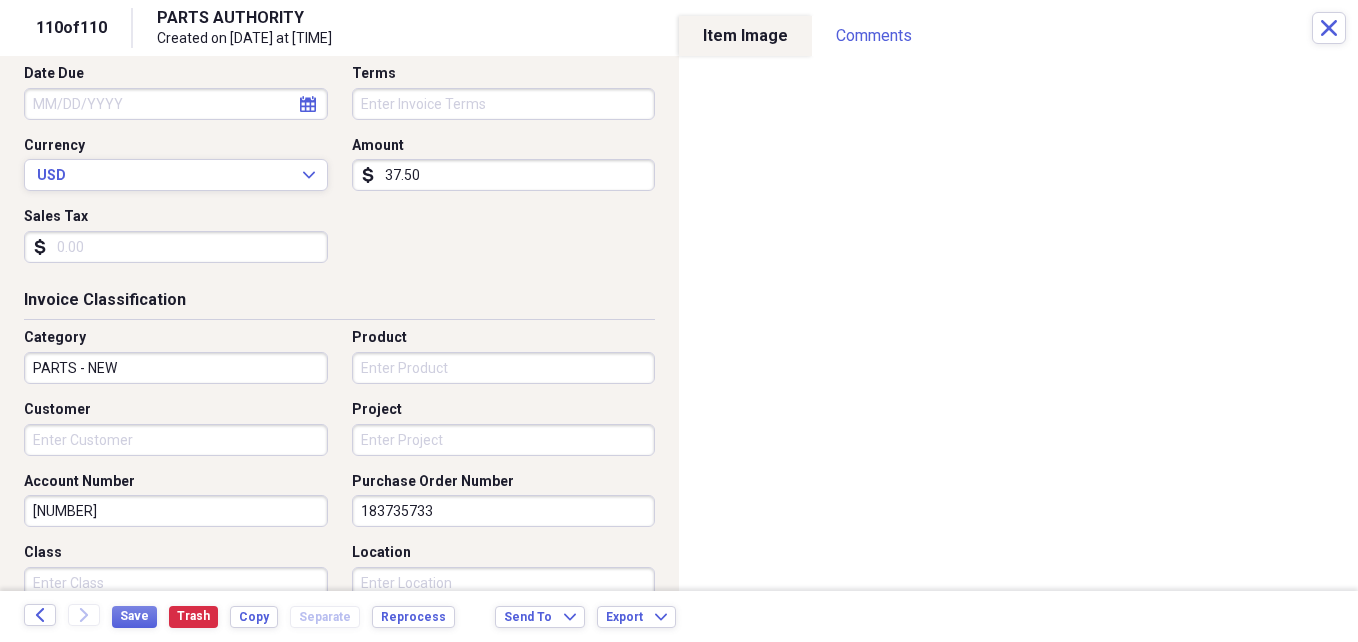 click on "Customer" at bounding box center [176, 440] 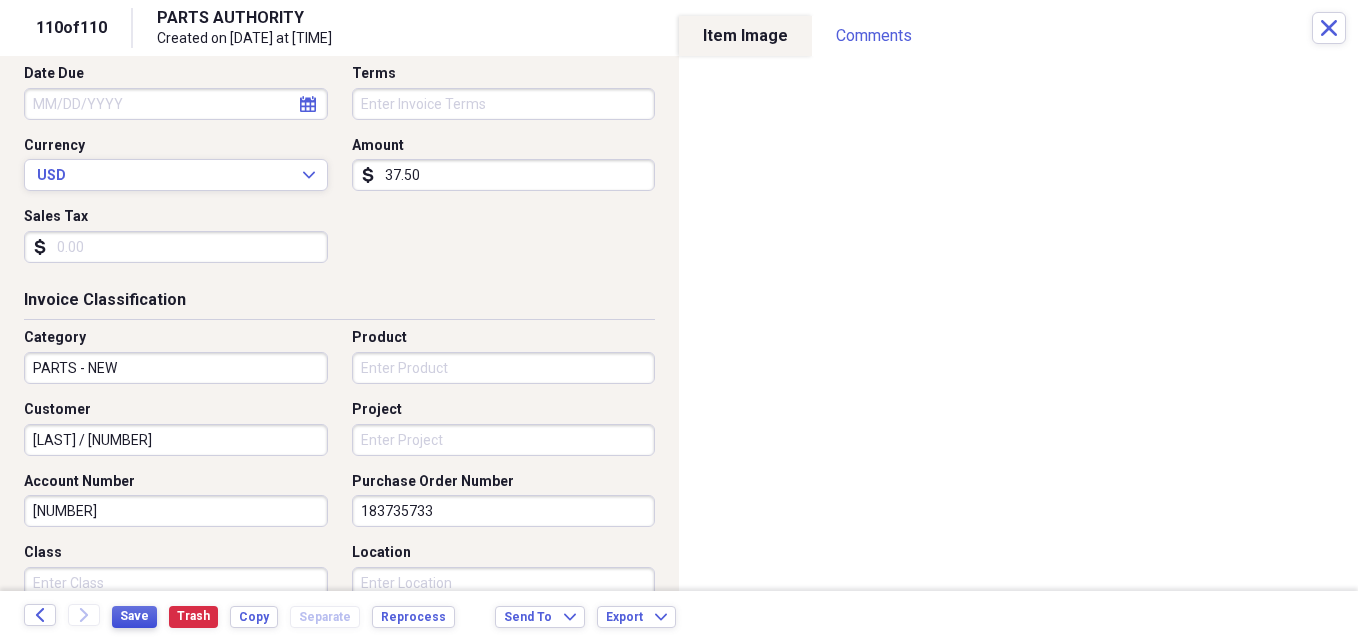 type on "[LAST] / [NUMBER]" 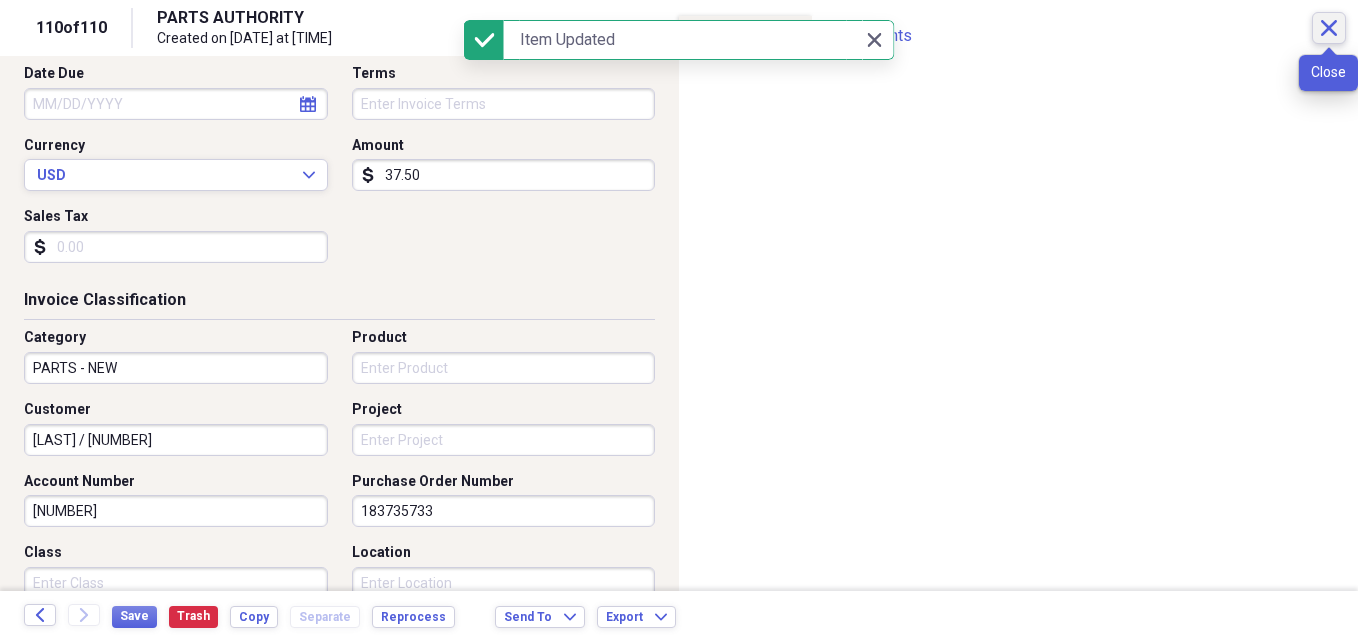click on "Close" 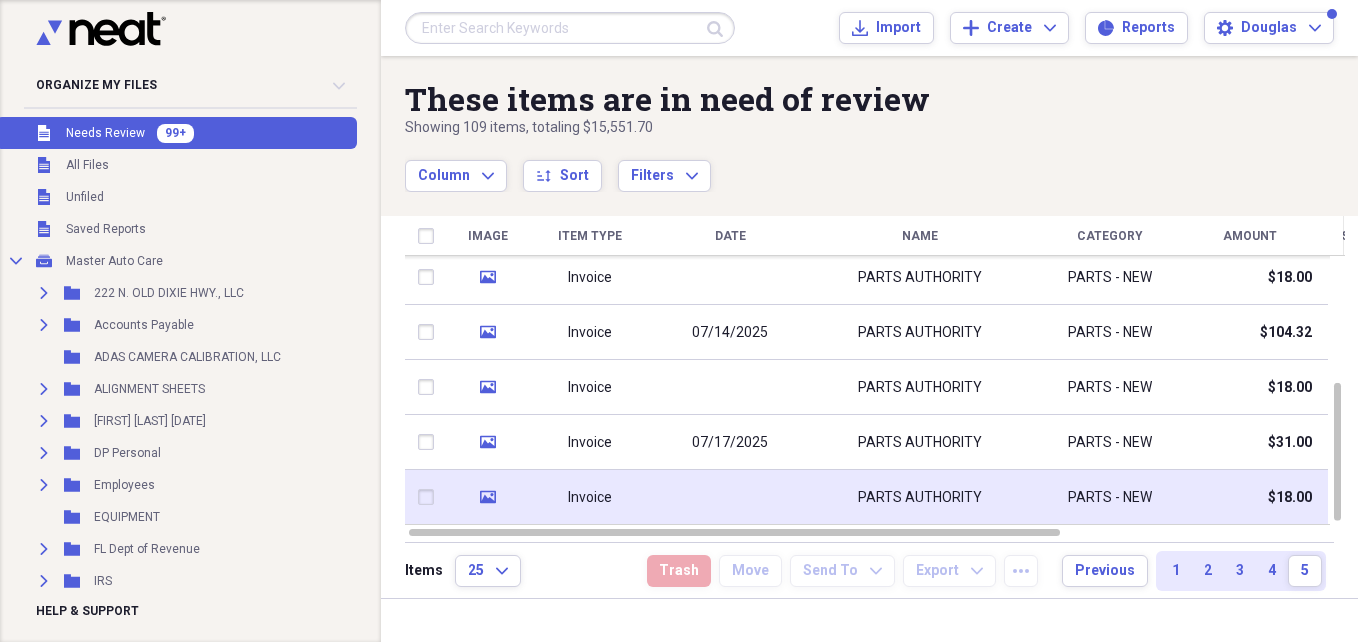 click on "PARTS AUTHORITY" at bounding box center [920, 497] 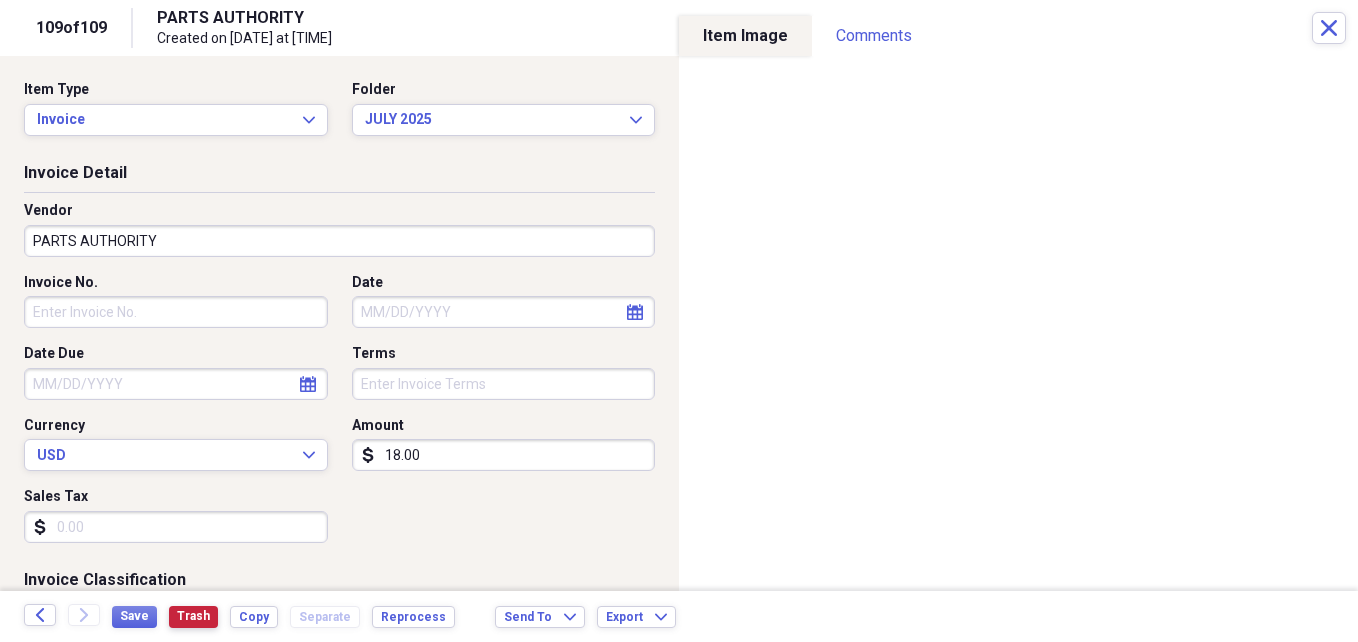 click on "Trash" at bounding box center (193, 616) 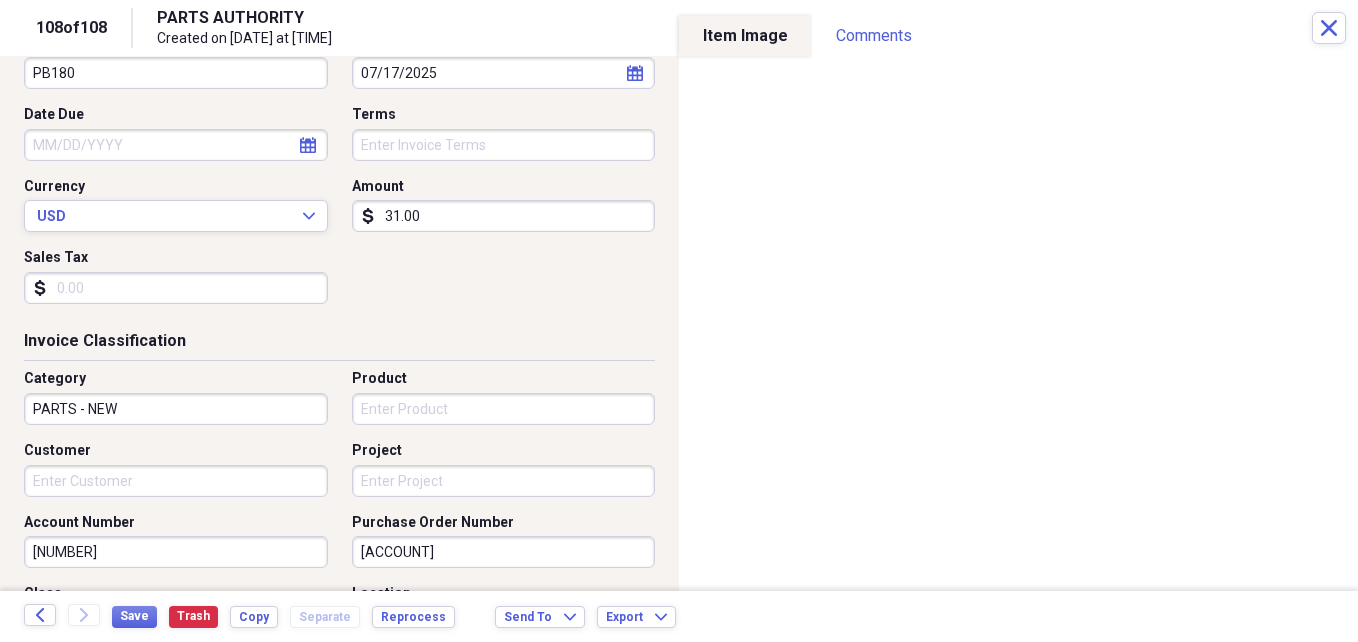 scroll, scrollTop: 240, scrollLeft: 0, axis: vertical 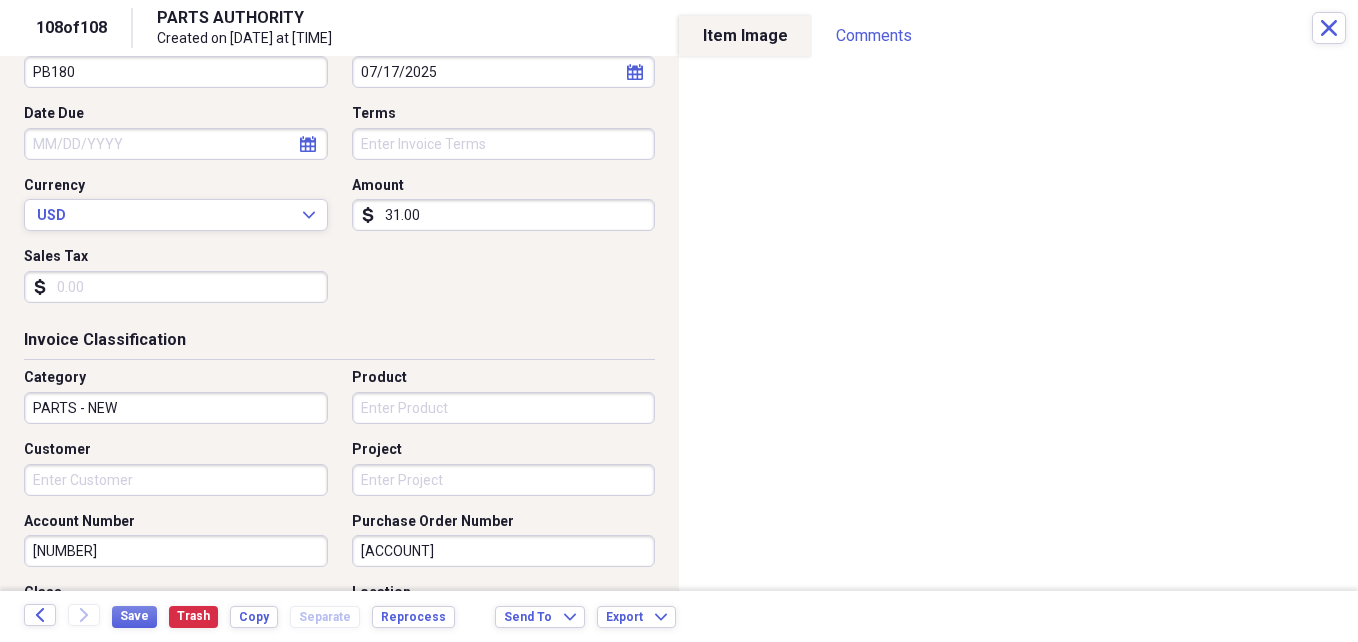 click on "Customer" at bounding box center [176, 480] 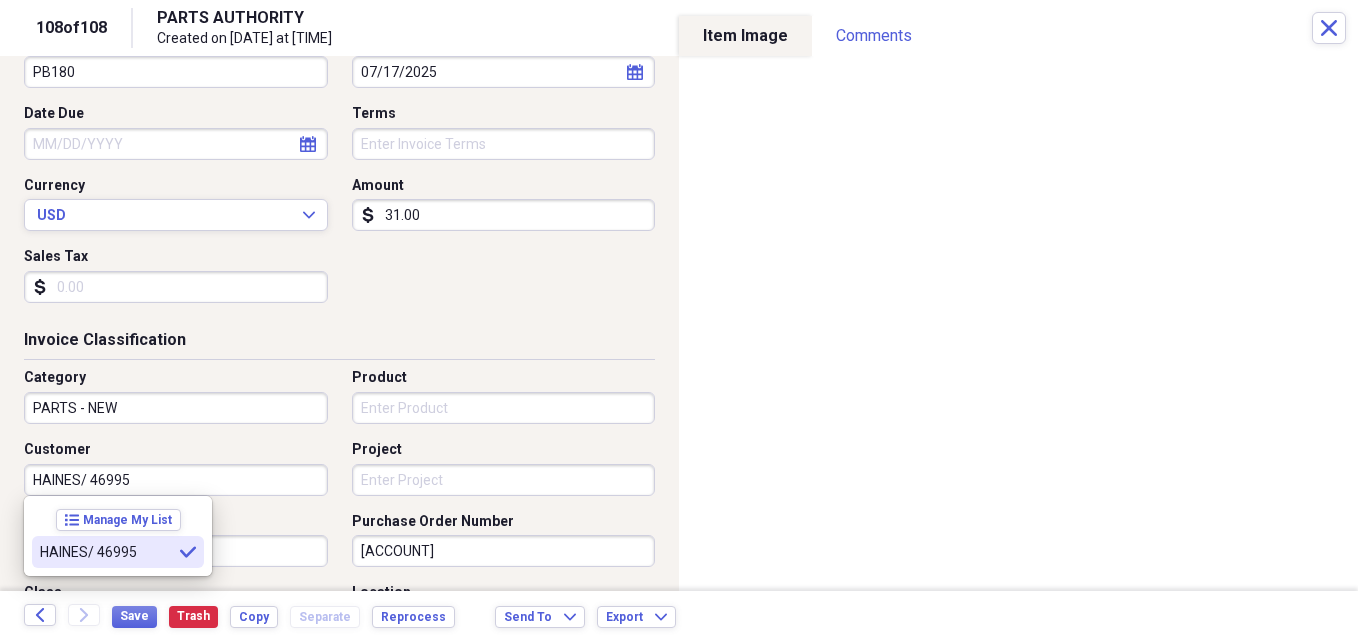 type on "HAINES/ 46995" 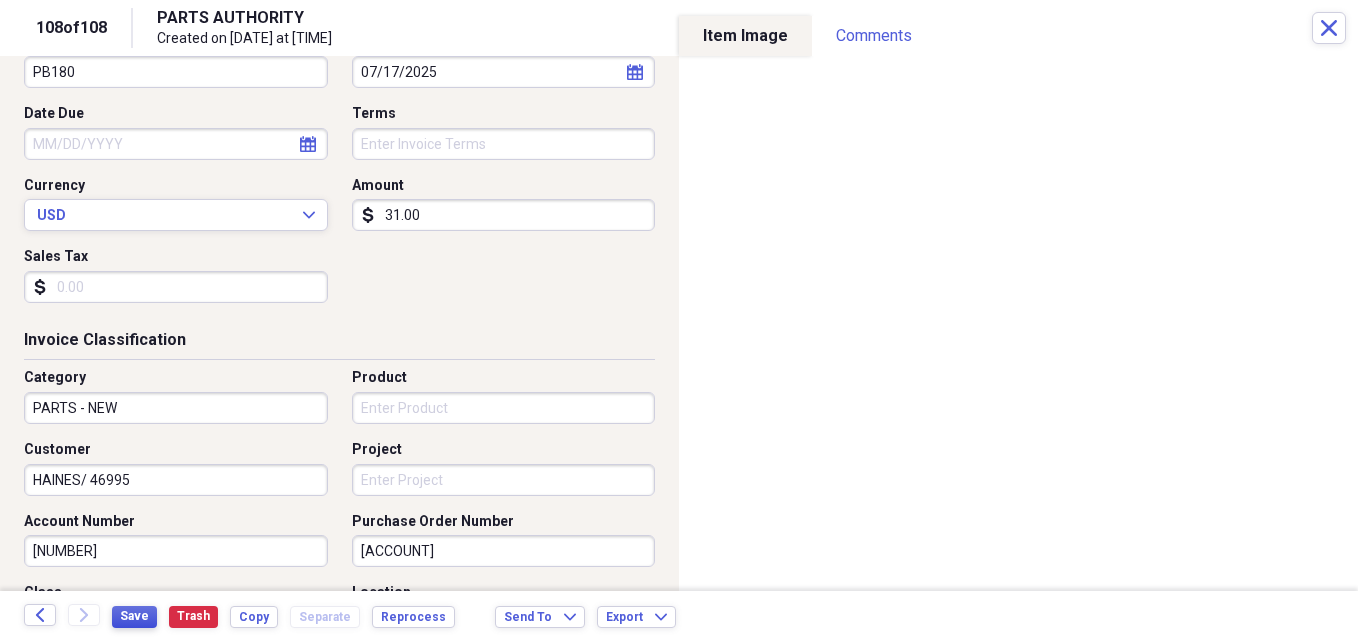 click on "Save" at bounding box center [134, 616] 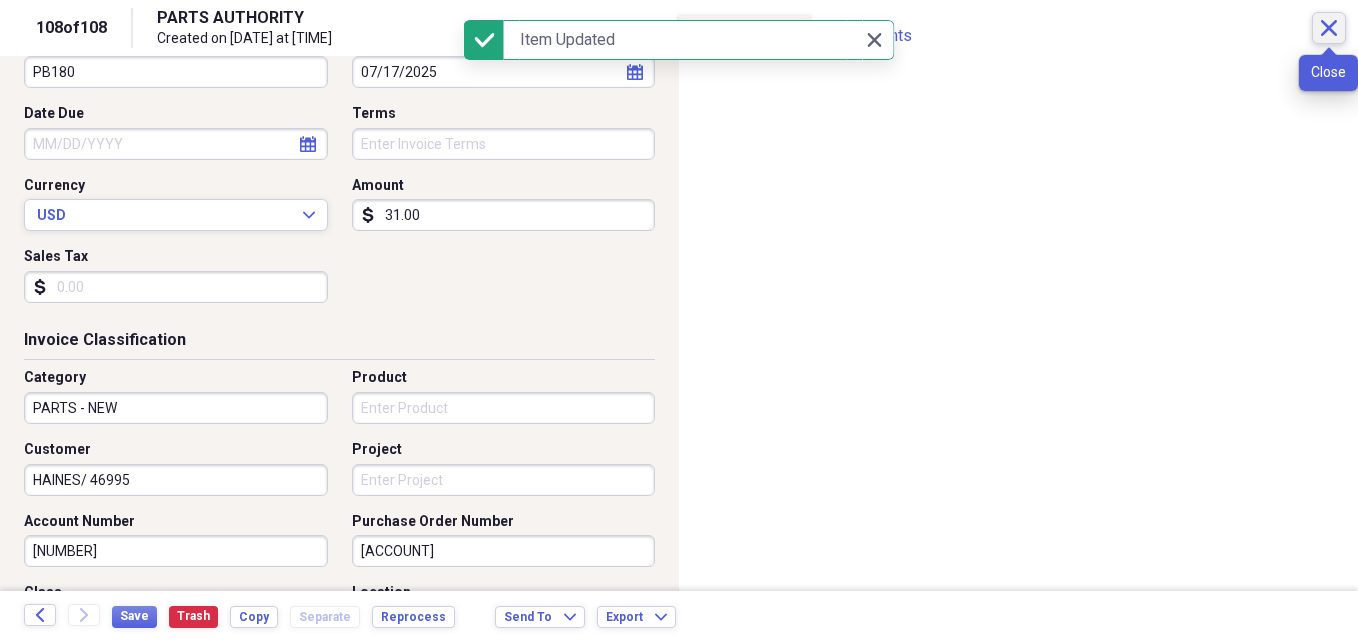 click 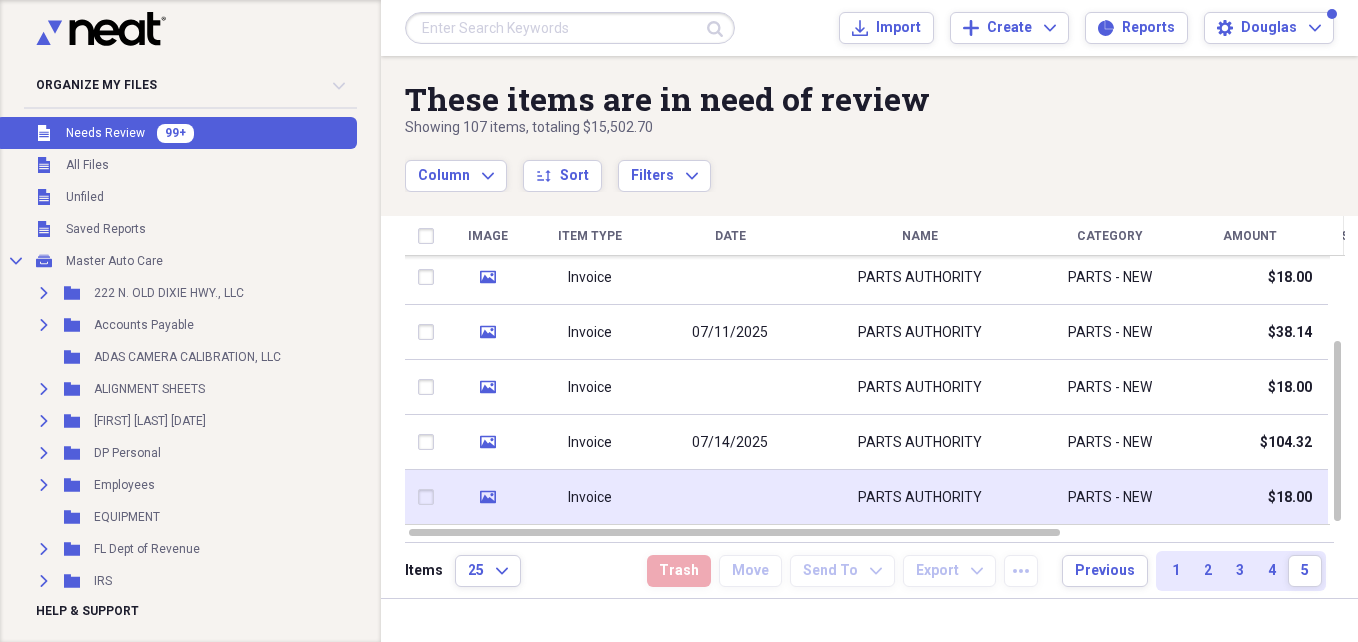 click on "PARTS AUTHORITY" at bounding box center [920, 497] 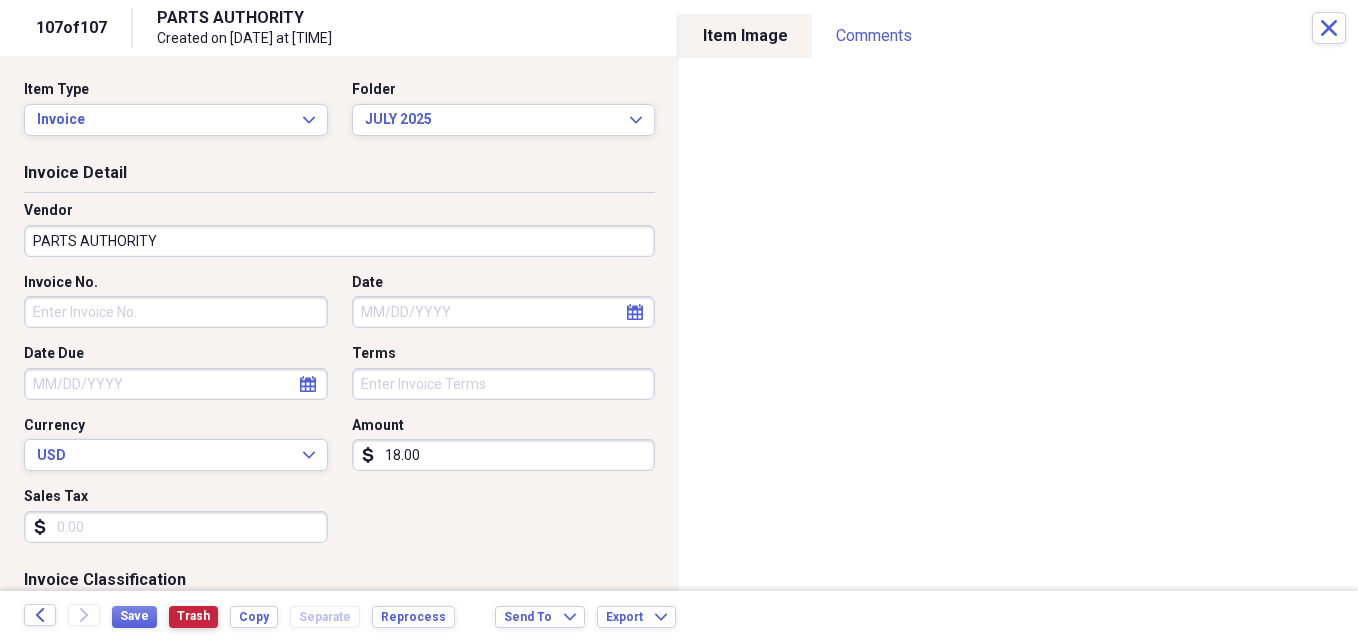 click on "Trash" at bounding box center (193, 616) 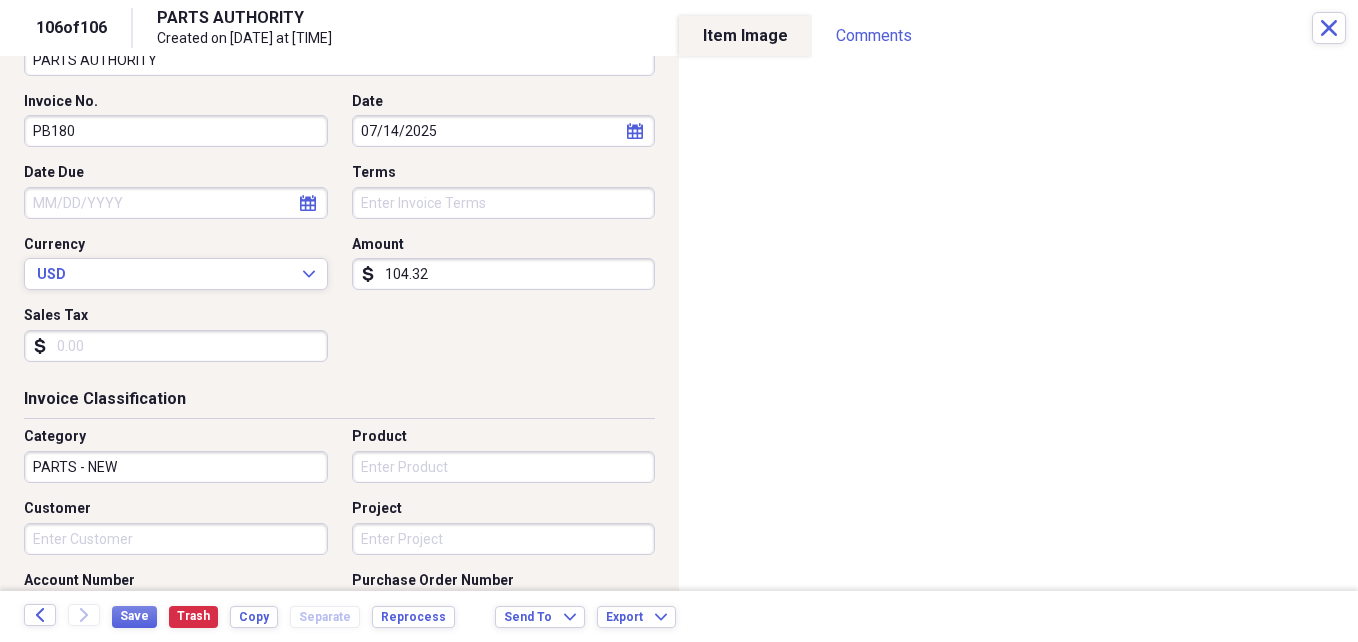 scroll, scrollTop: 200, scrollLeft: 0, axis: vertical 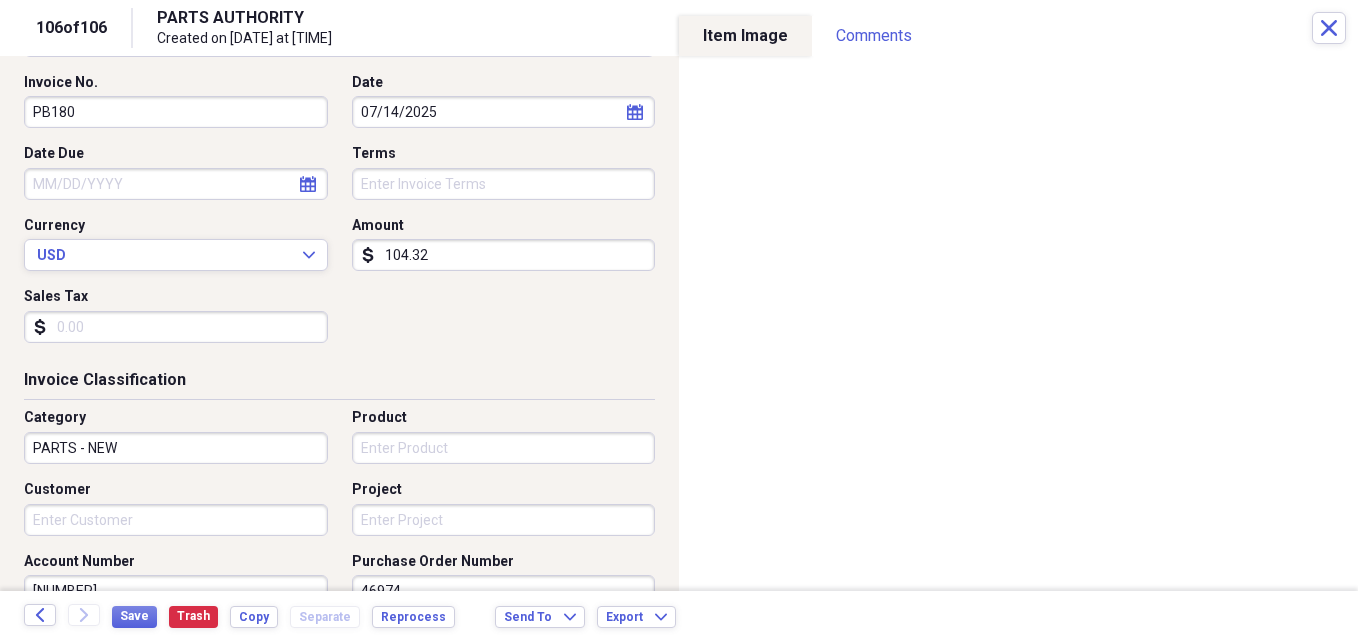 click on "Customer" at bounding box center (176, 520) 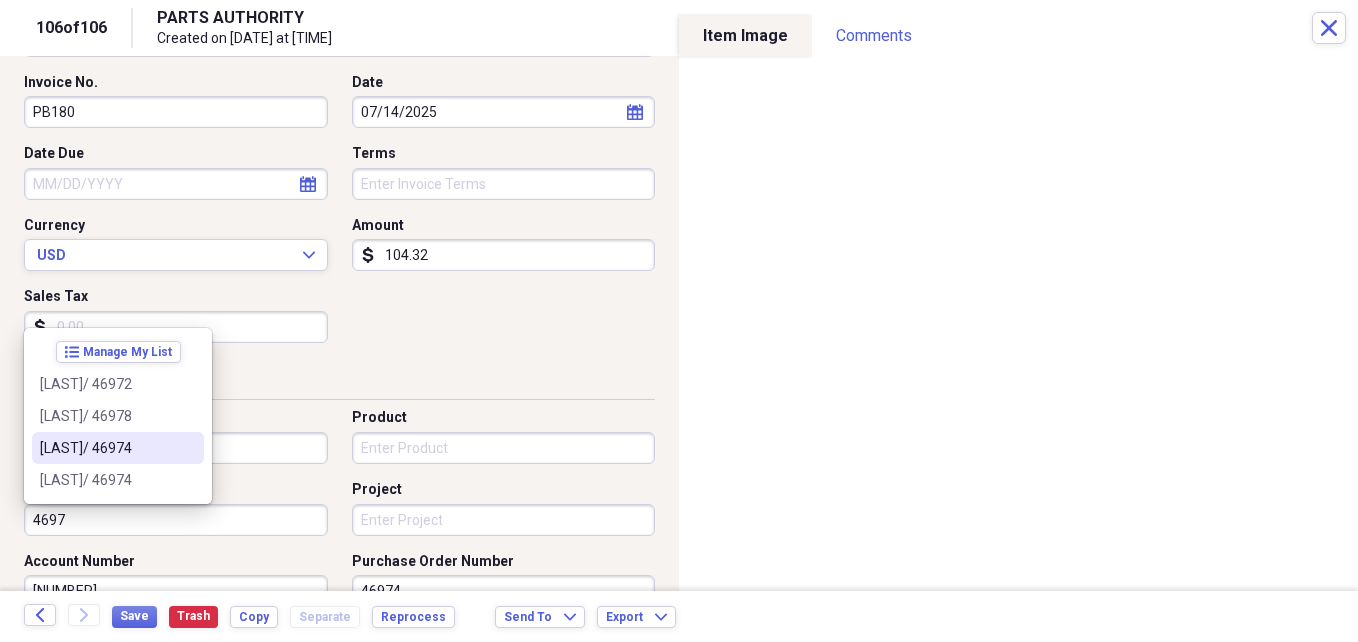 click on "[LAST]/ 46974" at bounding box center [106, 448] 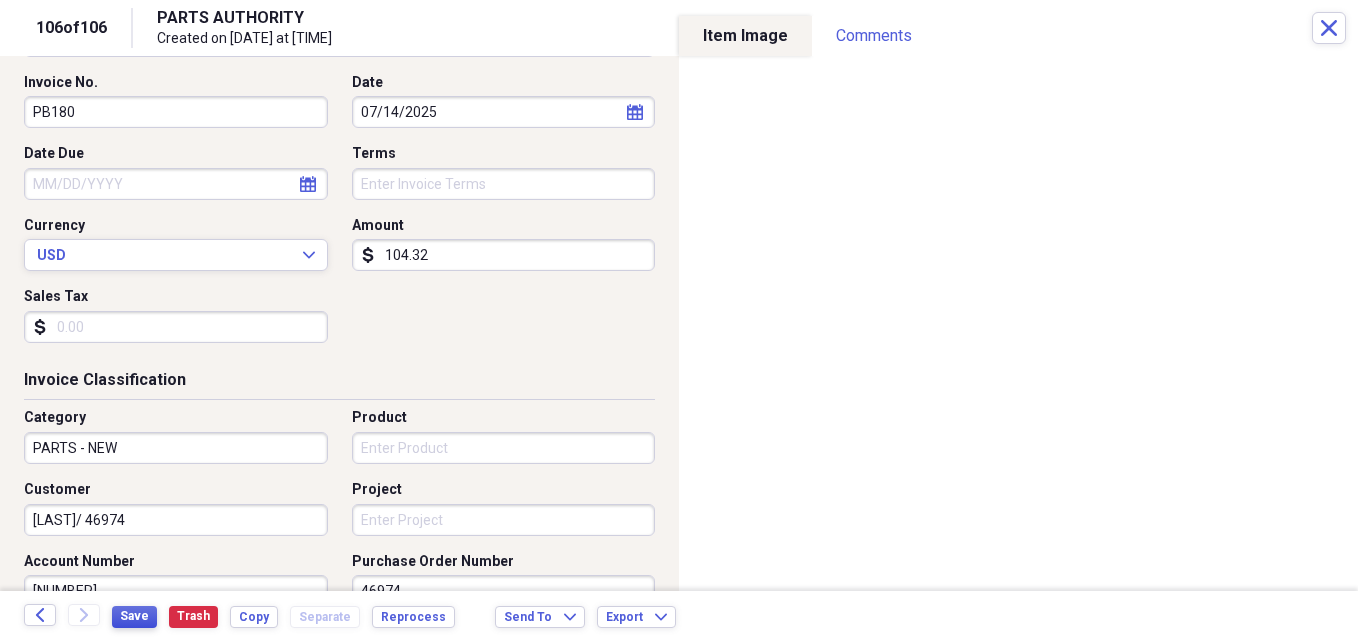 click on "Save" at bounding box center [134, 616] 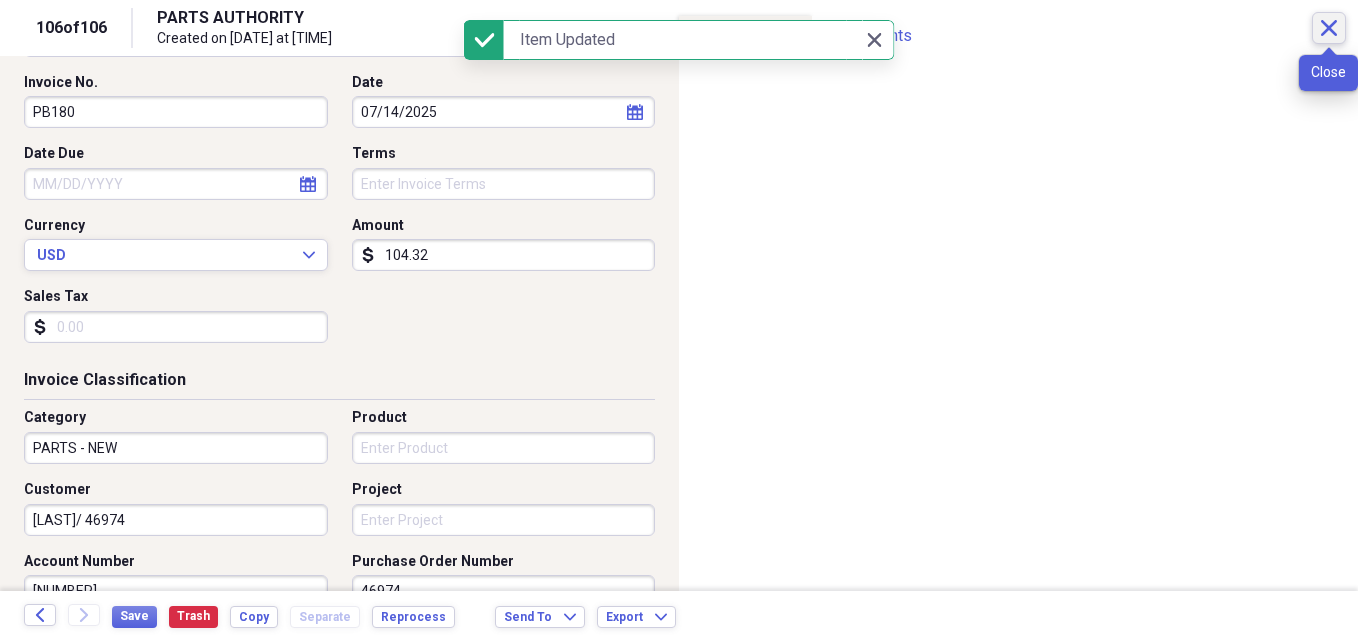 click on "Close" 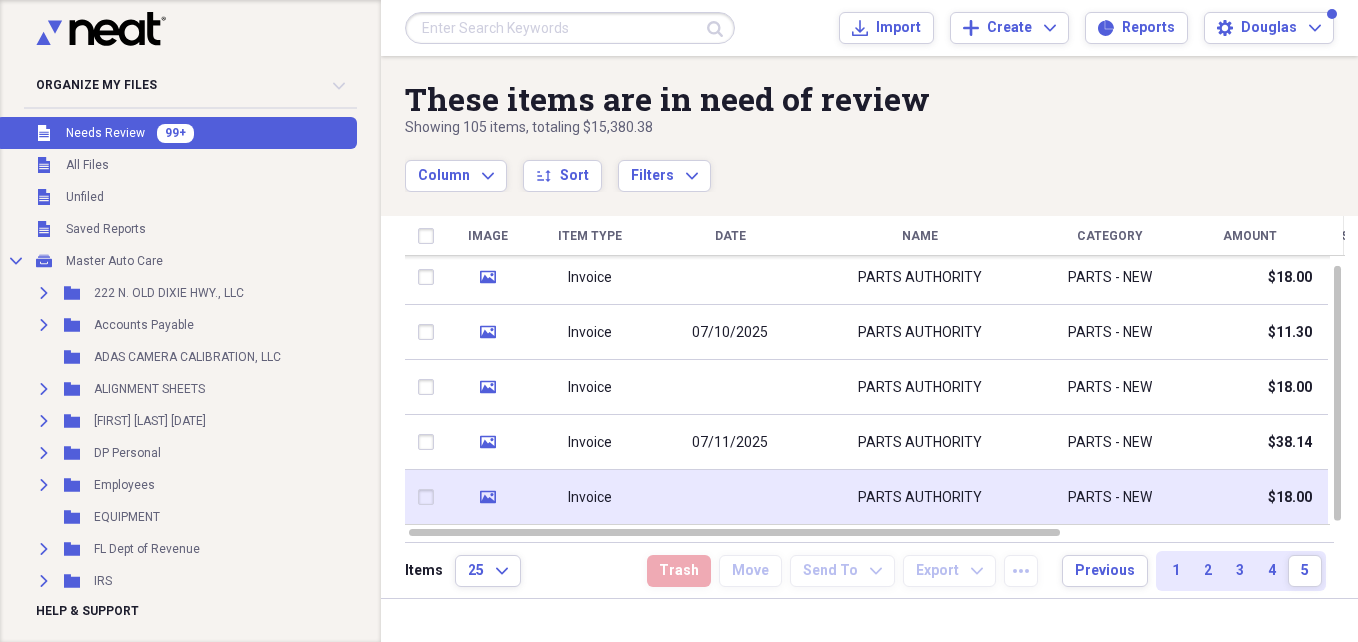 click on "PARTS AUTHORITY" at bounding box center [920, 498] 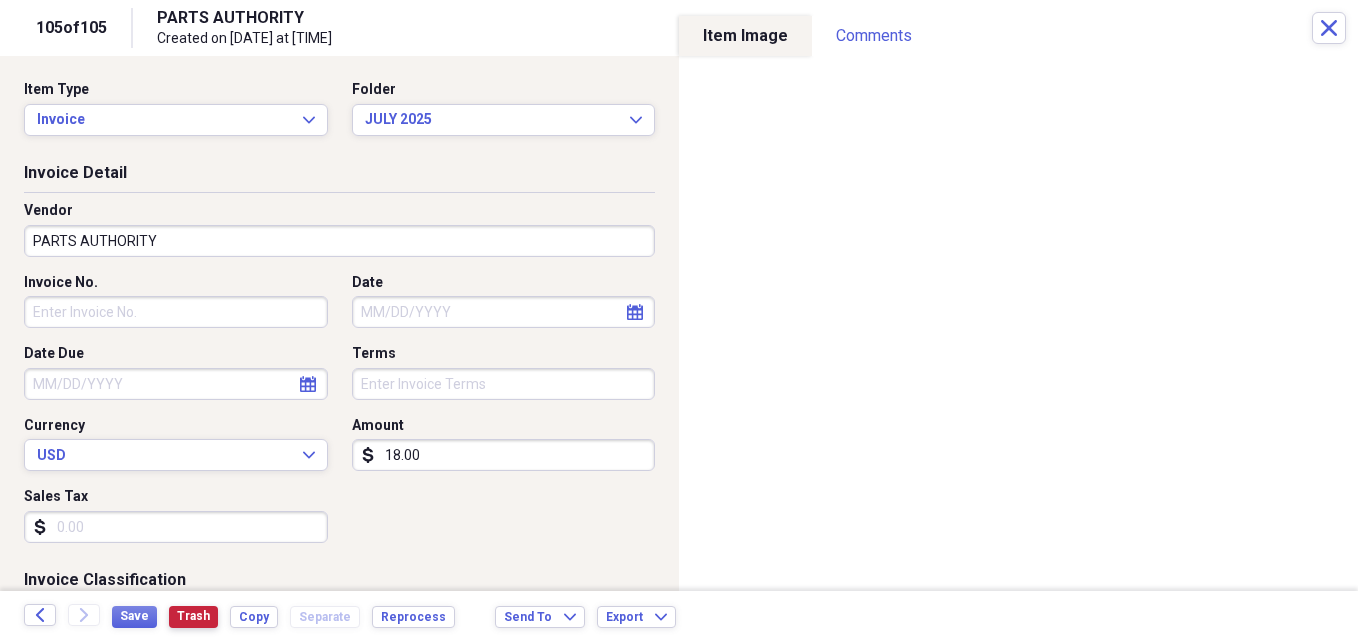 click on "Trash" at bounding box center (193, 616) 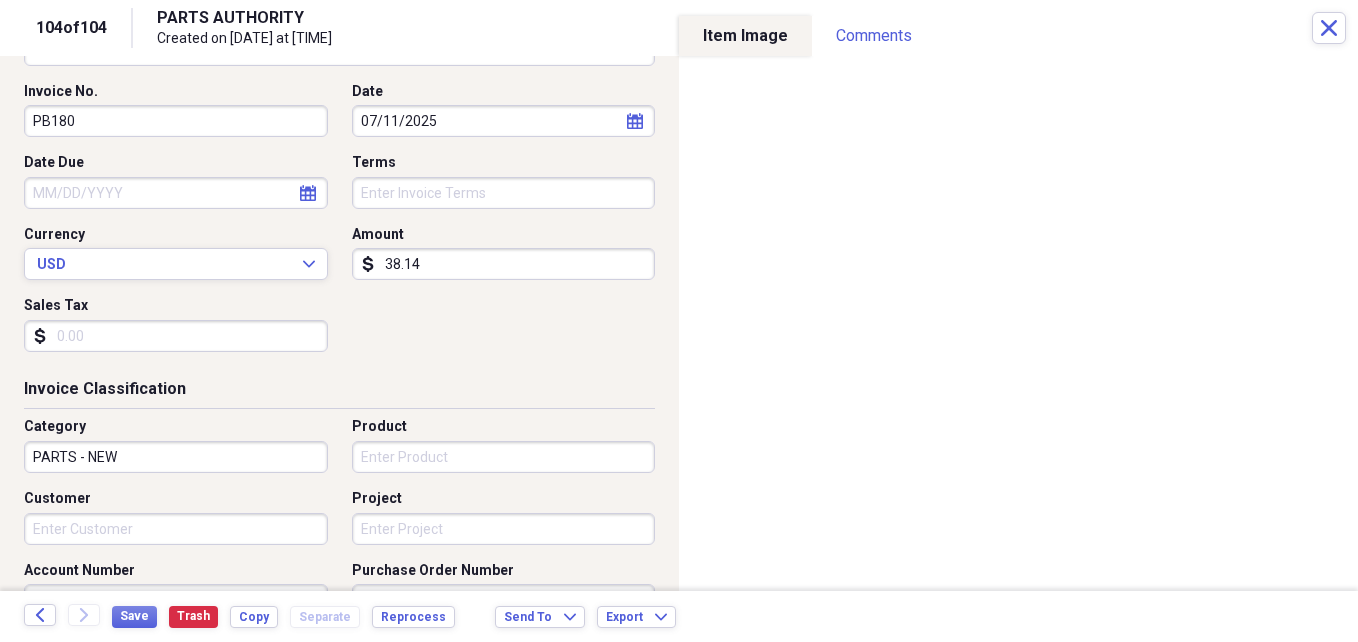 scroll, scrollTop: 200, scrollLeft: 0, axis: vertical 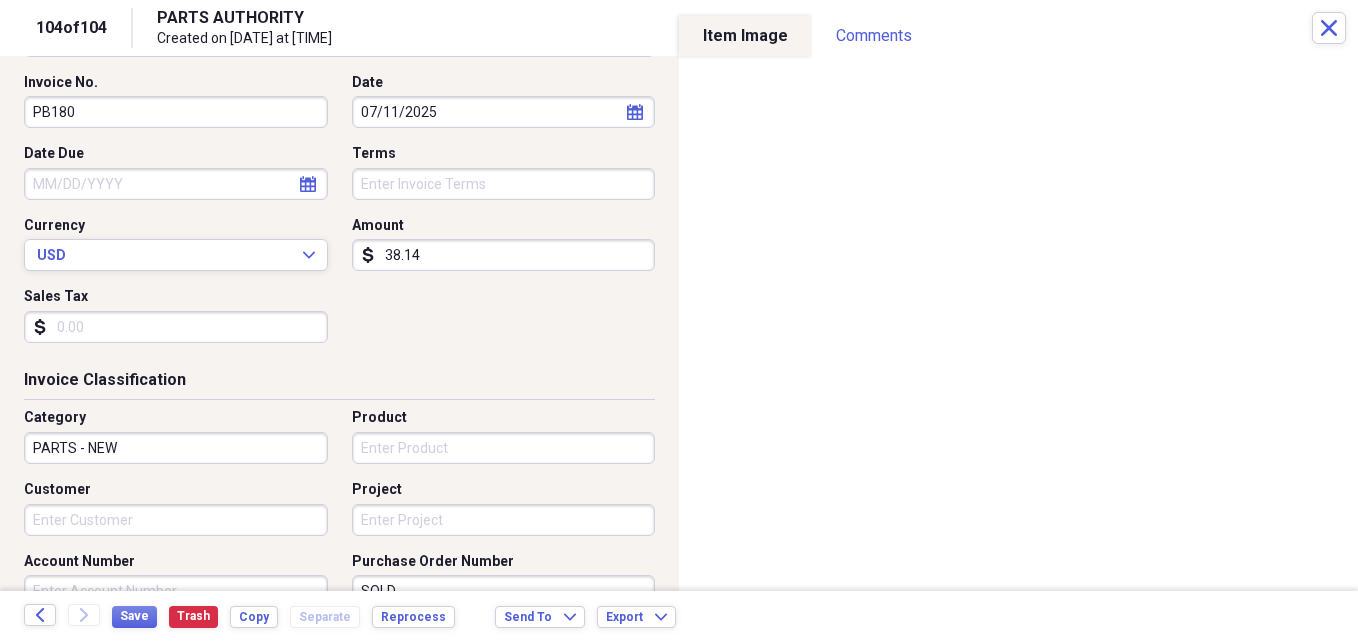 click on "Customer" at bounding box center (176, 520) 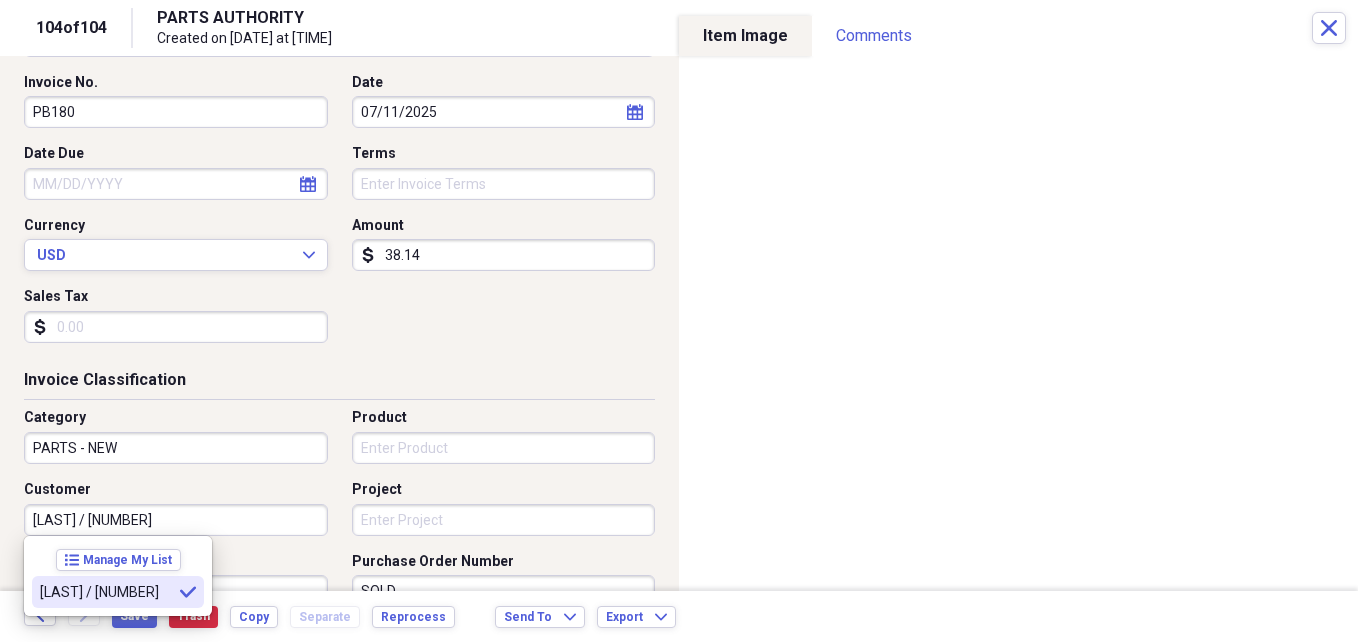 type on "[LAST] / [NUMBER]" 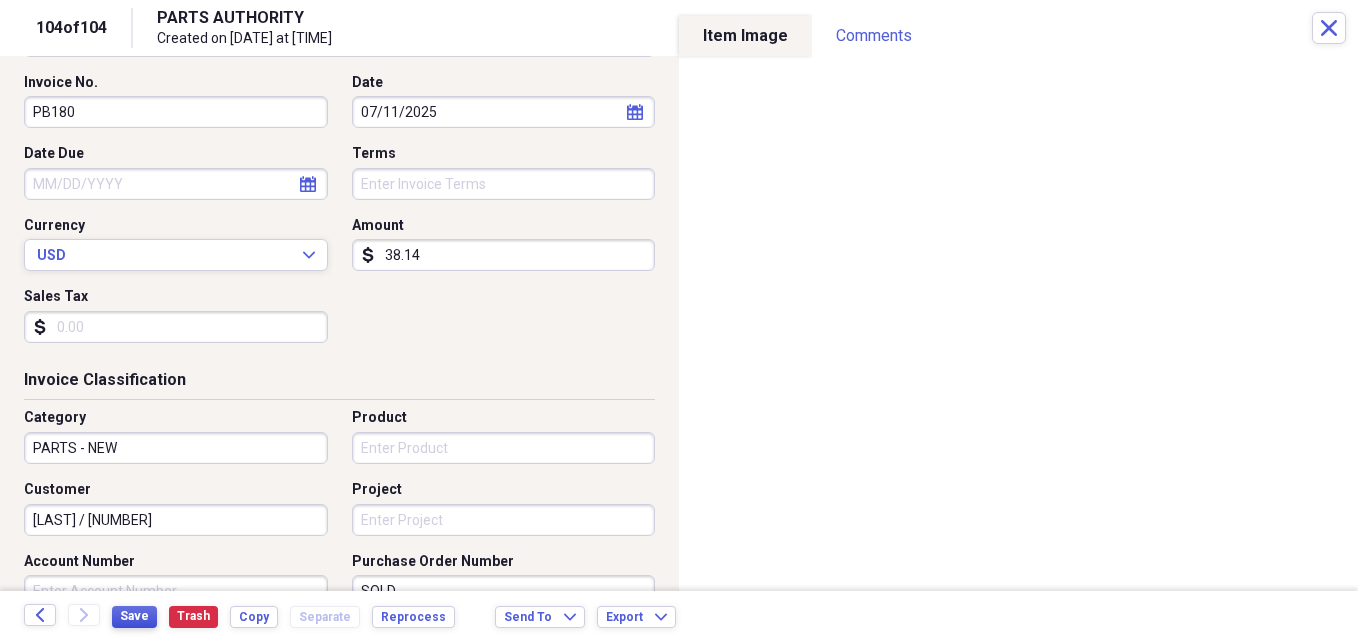 click on "Save" at bounding box center [134, 616] 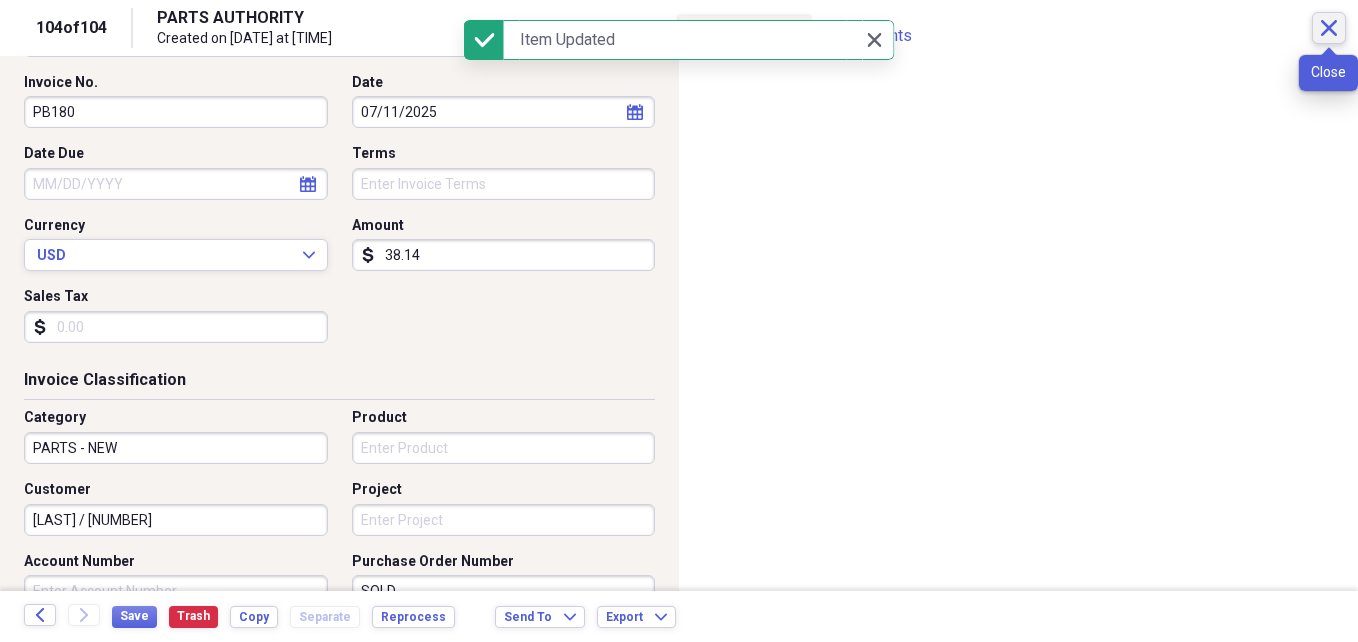 click on "Close" 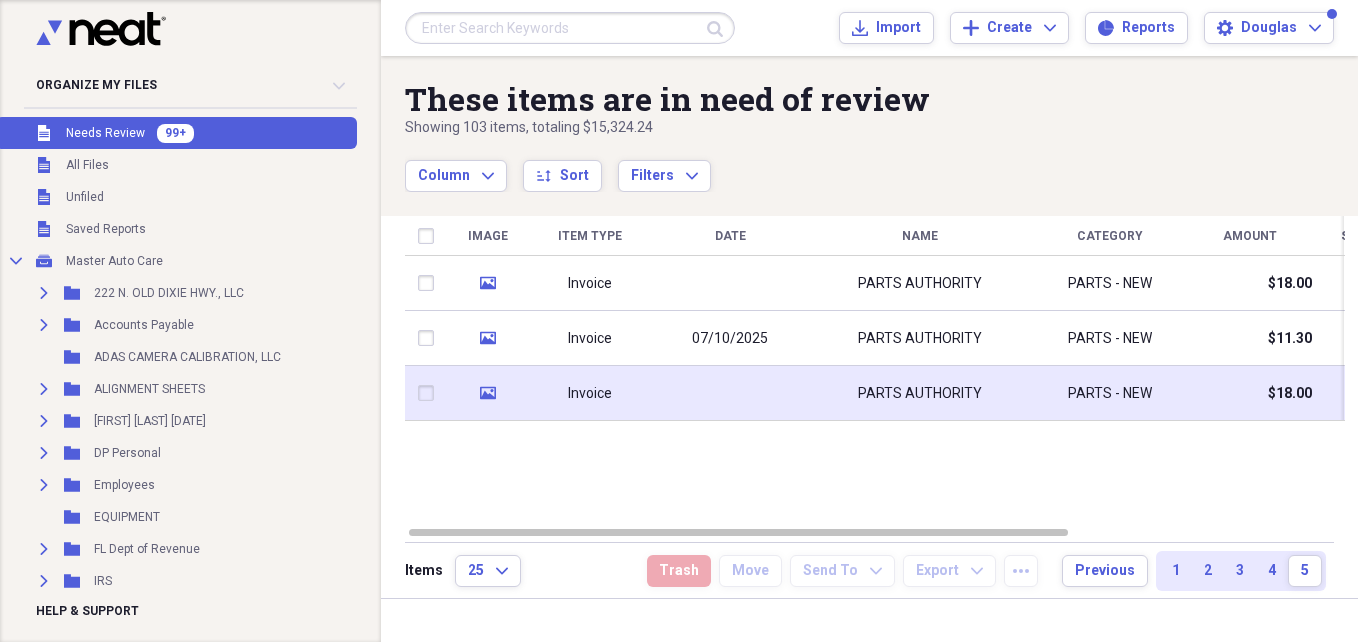 click on "PARTS AUTHORITY" at bounding box center [920, 394] 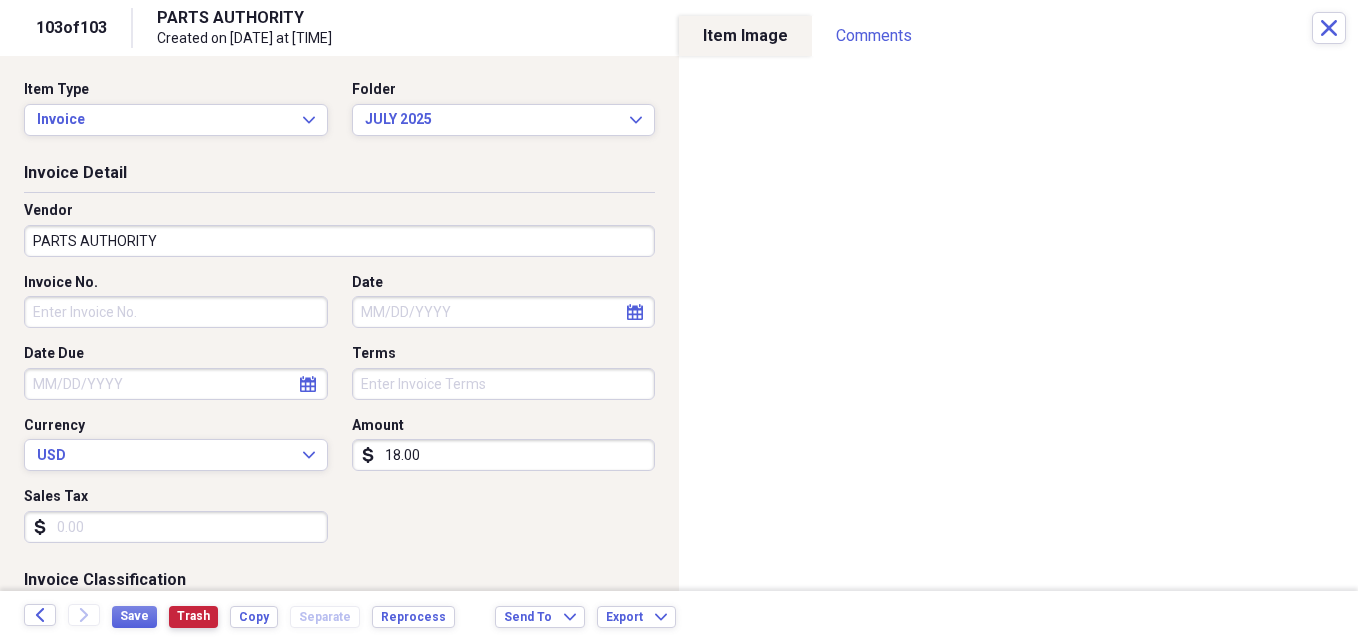 click on "Trash" at bounding box center [193, 616] 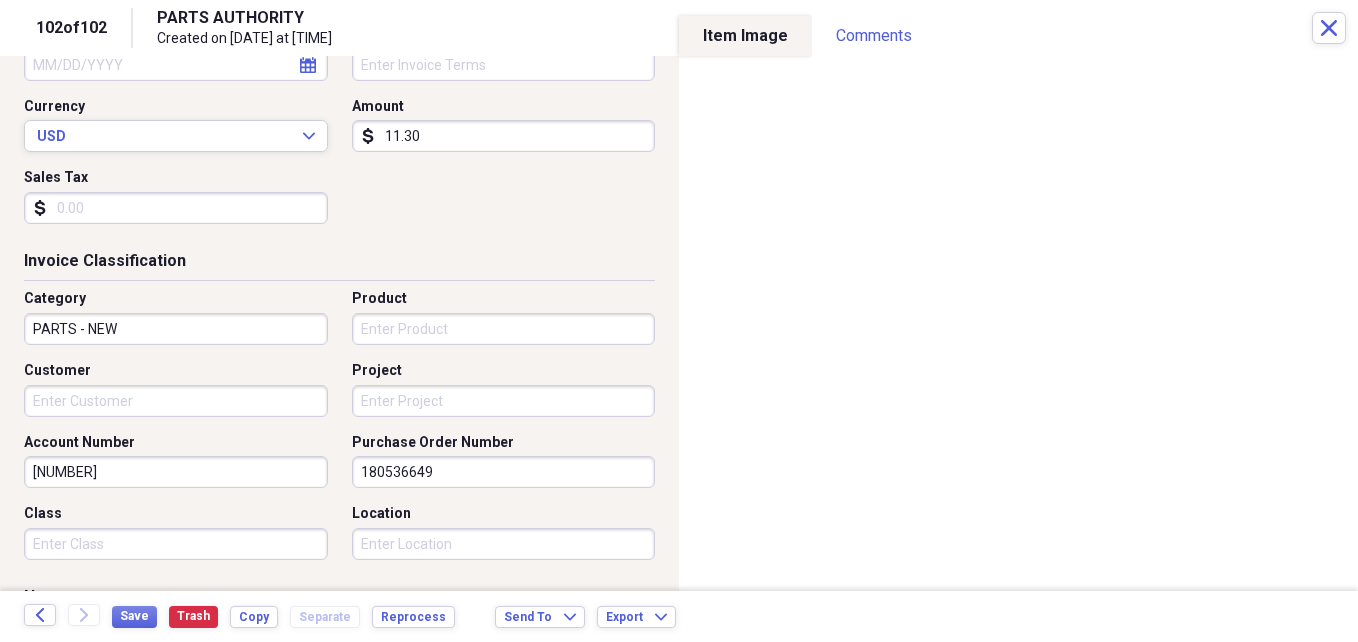 scroll, scrollTop: 320, scrollLeft: 0, axis: vertical 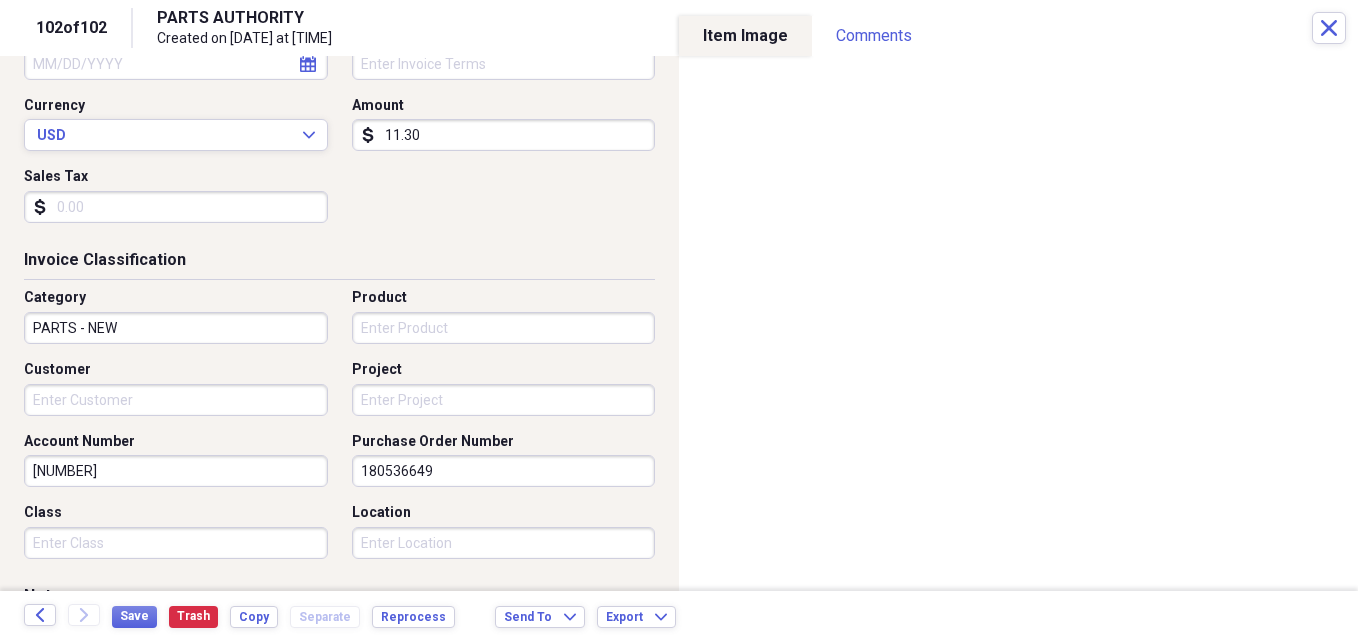 click on "Customer" at bounding box center (176, 400) 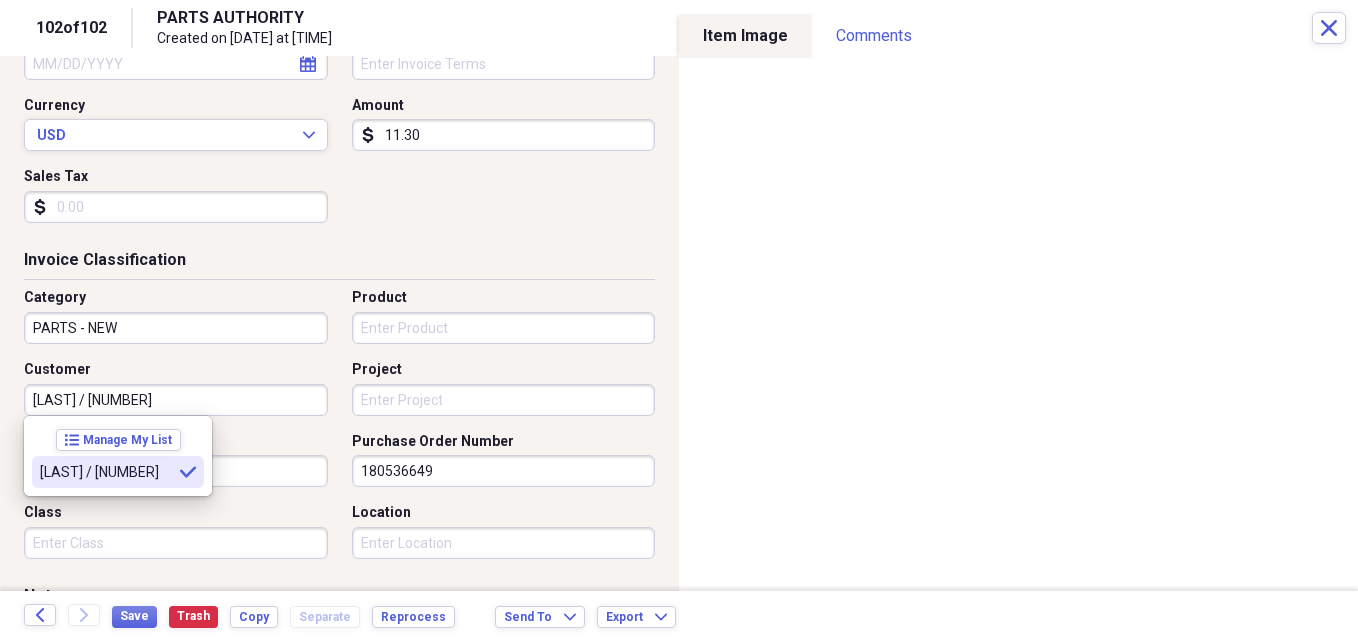 type on "[LAST] / [NUMBER]" 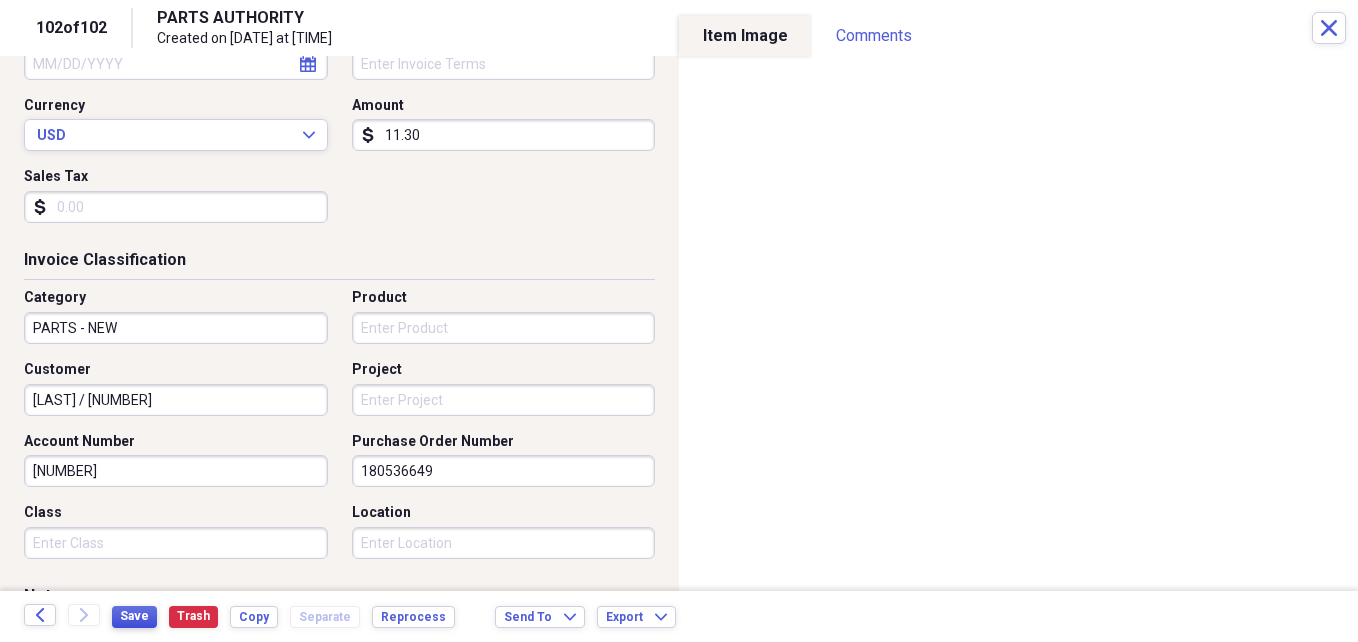 click on "Save" at bounding box center (134, 616) 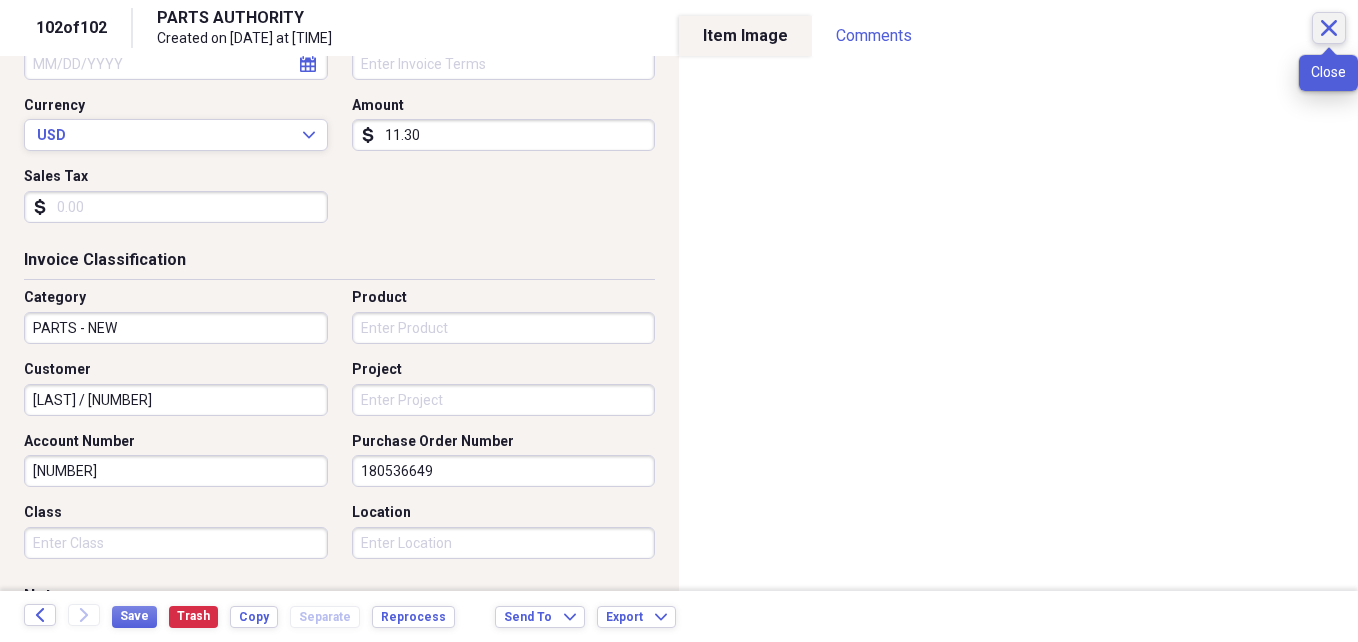 click on "Close" 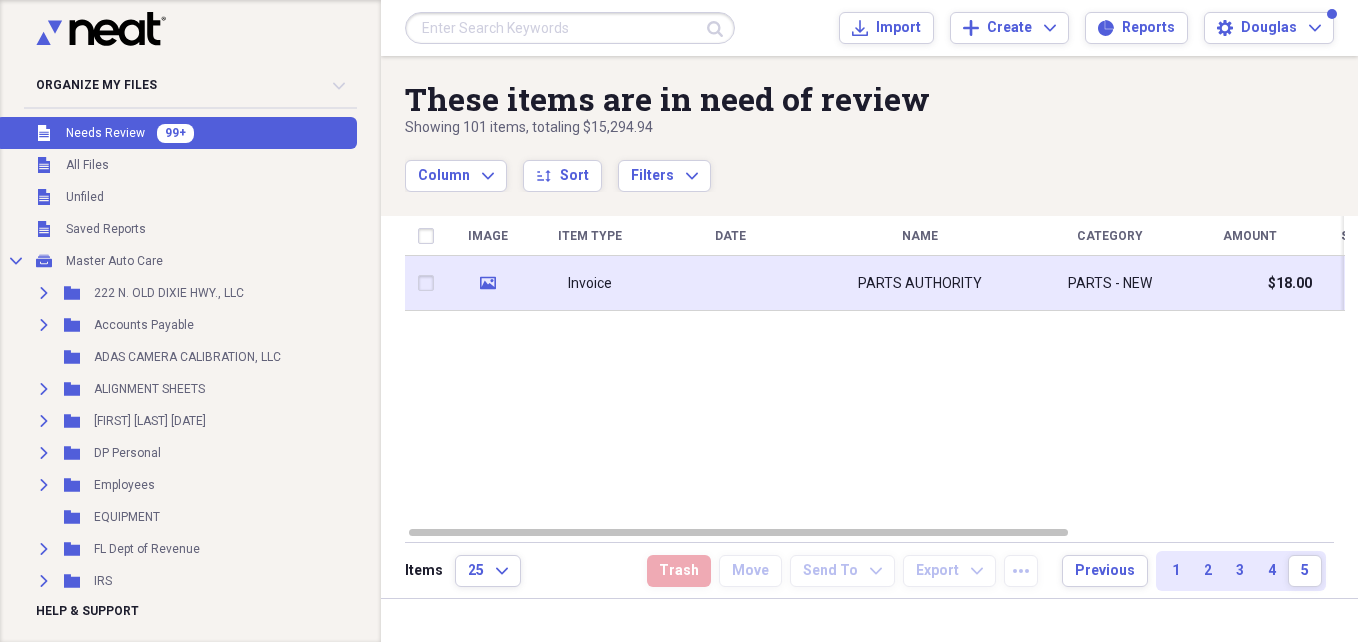 click on "PARTS AUTHORITY" at bounding box center (920, 284) 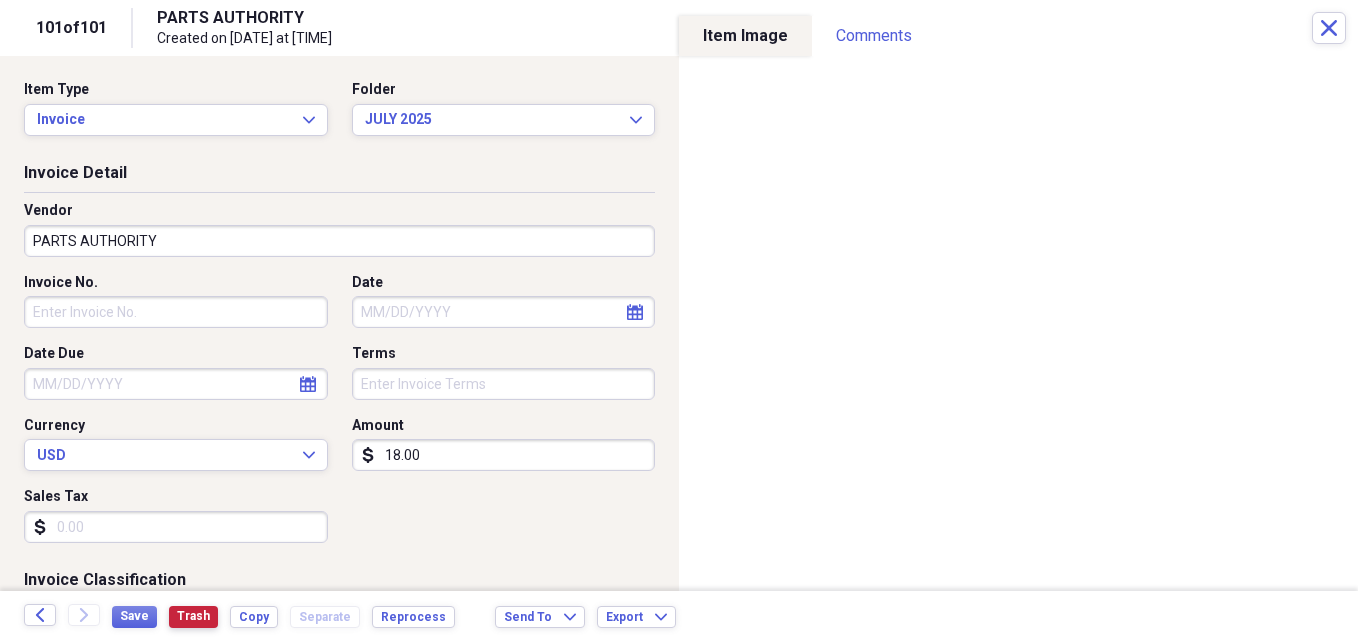 click on "Trash" at bounding box center [193, 616] 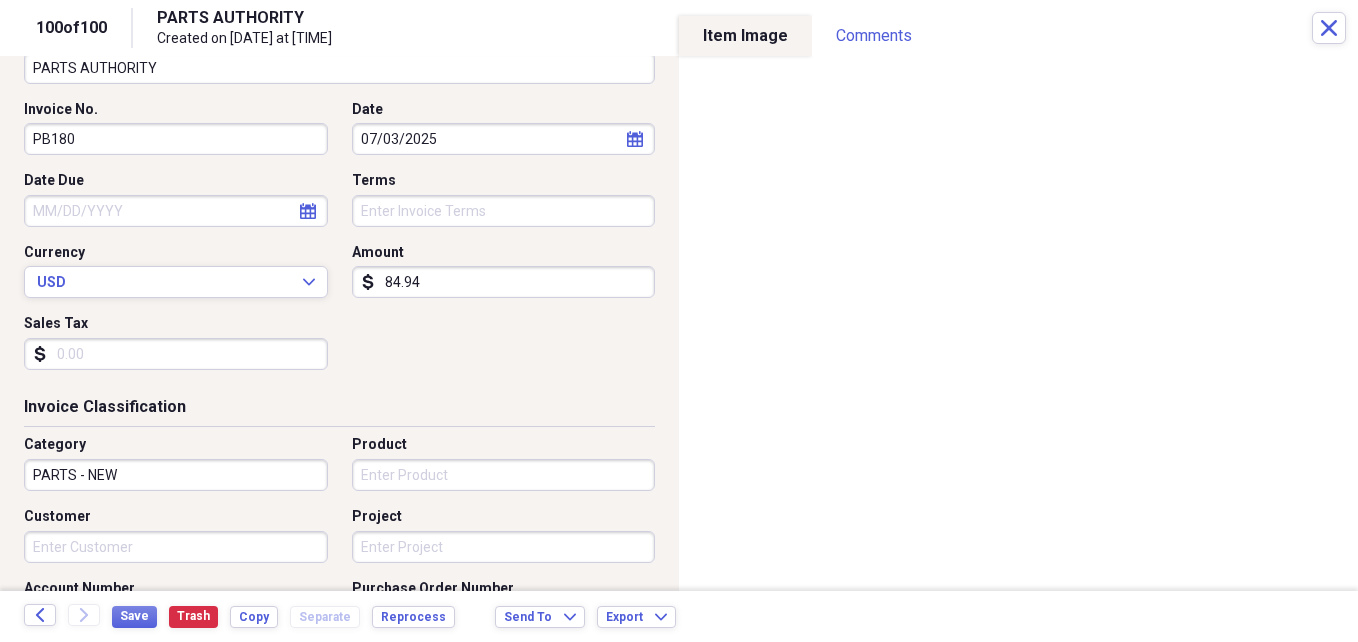 scroll, scrollTop: 213, scrollLeft: 0, axis: vertical 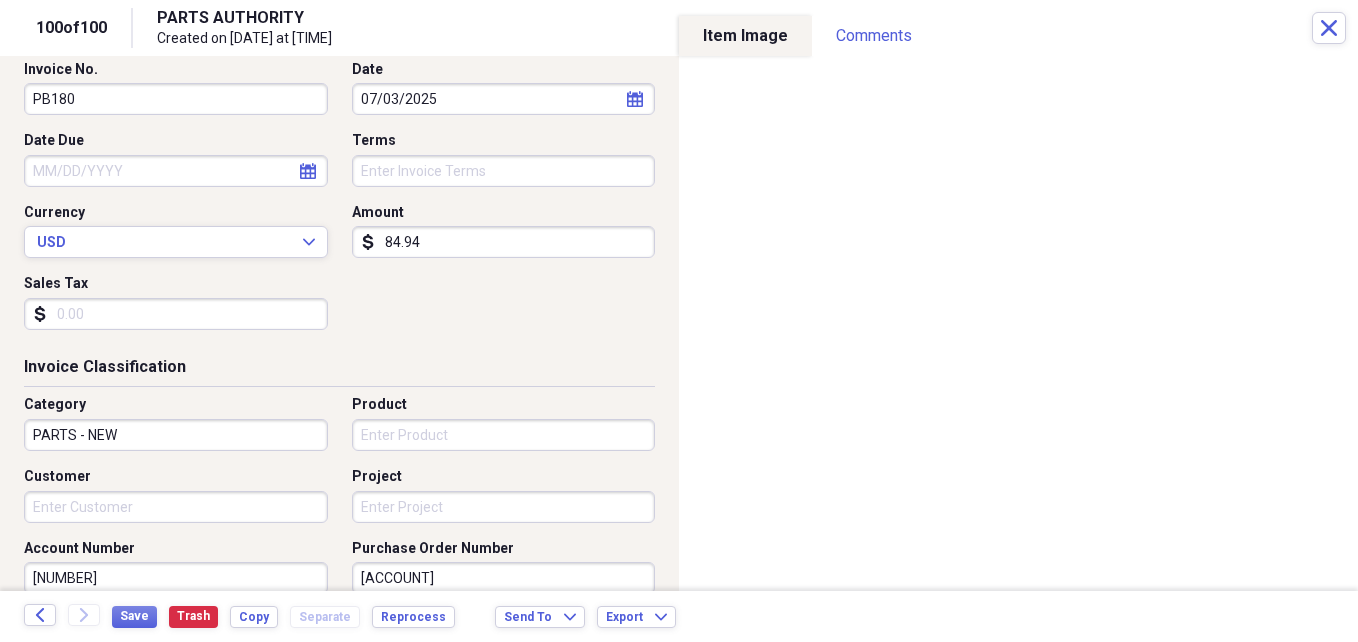 click on "Customer" at bounding box center (176, 507) 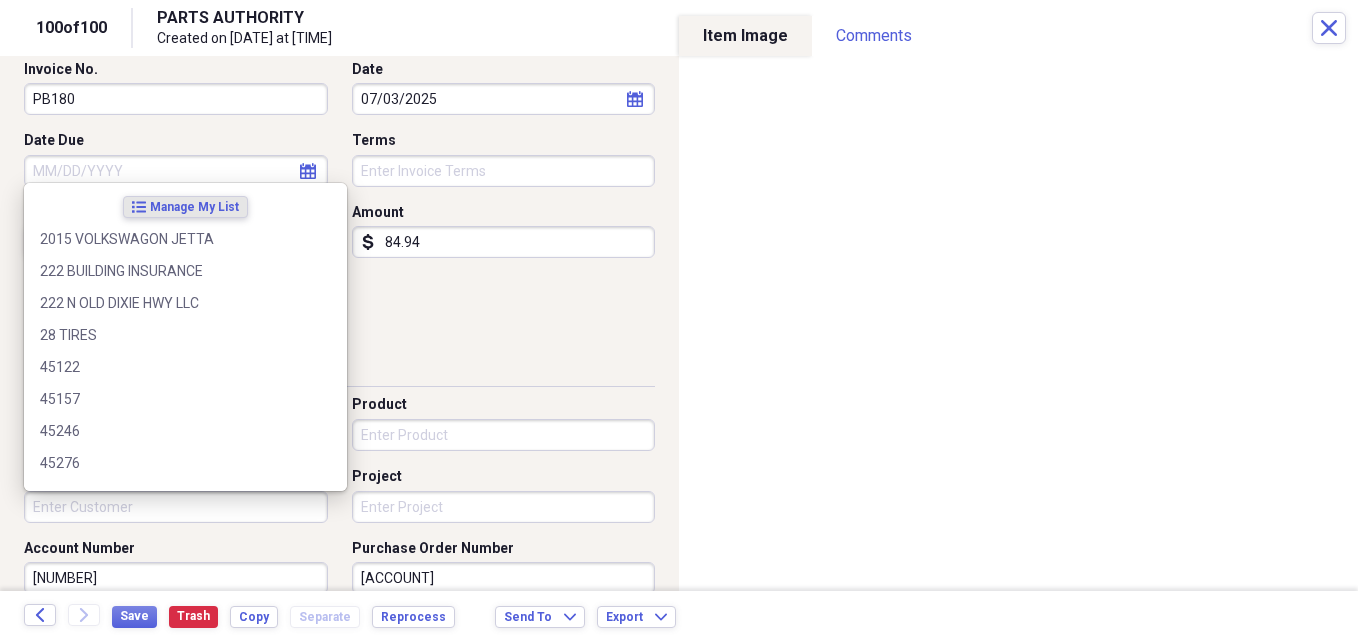 type on "K" 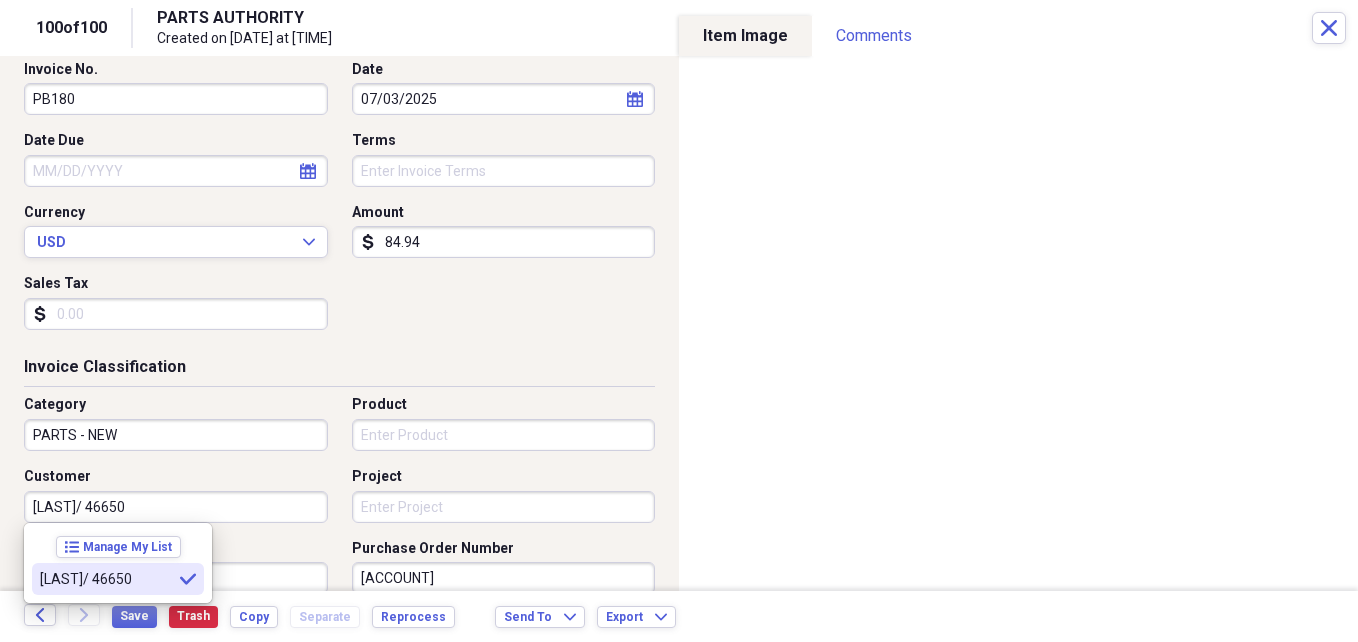 type on "[LAST]/ 46650" 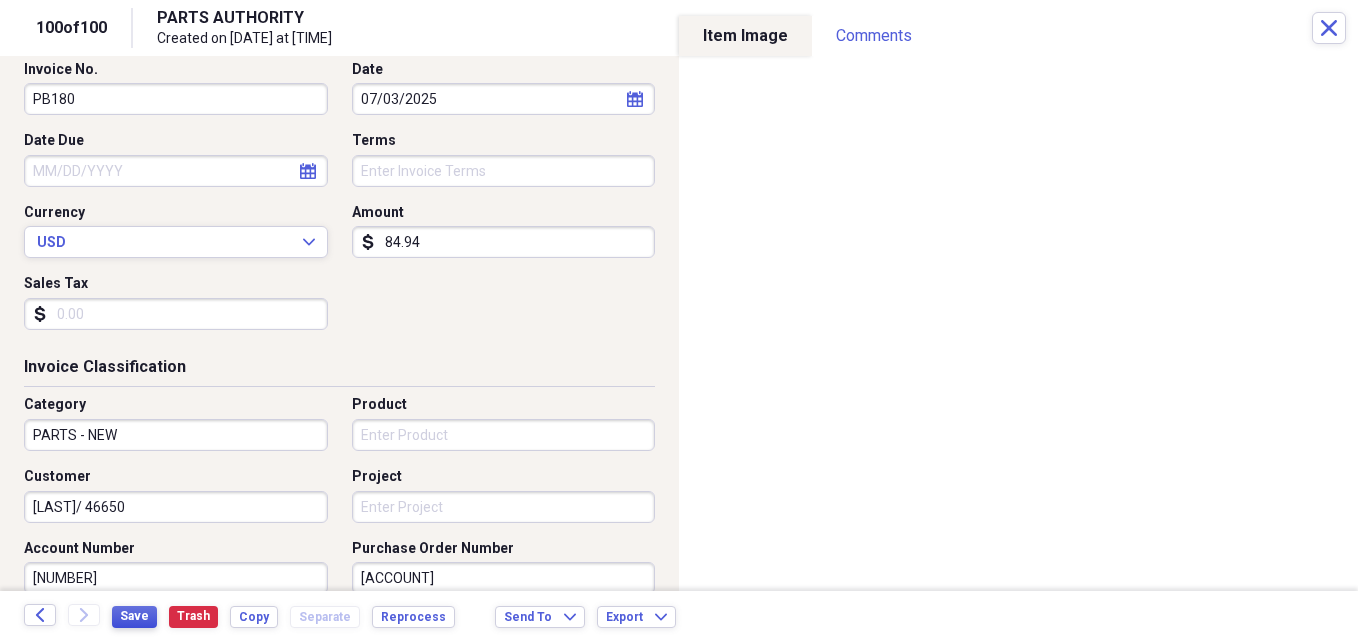 click on "Save" at bounding box center [134, 616] 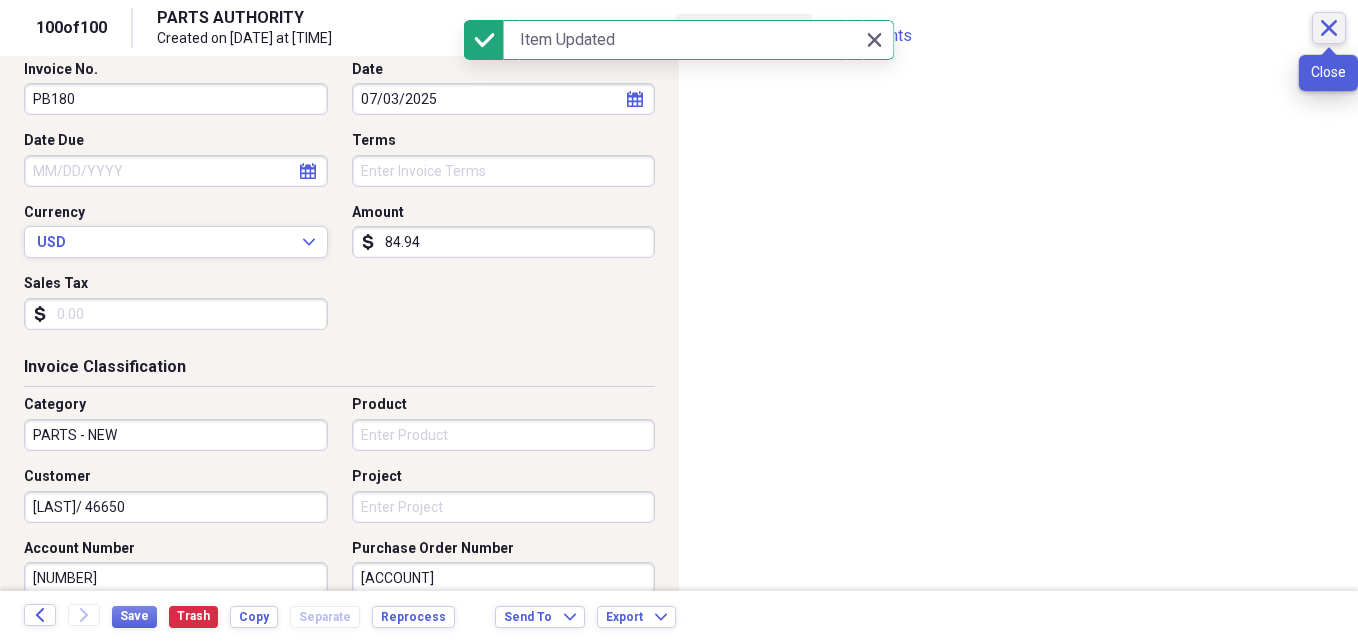 click 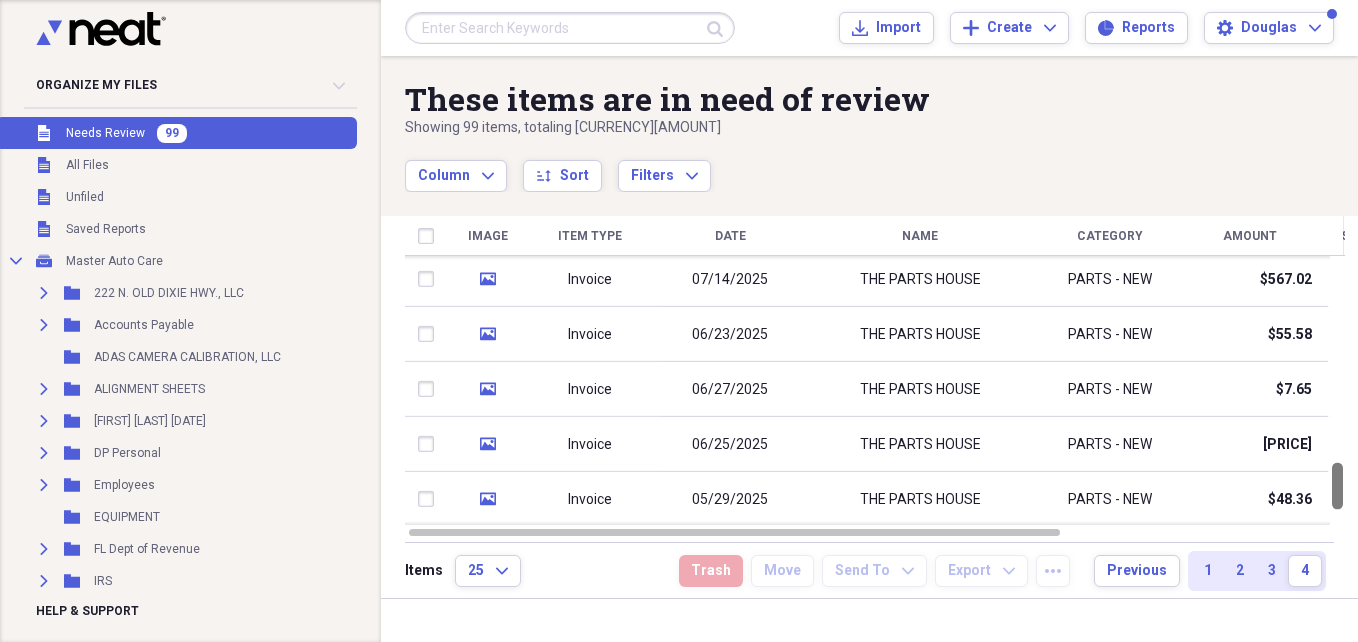 click at bounding box center [1337, 390] 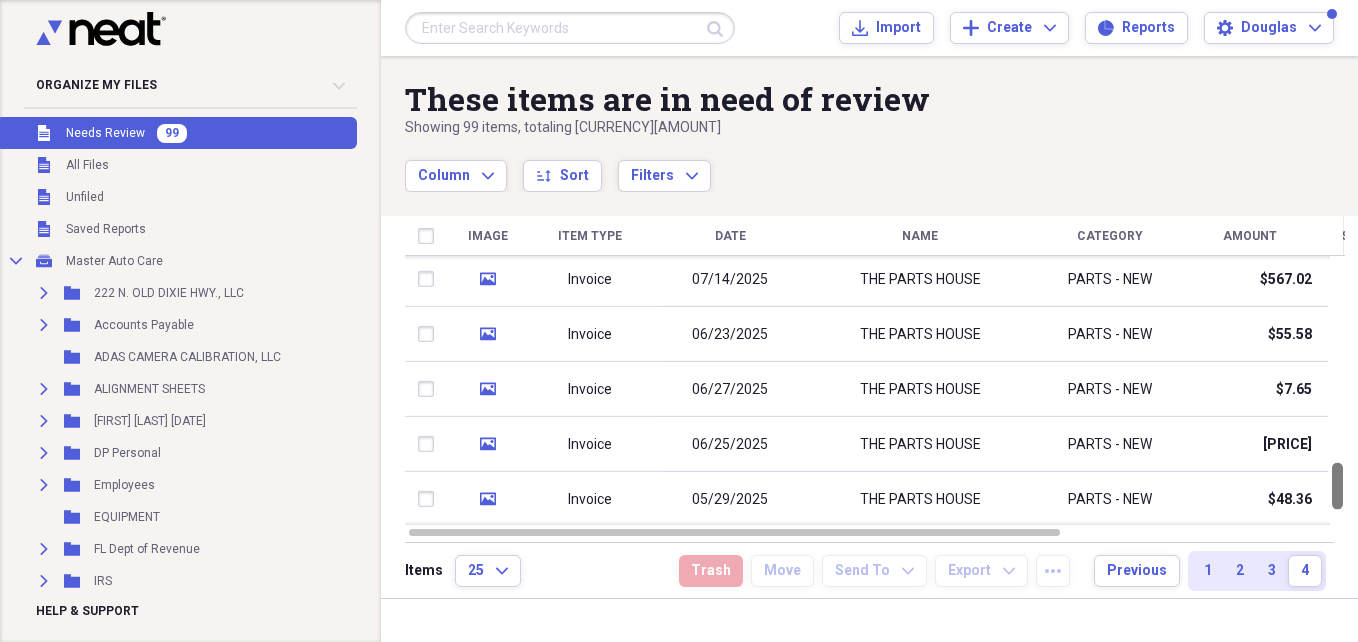 click at bounding box center [1337, 390] 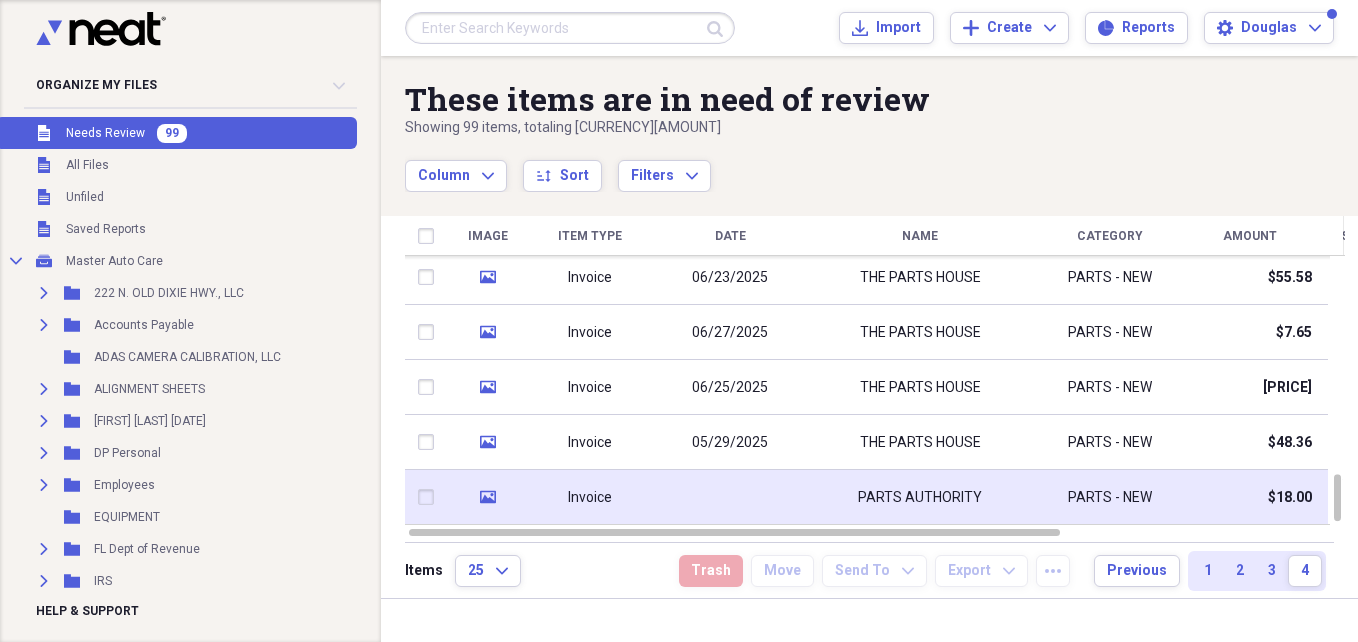 click on "PARTS AUTHORITY" at bounding box center [920, 498] 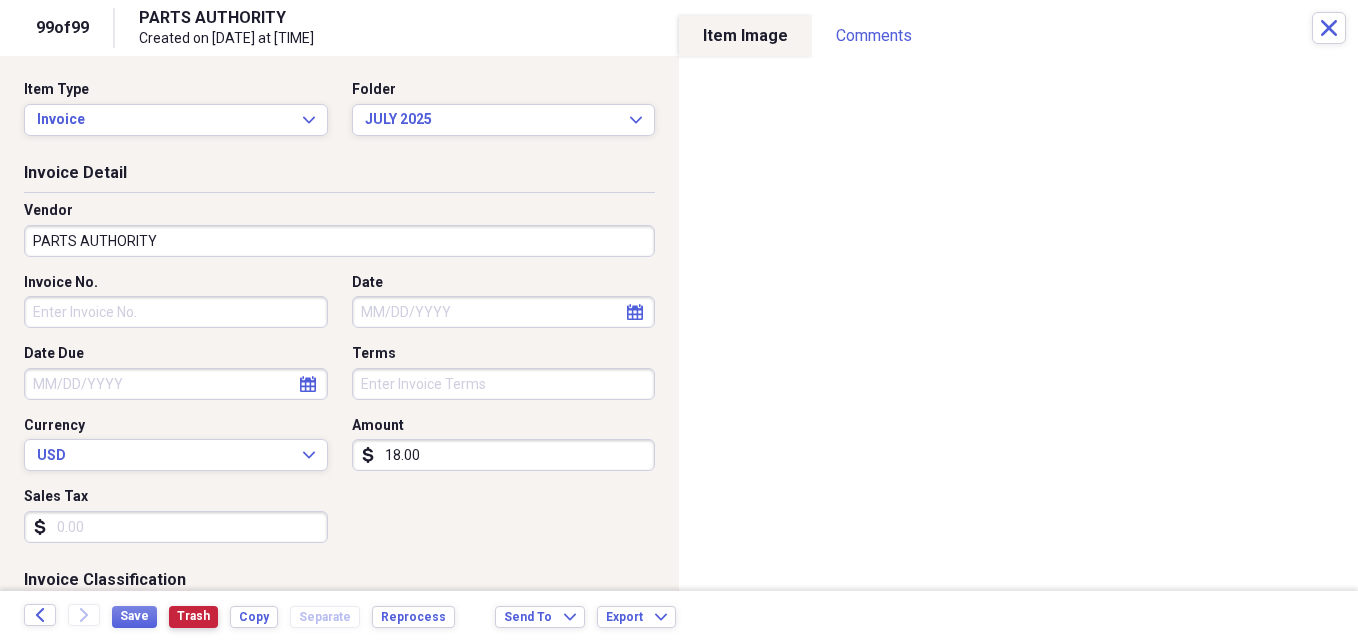 click on "Trash" at bounding box center (193, 616) 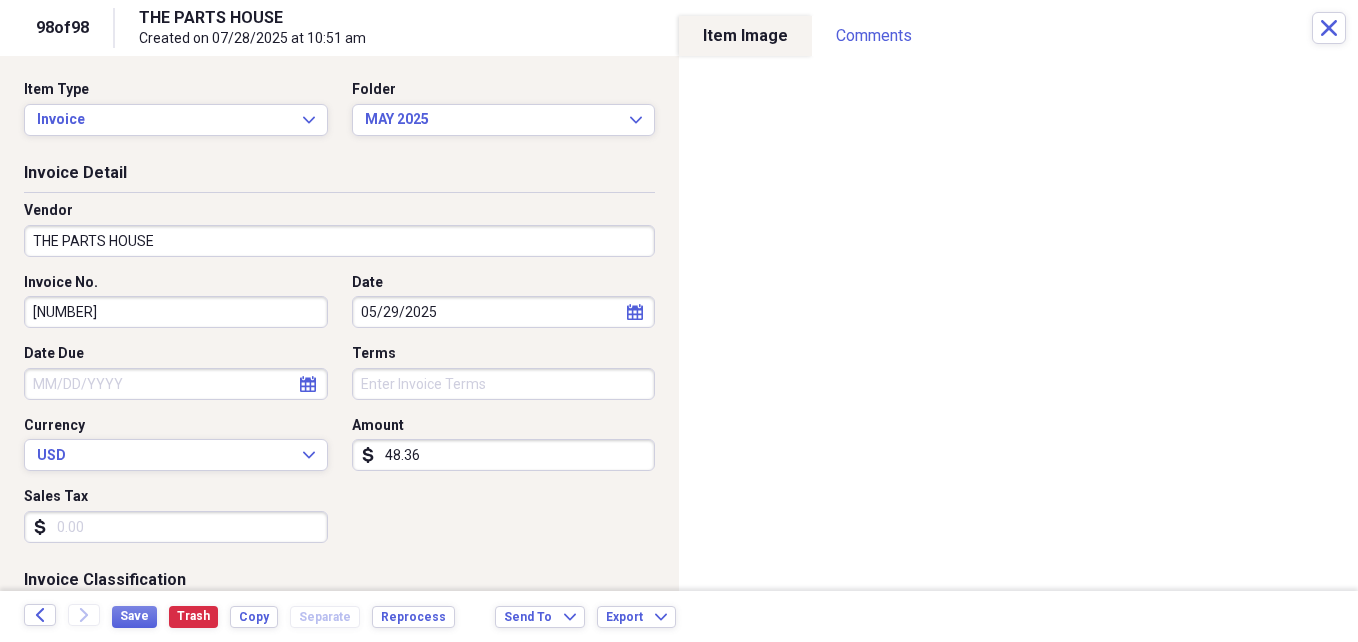 click on "THE PARTS HOUSE" at bounding box center [339, 241] 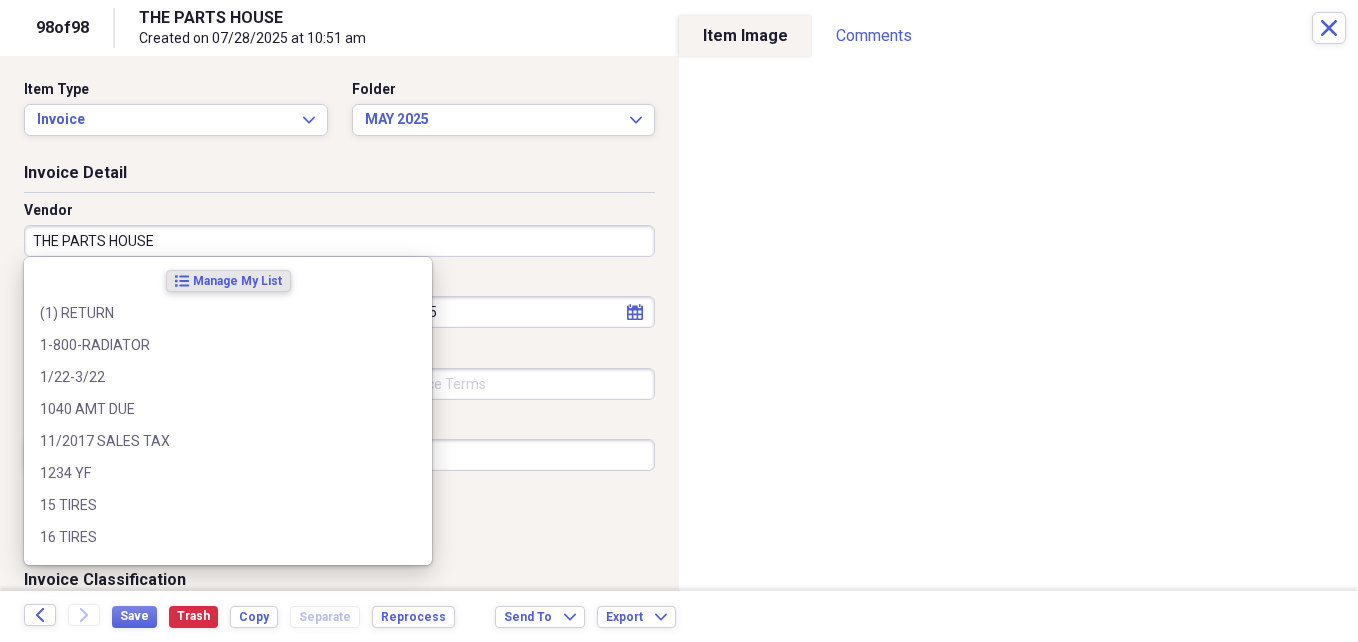 click on "THE PARTS HOUSE" at bounding box center (339, 241) 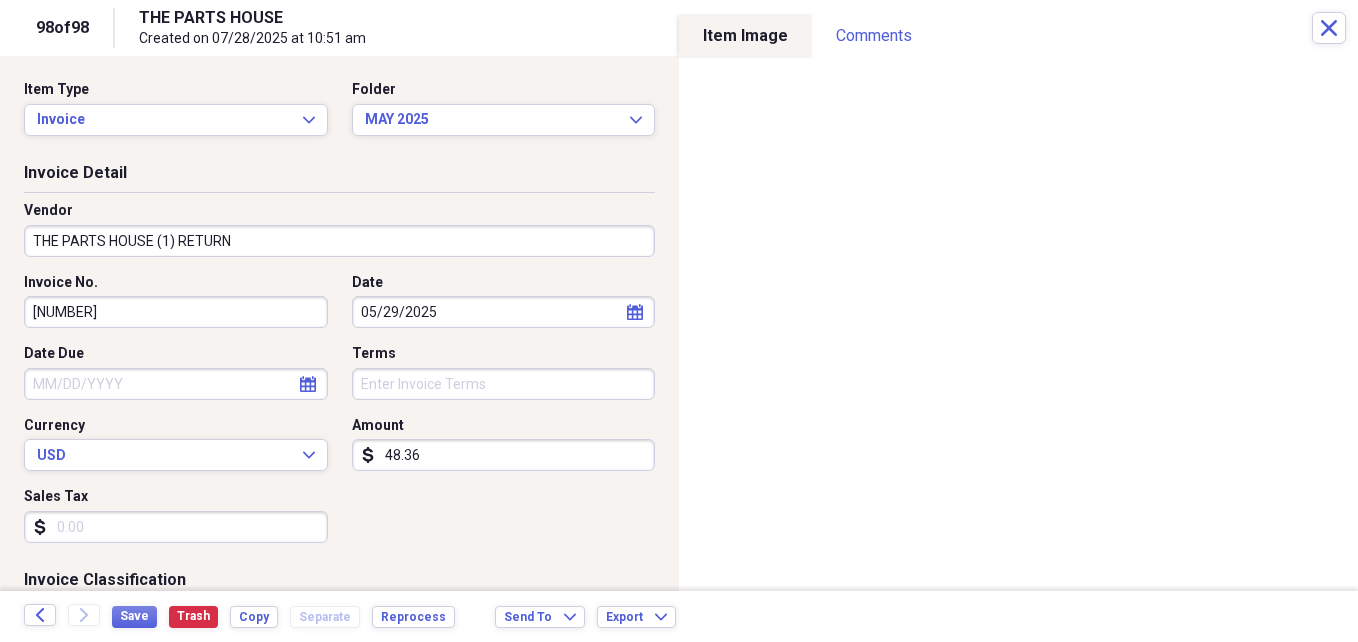 type on "THE PARTS HOUSE (1) RETURN" 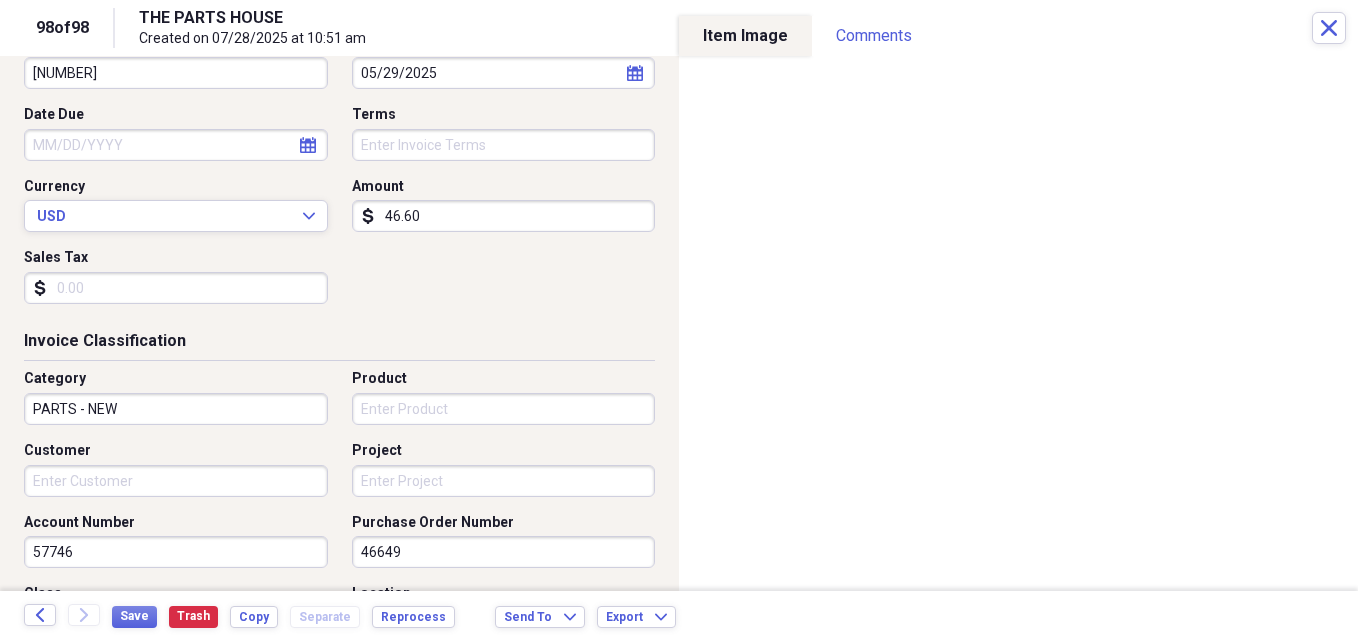 scroll, scrollTop: 240, scrollLeft: 0, axis: vertical 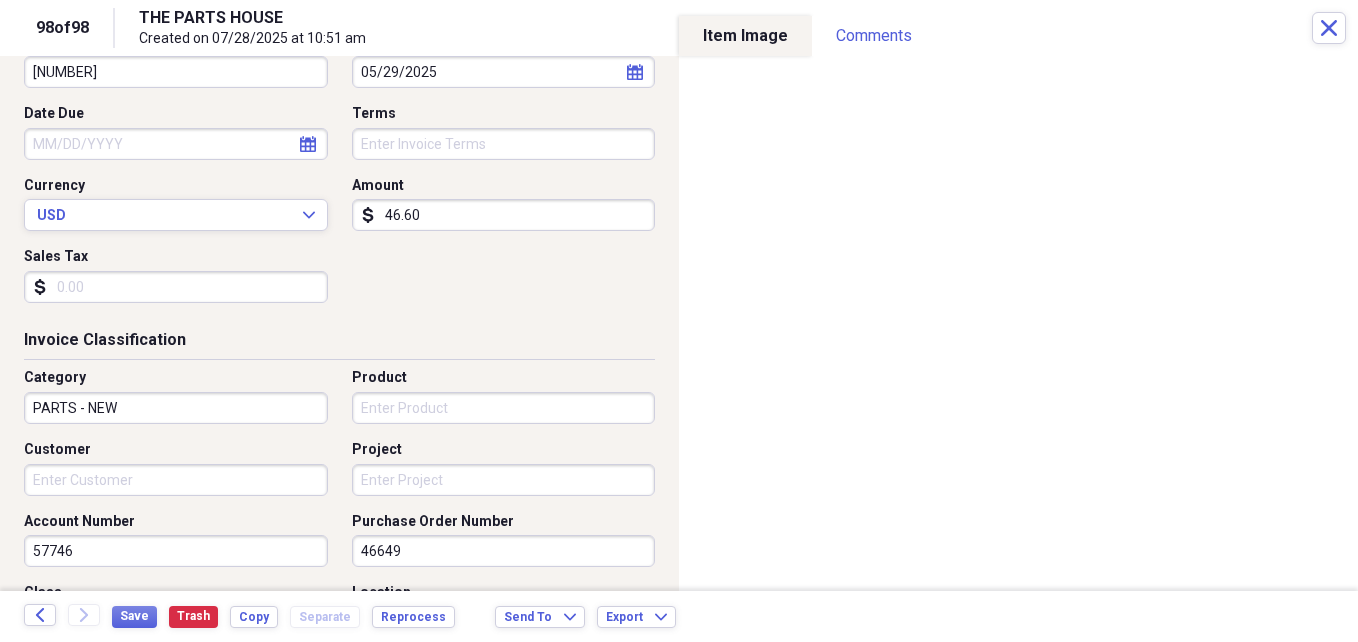 type on "46.60" 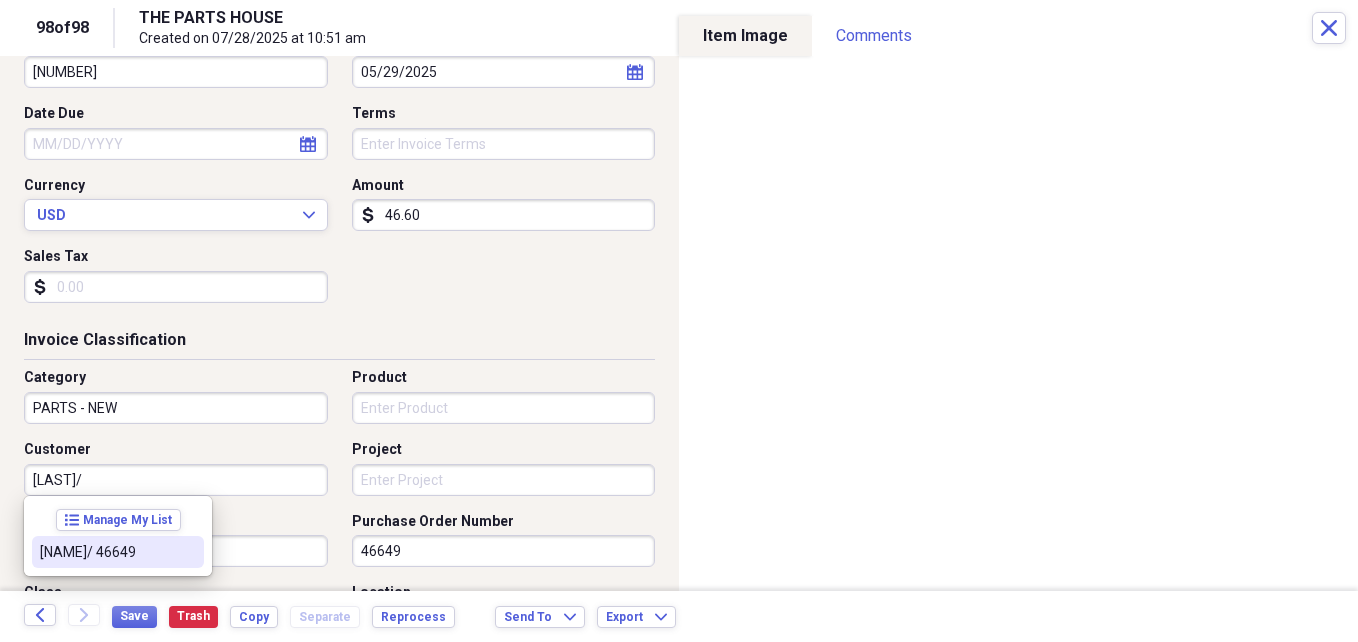 click on "[NAME]/ 46649" at bounding box center (118, 552) 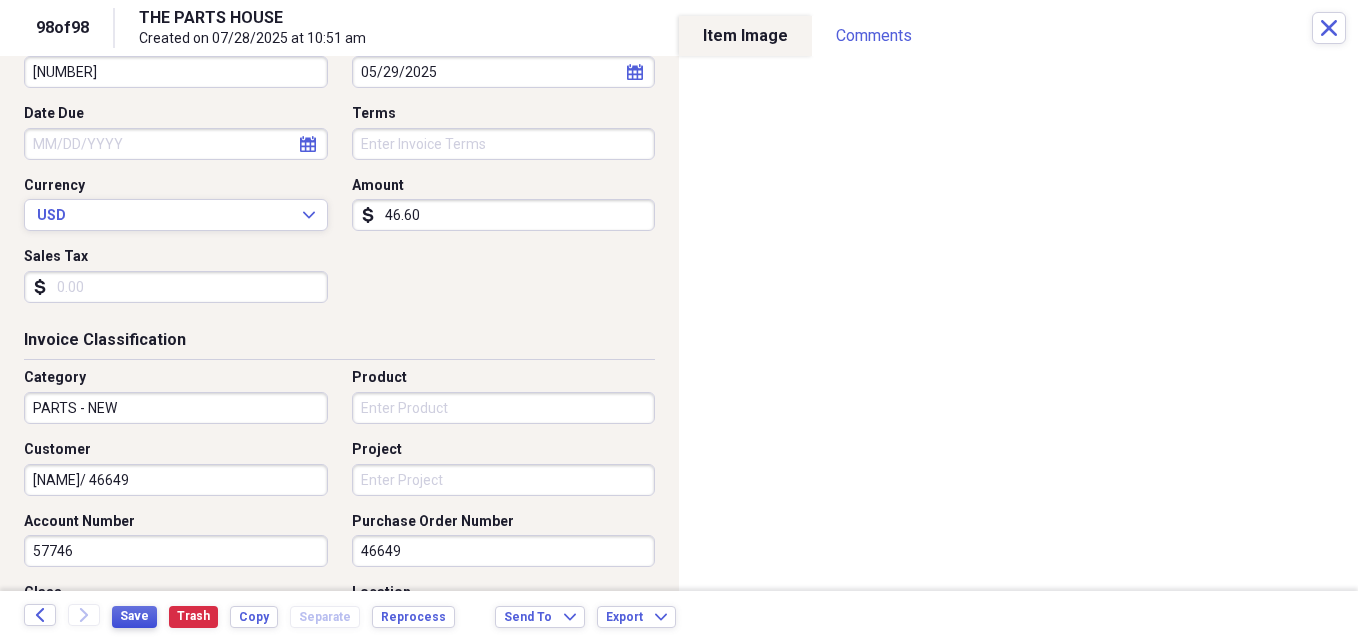 click on "Save" at bounding box center (134, 616) 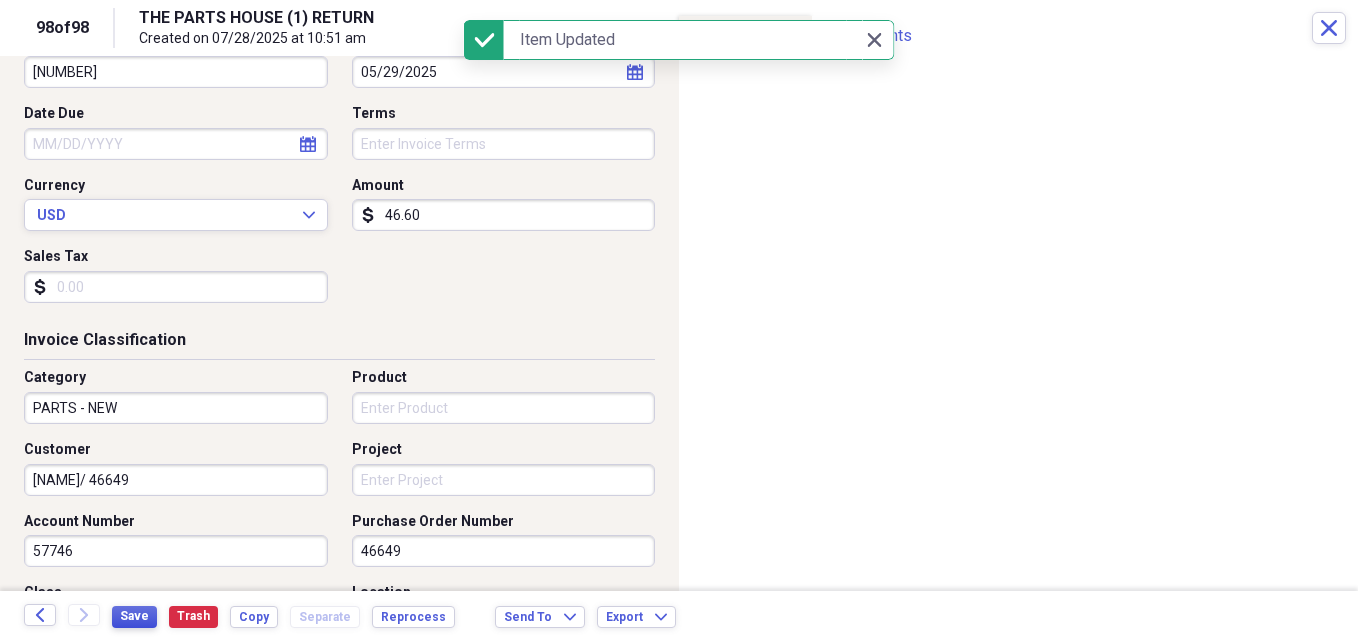 type on "THE PARTS HOUSE (1) RETURN" 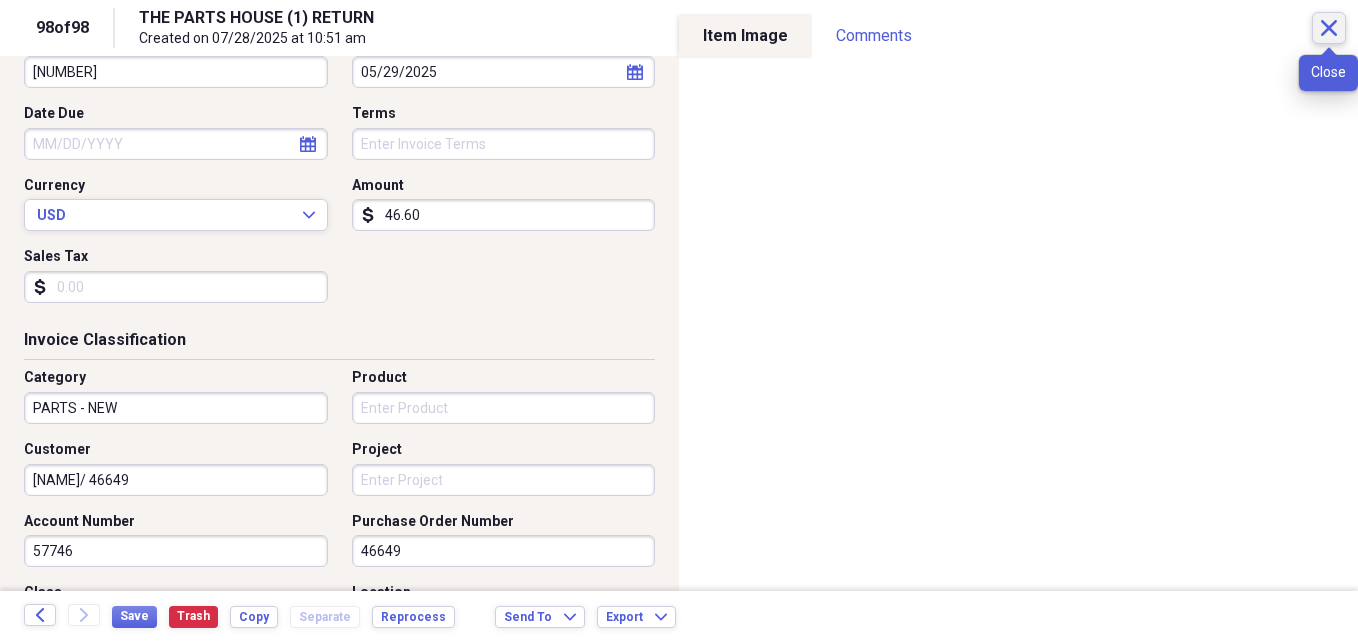 click on "Close" at bounding box center [1329, 28] 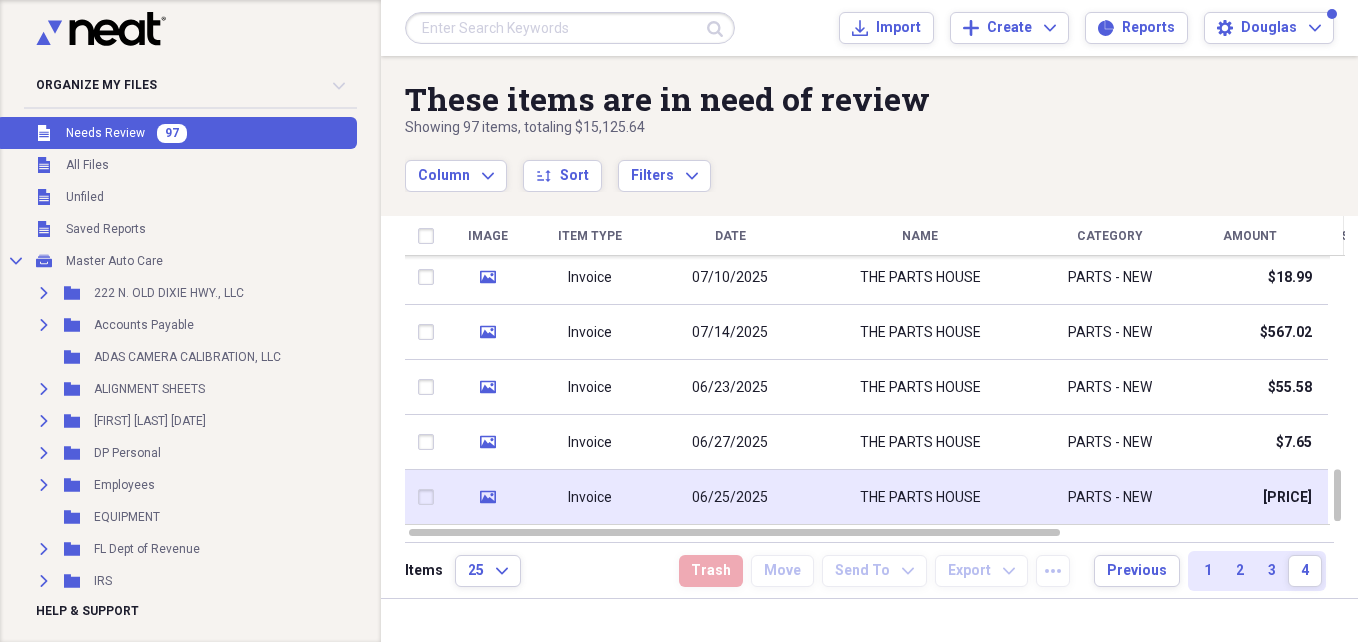 click on "THE PARTS HOUSE" at bounding box center [920, 497] 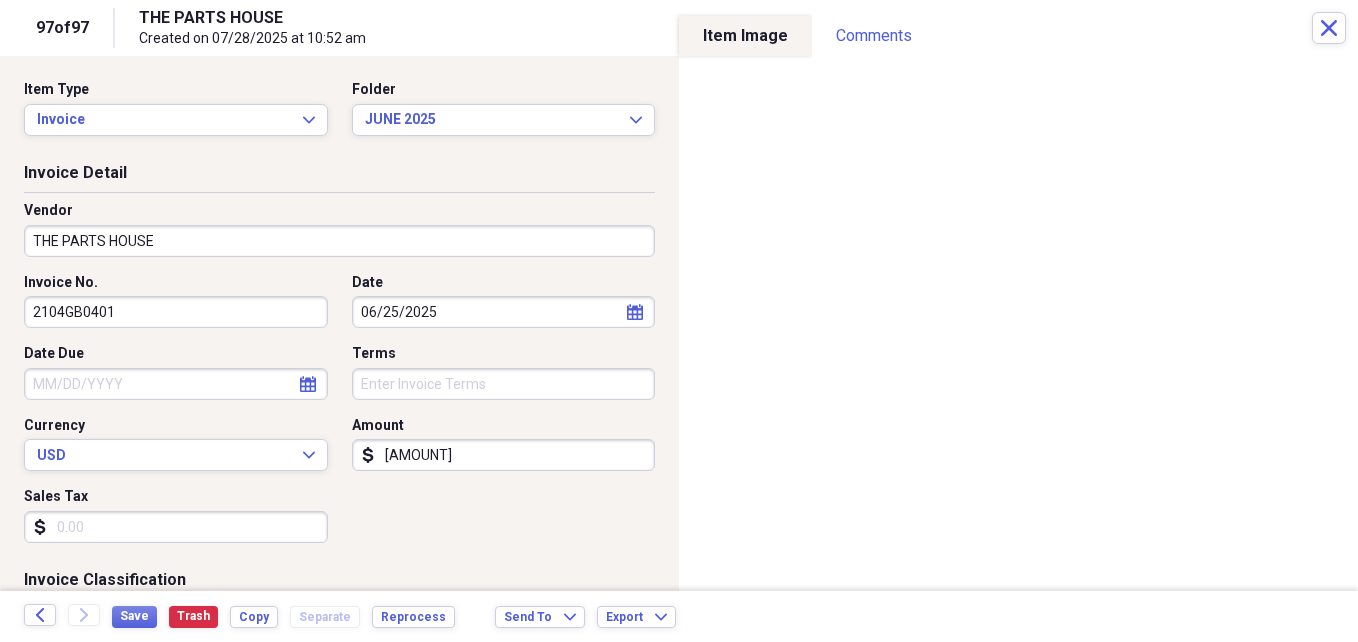 click on "THE PARTS HOUSE" at bounding box center (339, 241) 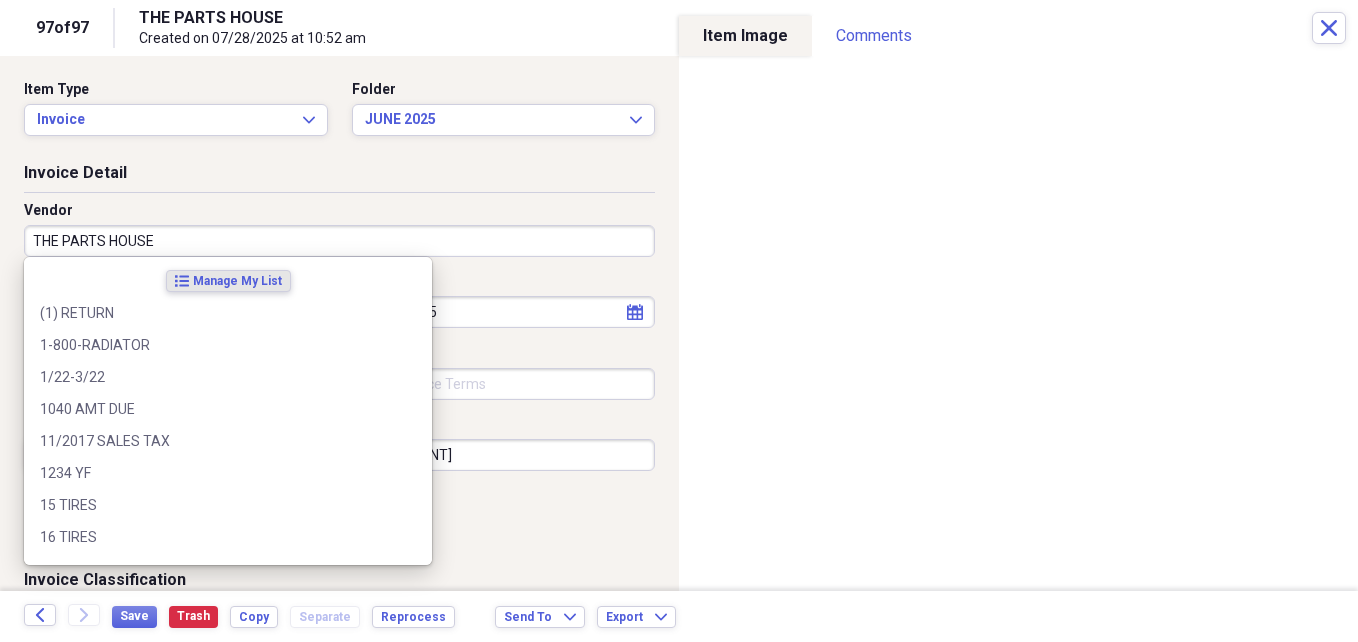 click on "THE PARTS HOUSE" at bounding box center [339, 241] 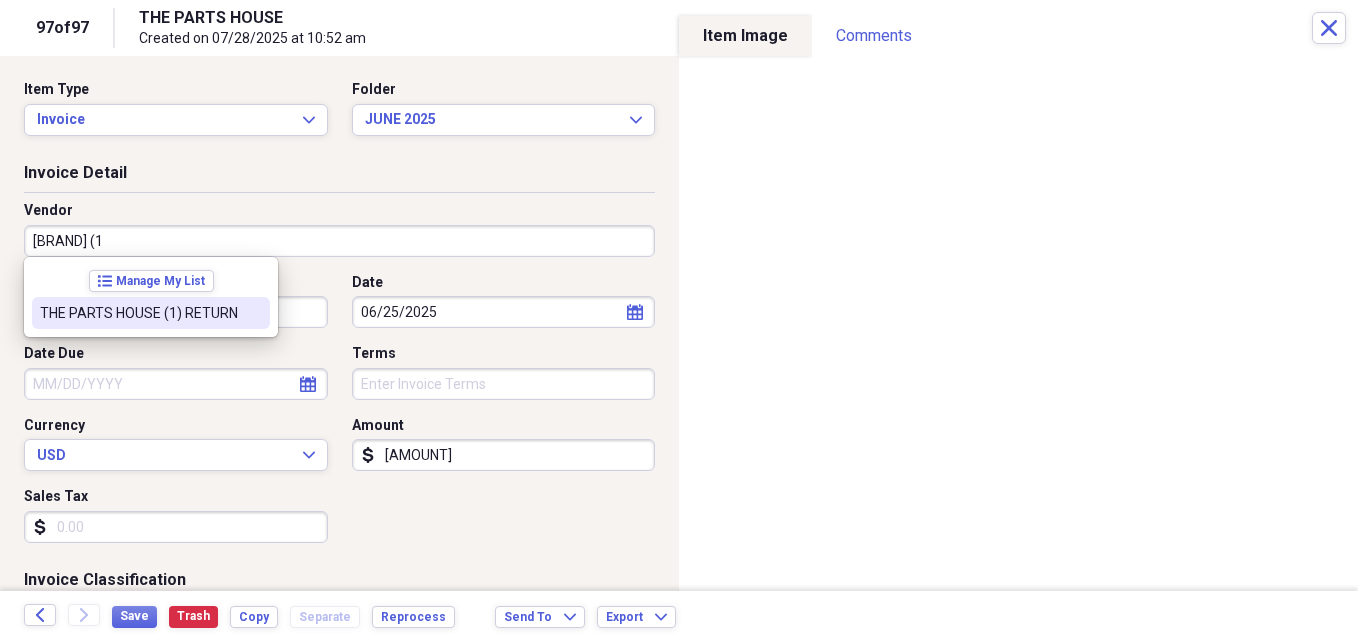 click on "THE PARTS HOUSE (1) RETURN" at bounding box center (139, 313) 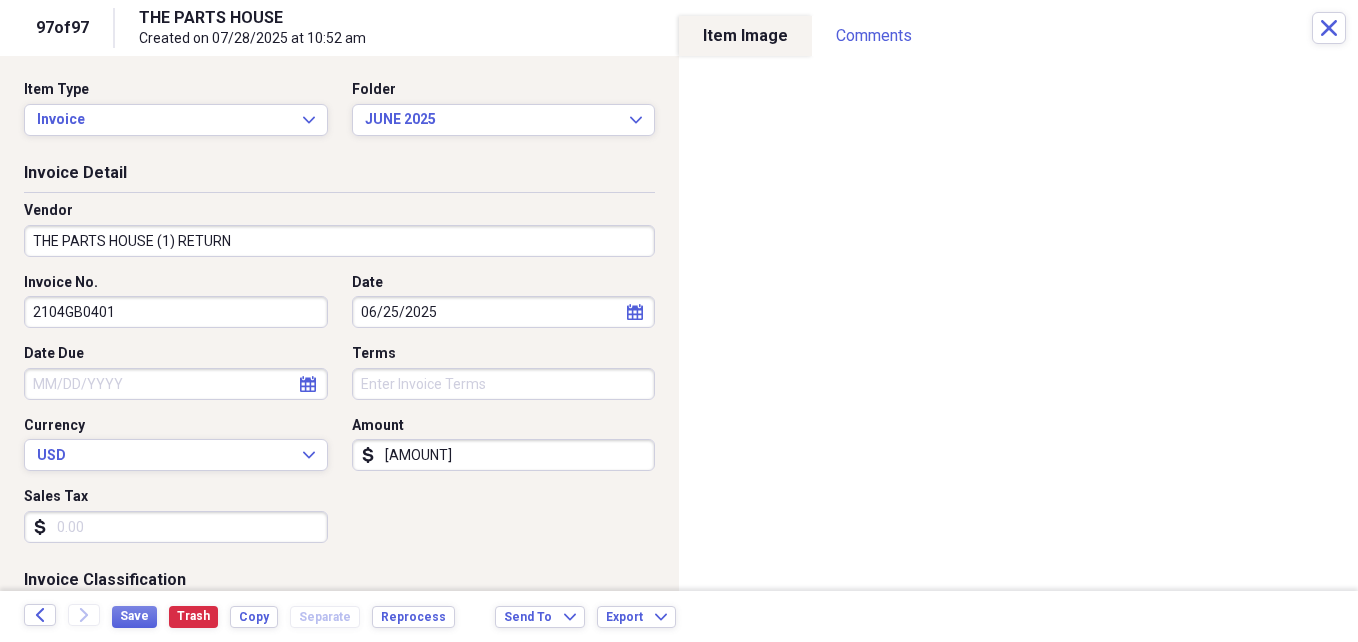click on "[AMOUNT]" at bounding box center [504, 455] 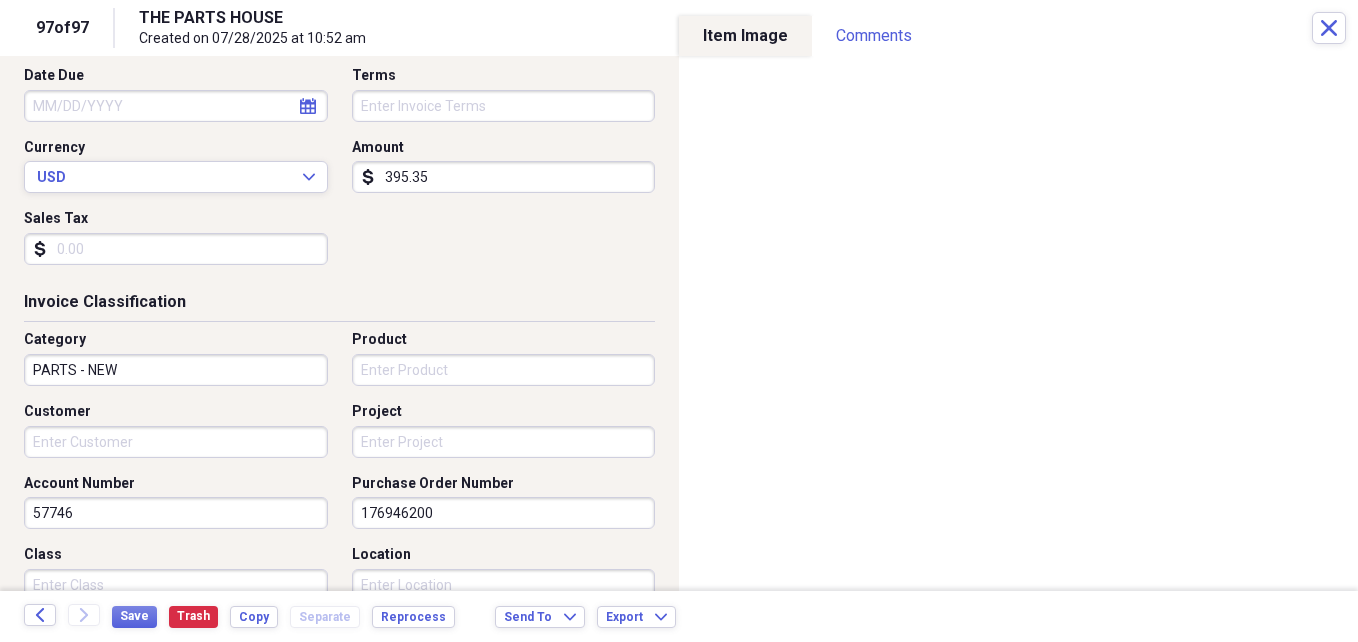 scroll, scrollTop: 280, scrollLeft: 0, axis: vertical 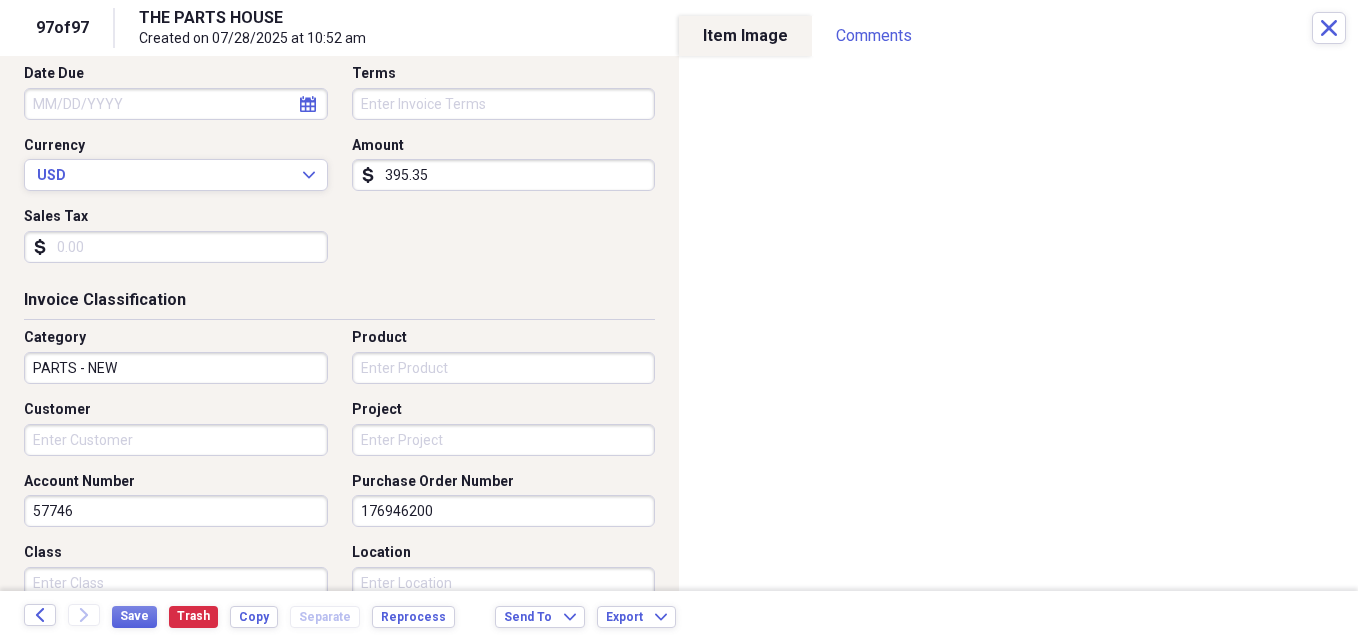 type on "395.35" 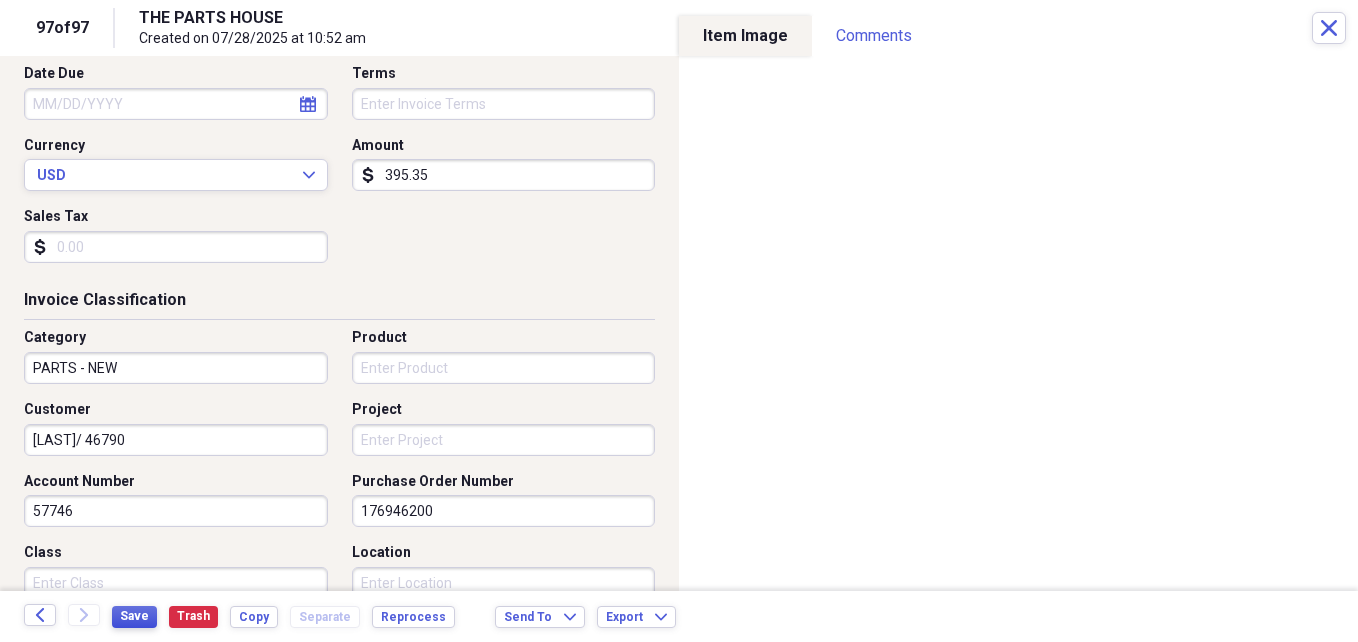 type on "[LAST]/ 46790" 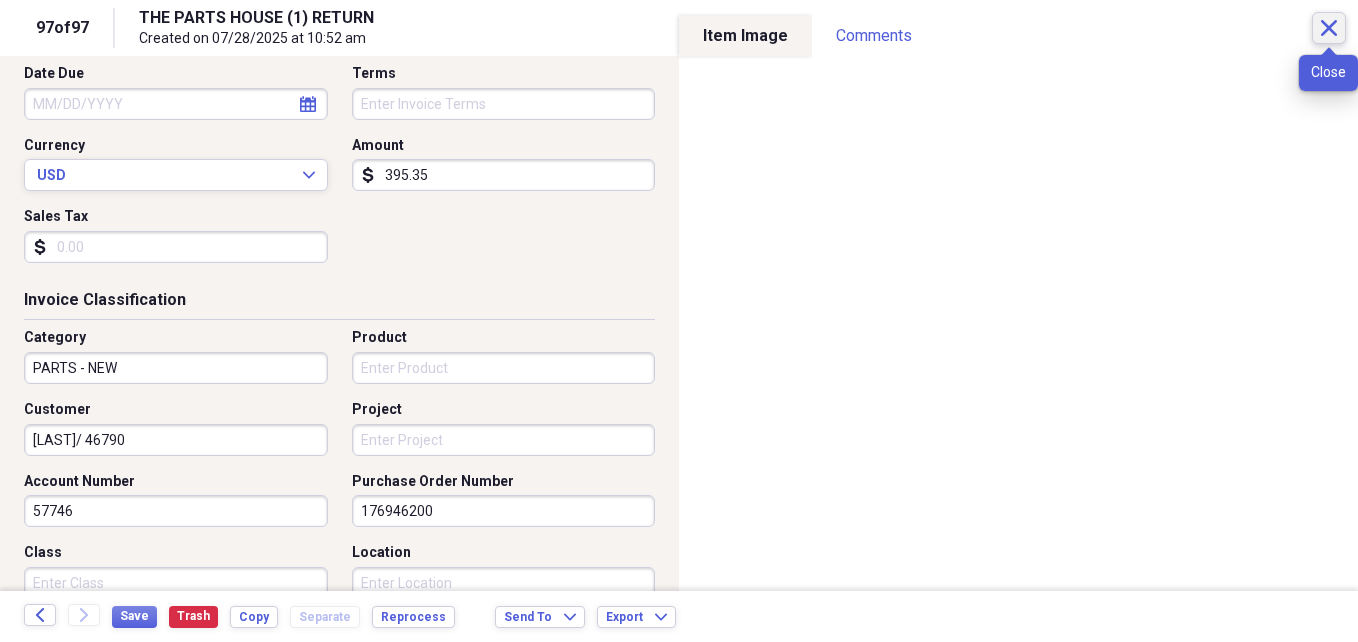 click on "Close" at bounding box center (1329, 28) 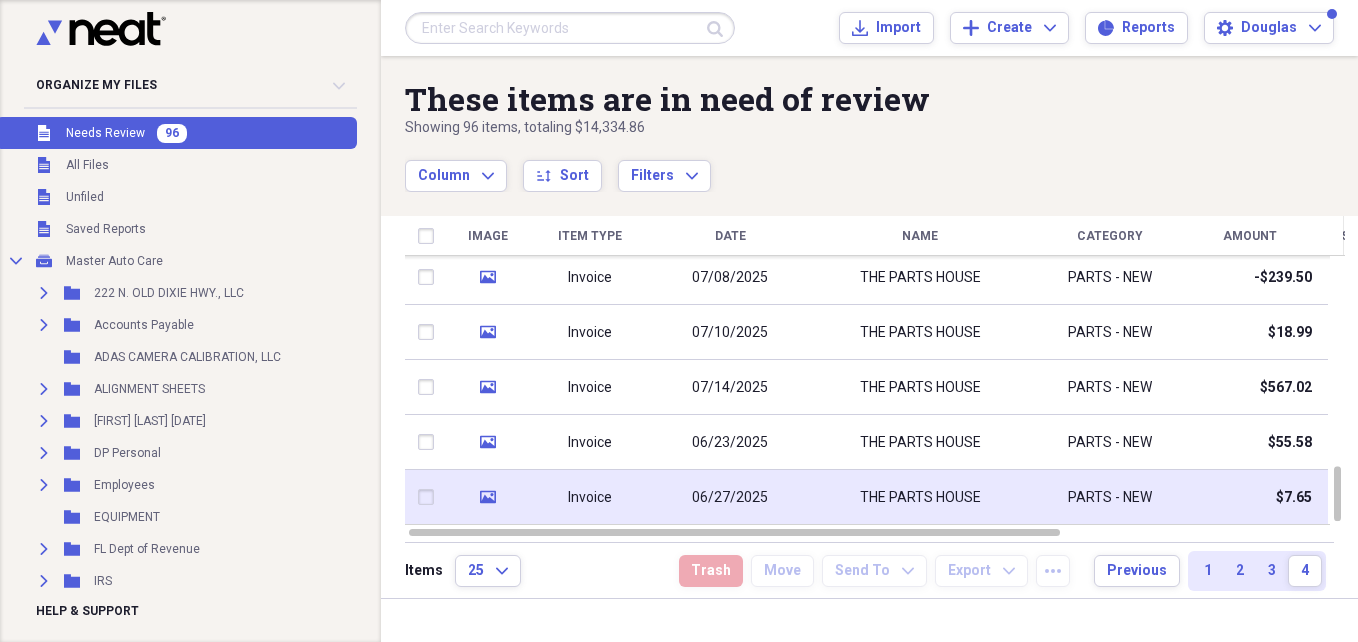 click on "06/27/2025" at bounding box center (730, 497) 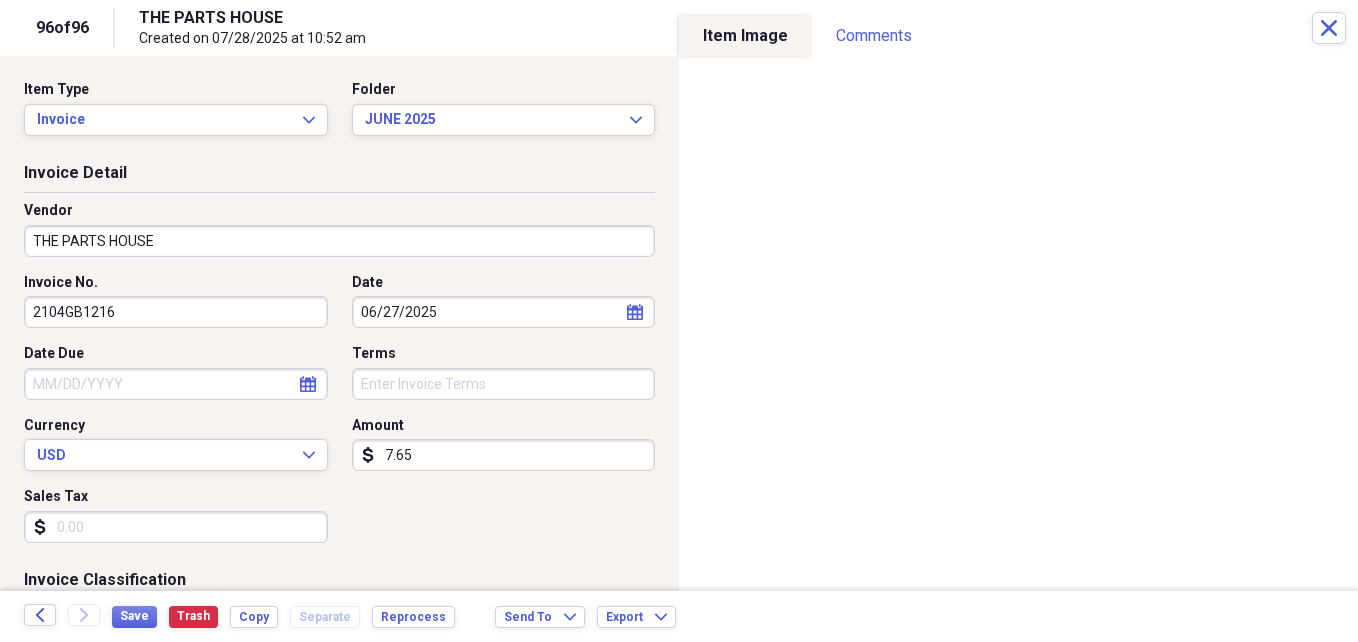 click on "THE PARTS HOUSE" at bounding box center [339, 241] 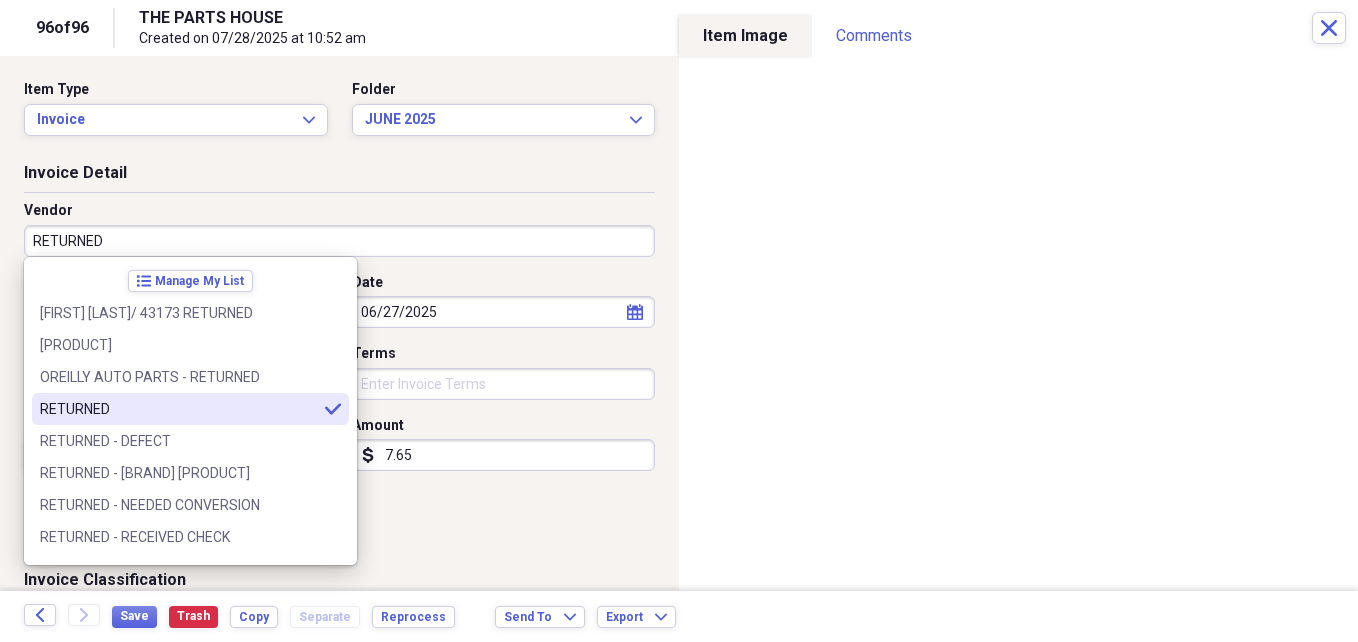 type on "RETURNED" 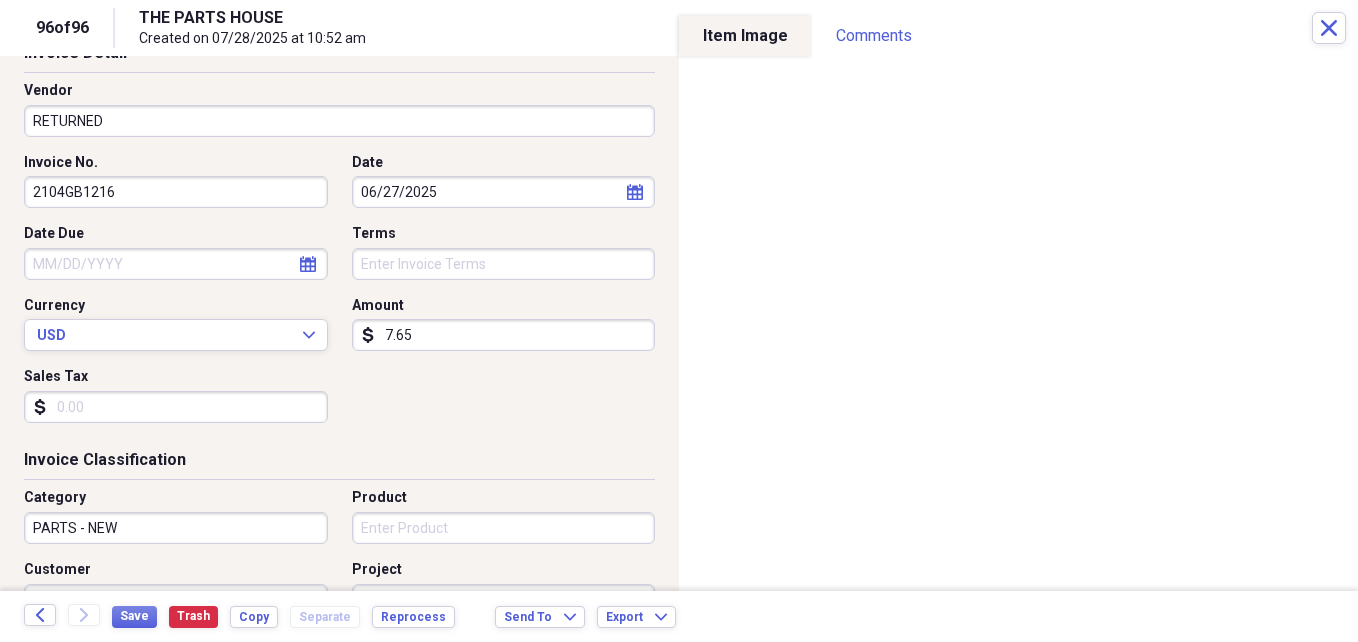 scroll, scrollTop: 160, scrollLeft: 0, axis: vertical 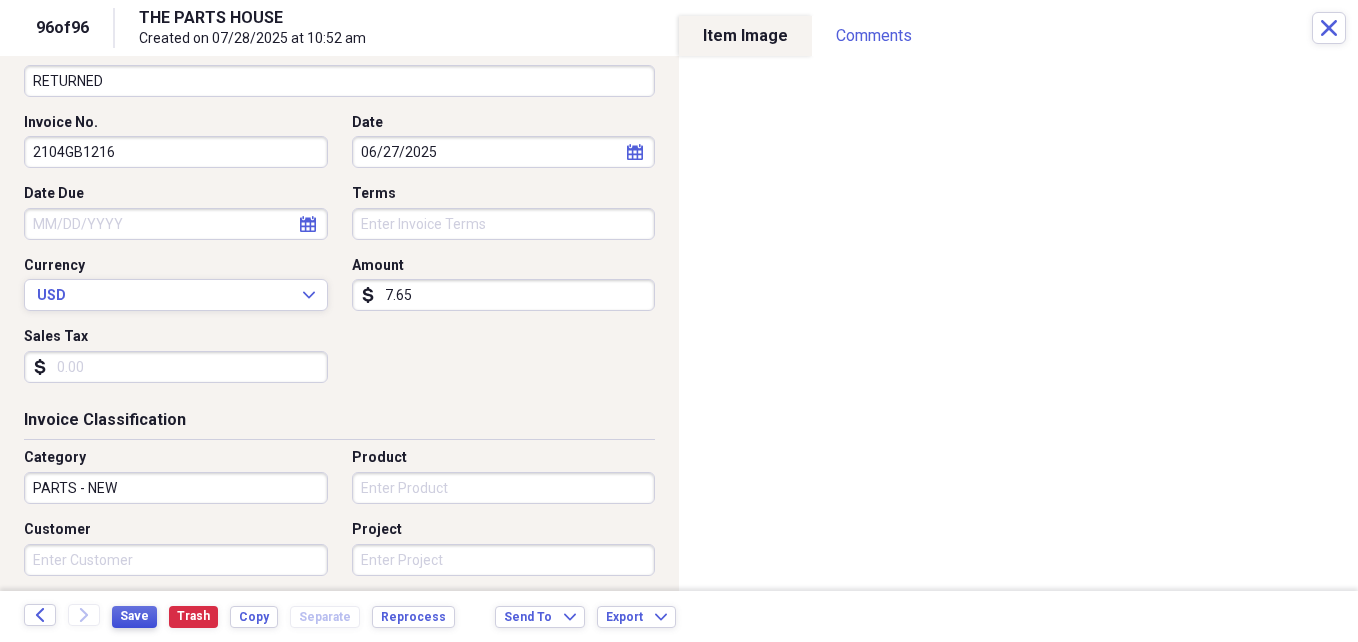 click on "Save" at bounding box center (134, 616) 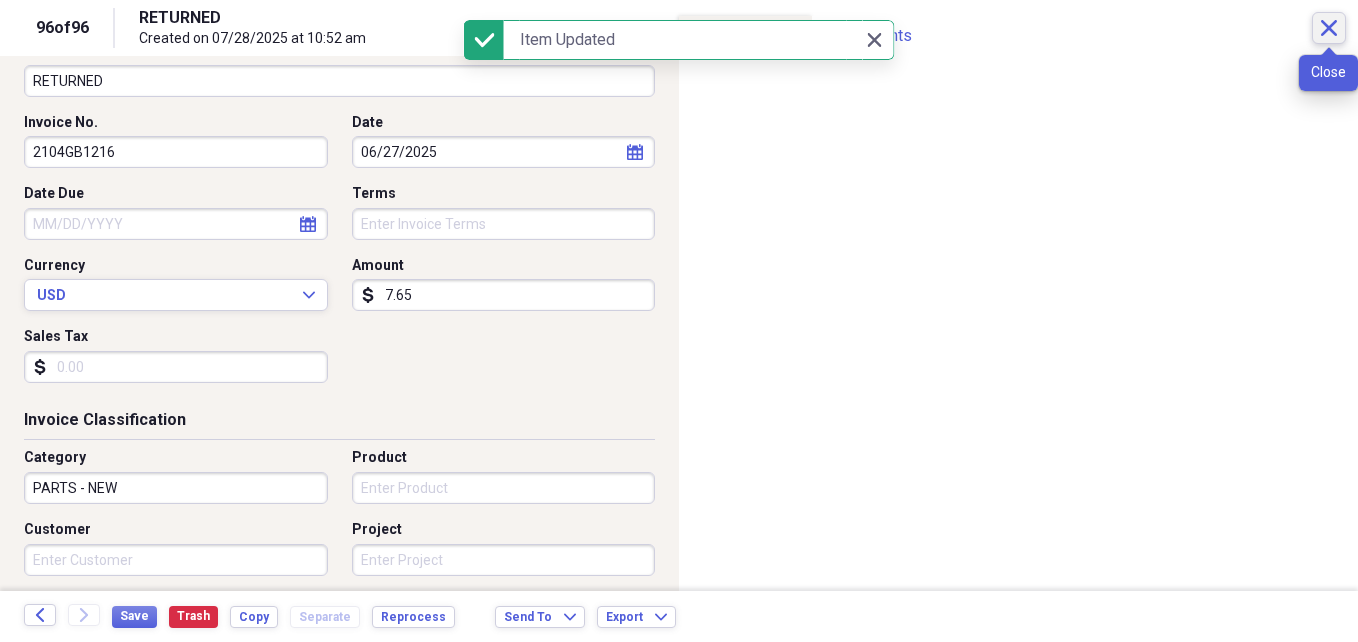 click on "Close" 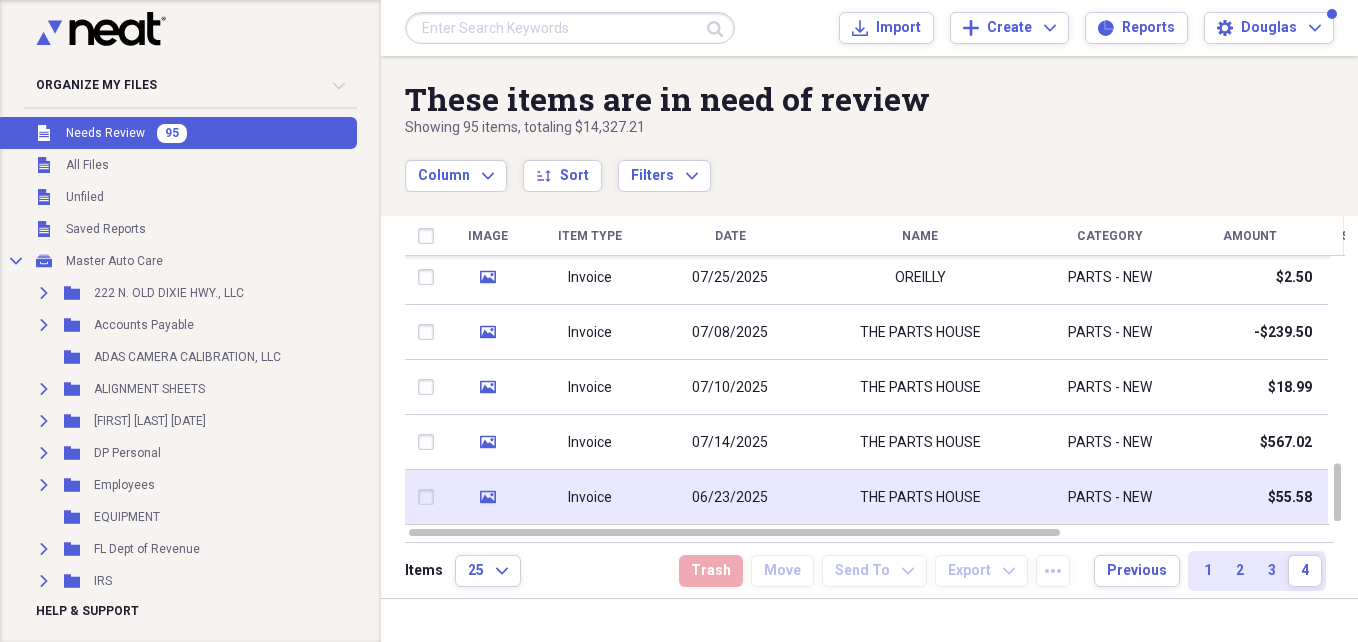 click on "THE PARTS HOUSE" at bounding box center (920, 498) 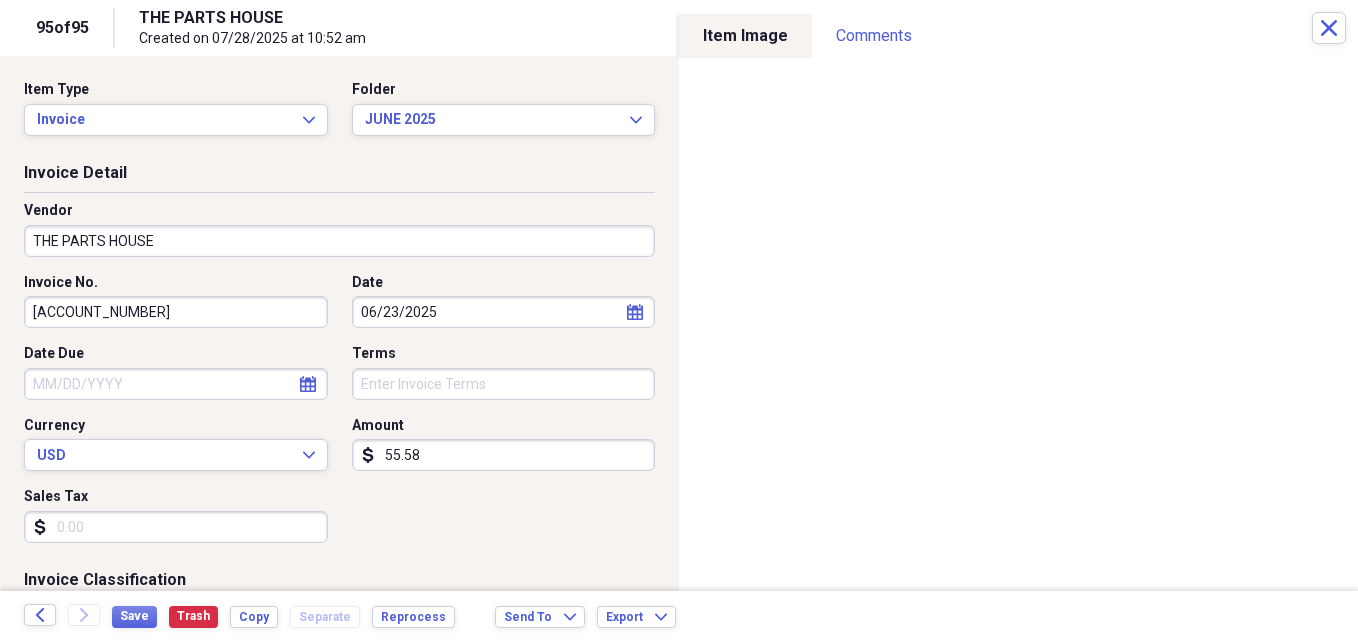 click on "THE PARTS HOUSE" at bounding box center [339, 241] 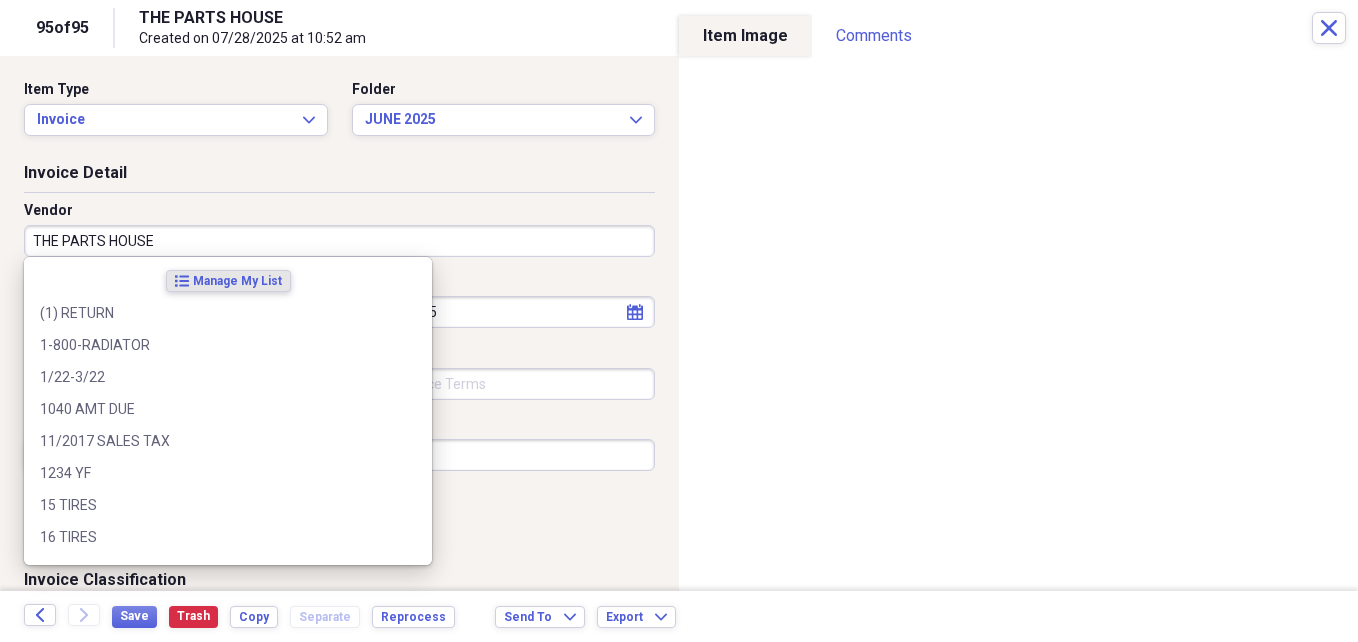 click on "THE PARTS HOUSE" at bounding box center [339, 241] 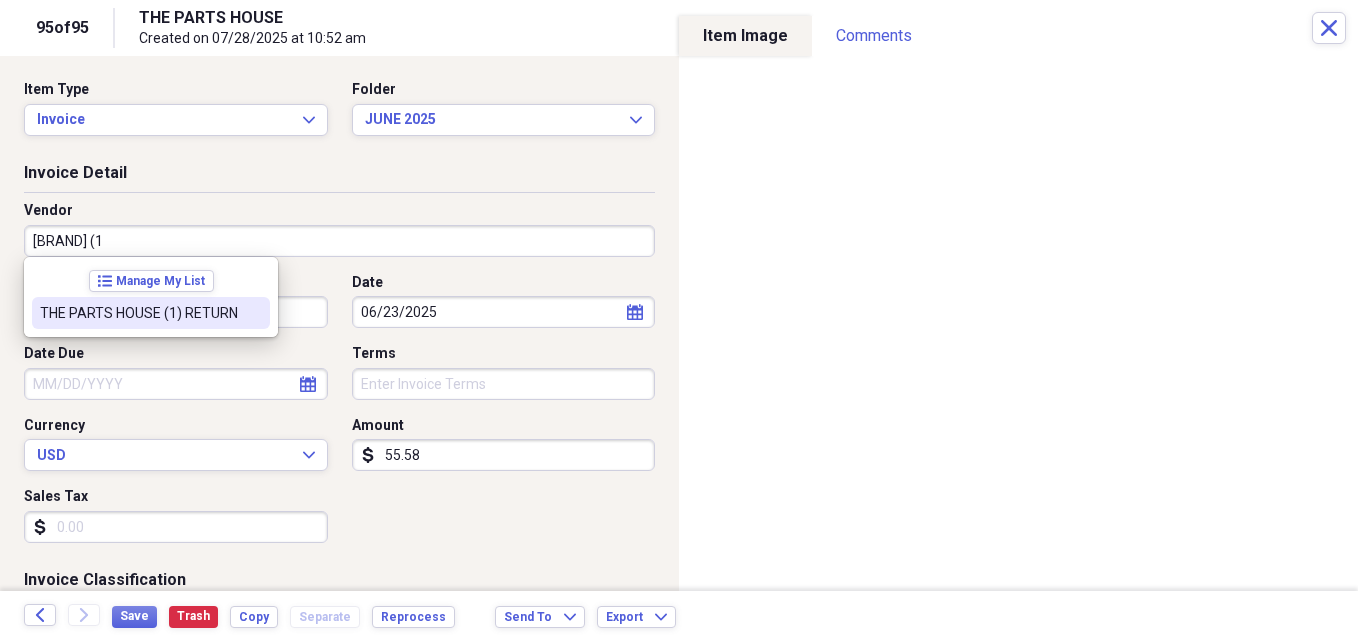 click on "THE PARTS HOUSE (1) RETURN" at bounding box center (139, 313) 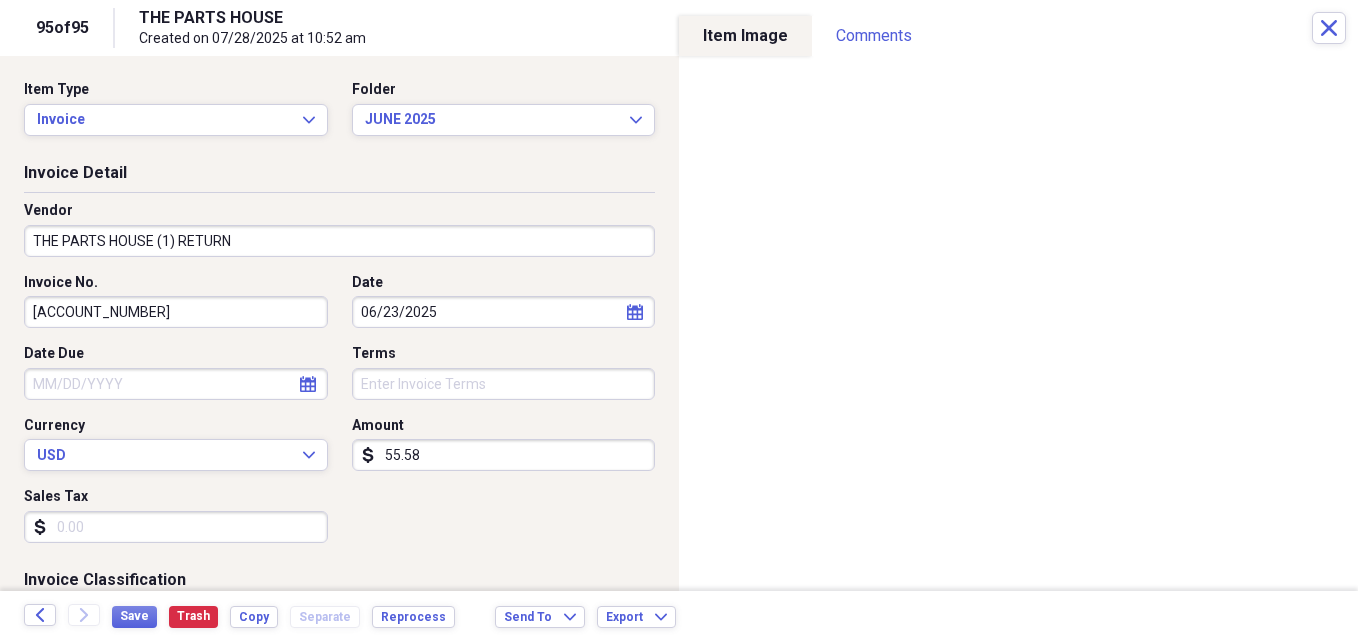 click on "55.58" at bounding box center (504, 455) 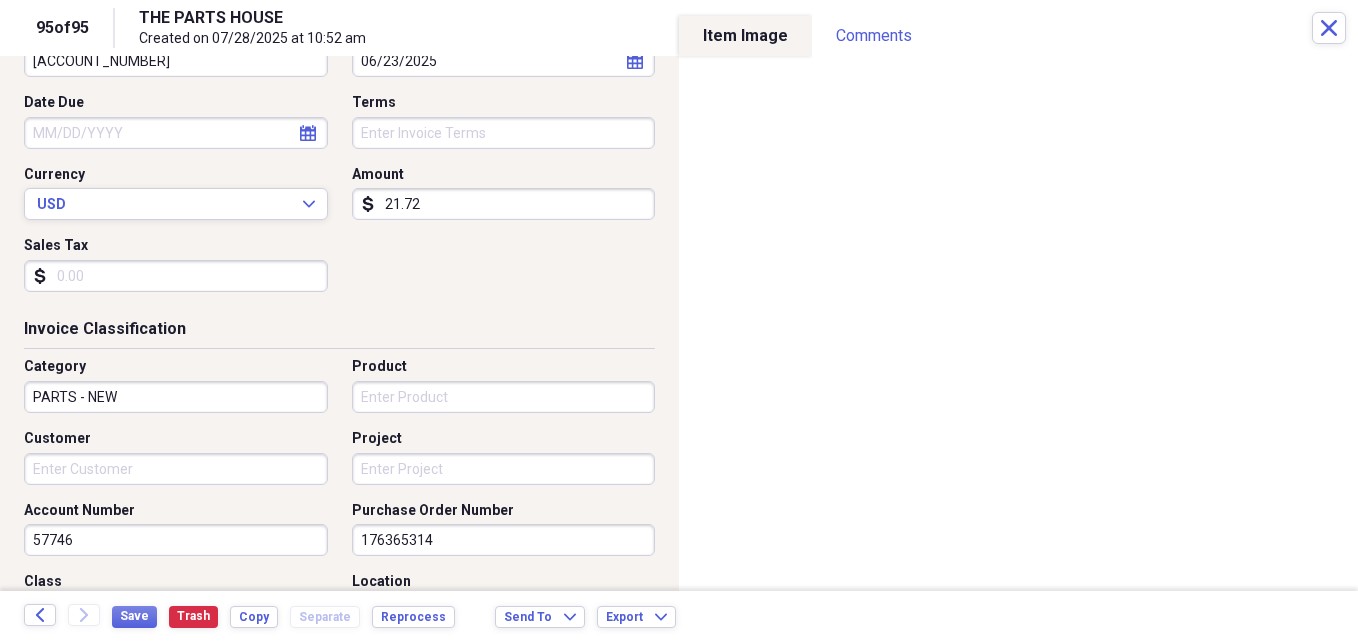 scroll, scrollTop: 280, scrollLeft: 0, axis: vertical 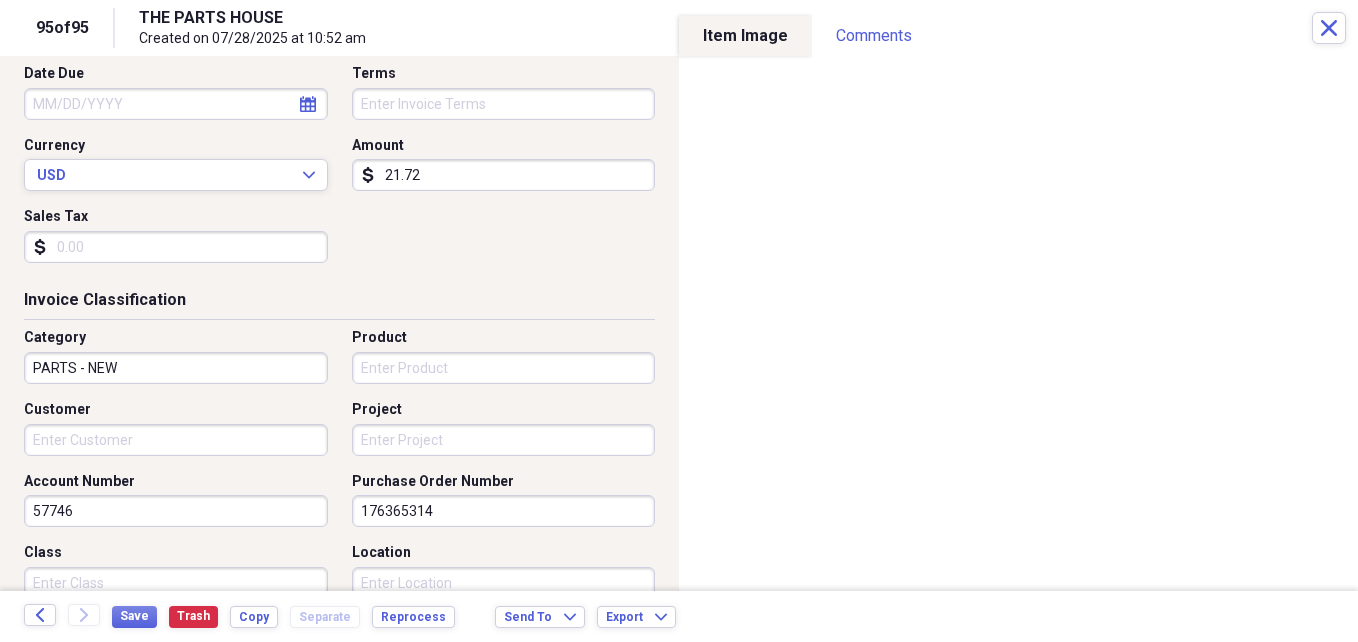 type on "21.72" 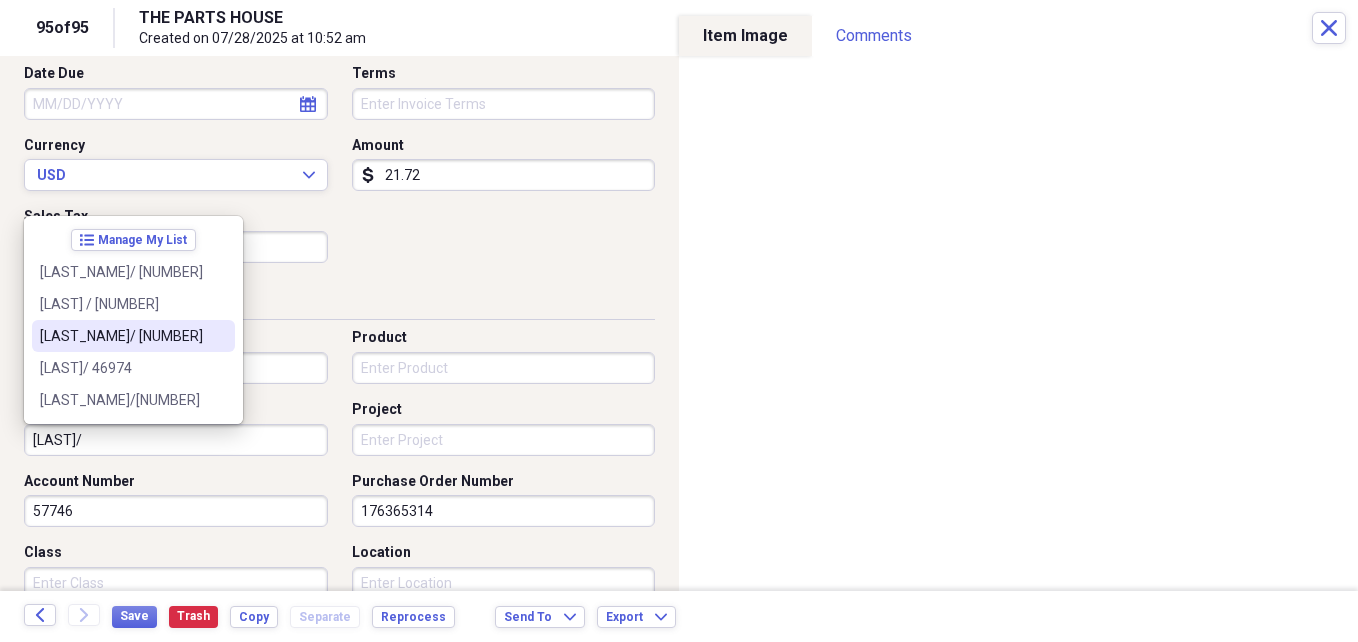 click on "[LAST_NAME]/ [NUMBER]" at bounding box center (121, 336) 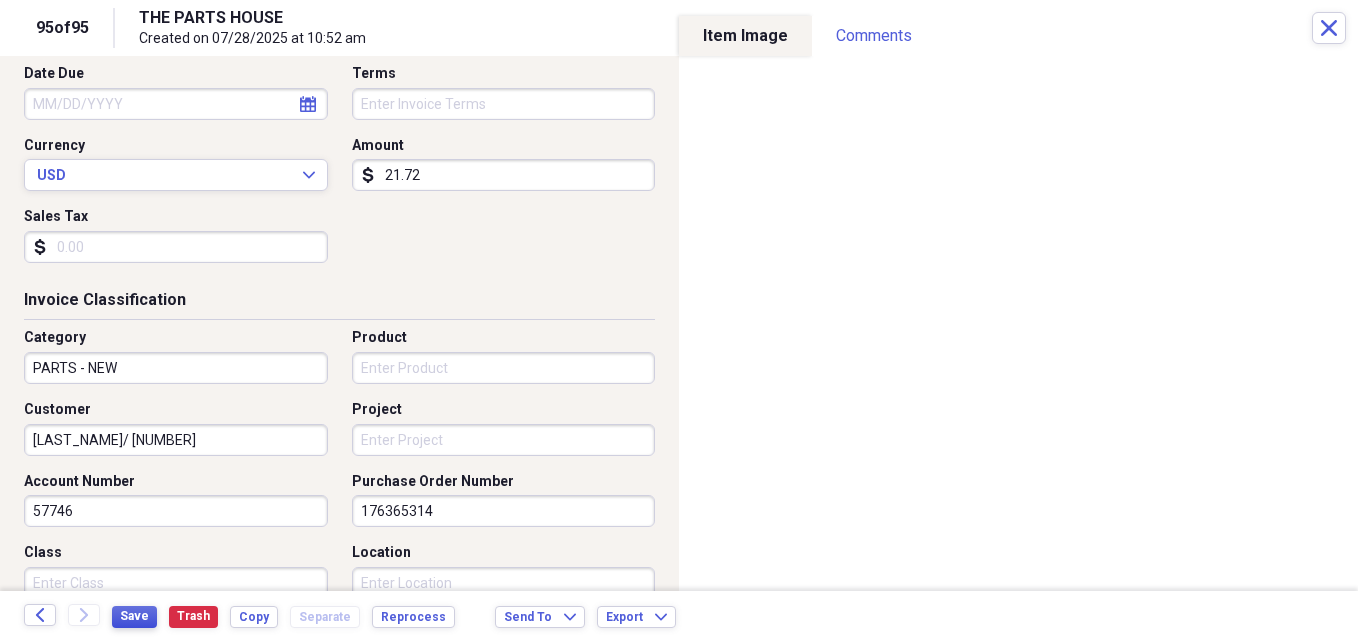 click on "Save" at bounding box center (134, 616) 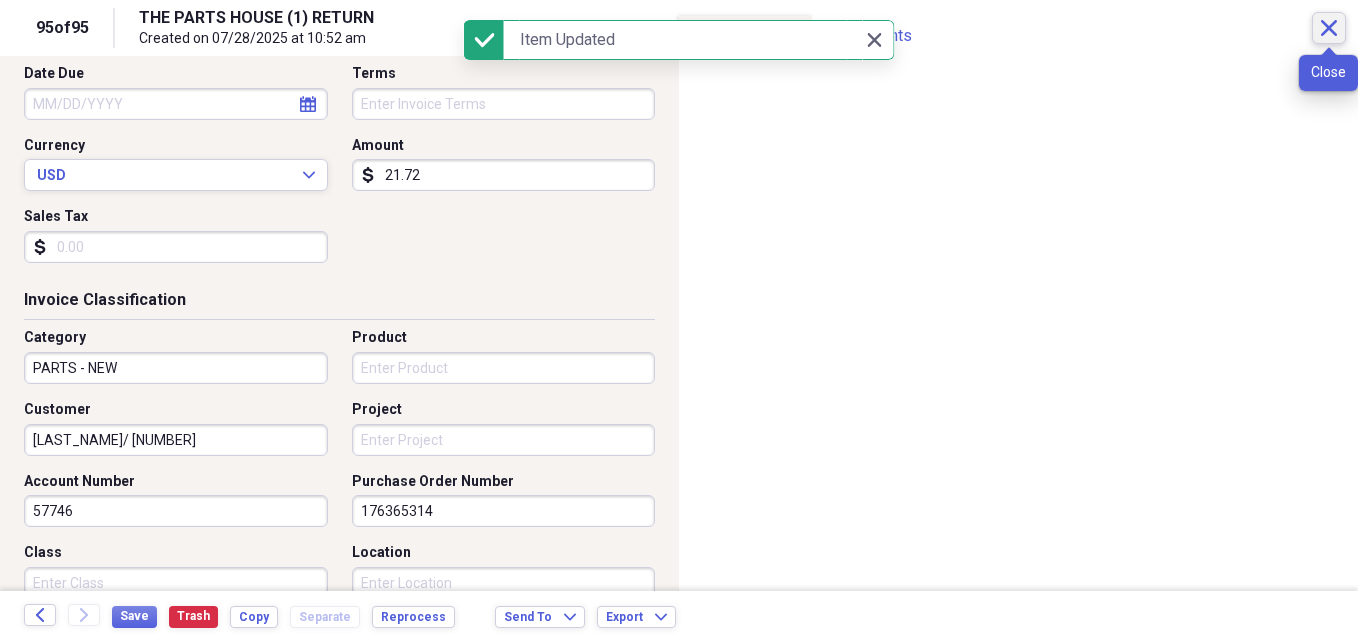 click 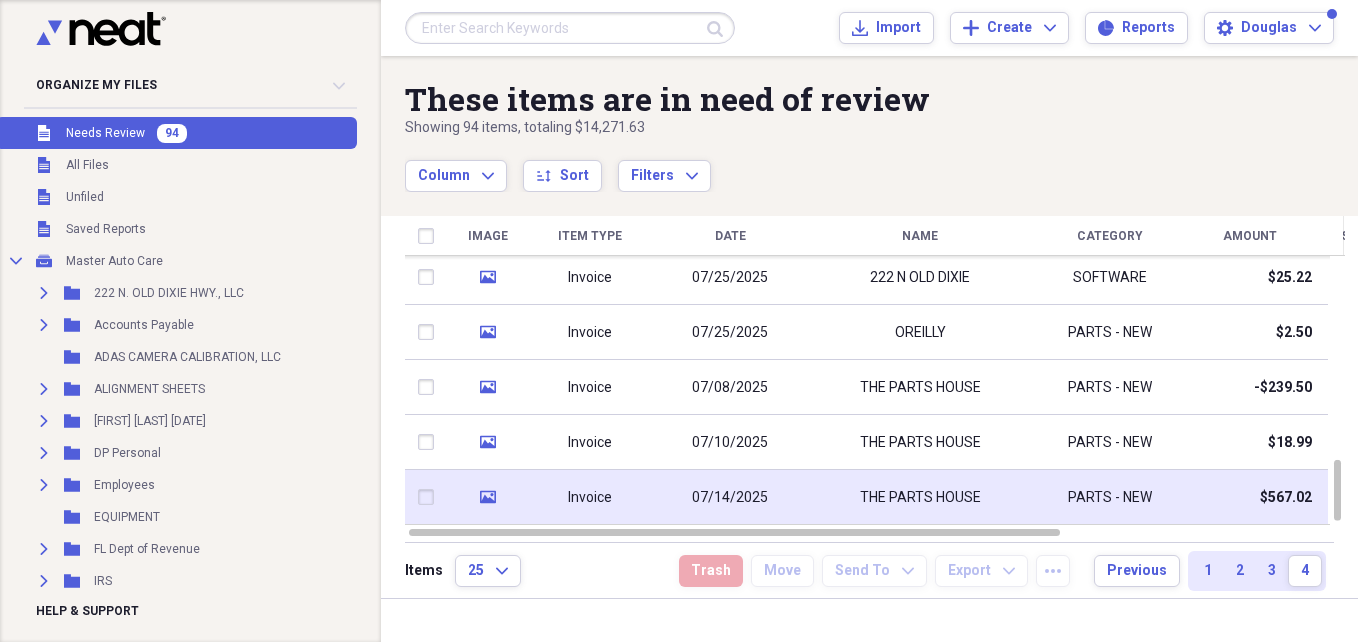 click on "THE PARTS HOUSE" at bounding box center (920, 497) 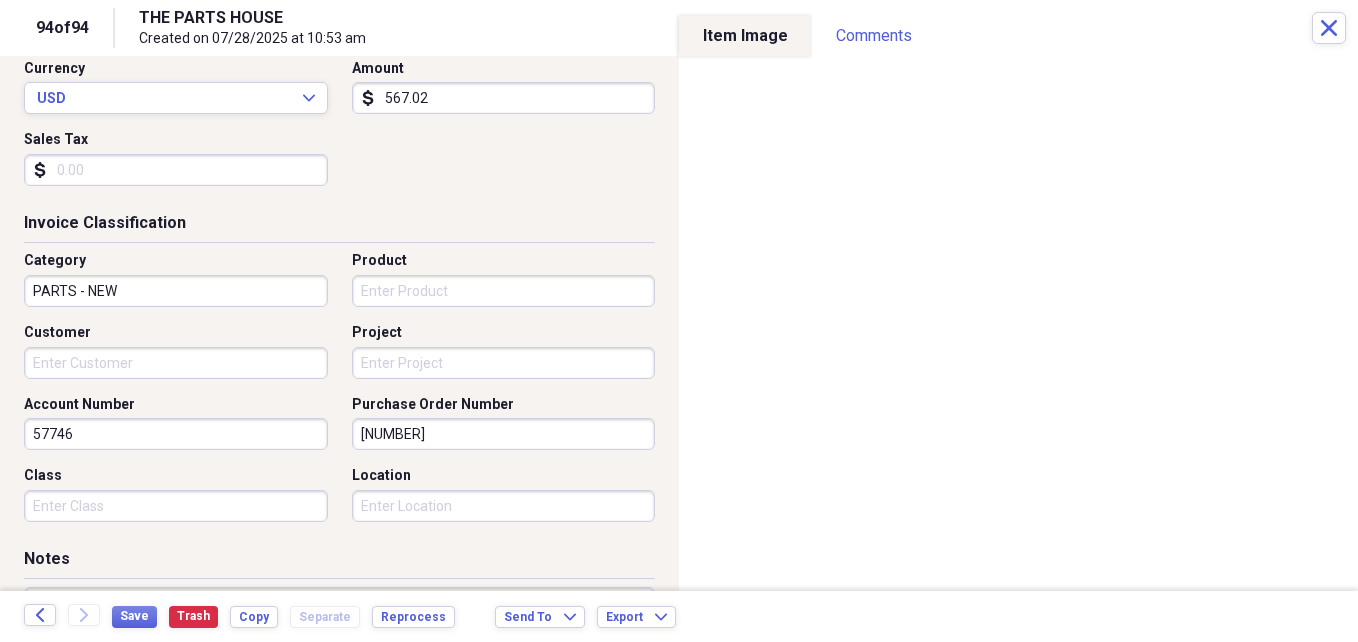 scroll, scrollTop: 360, scrollLeft: 0, axis: vertical 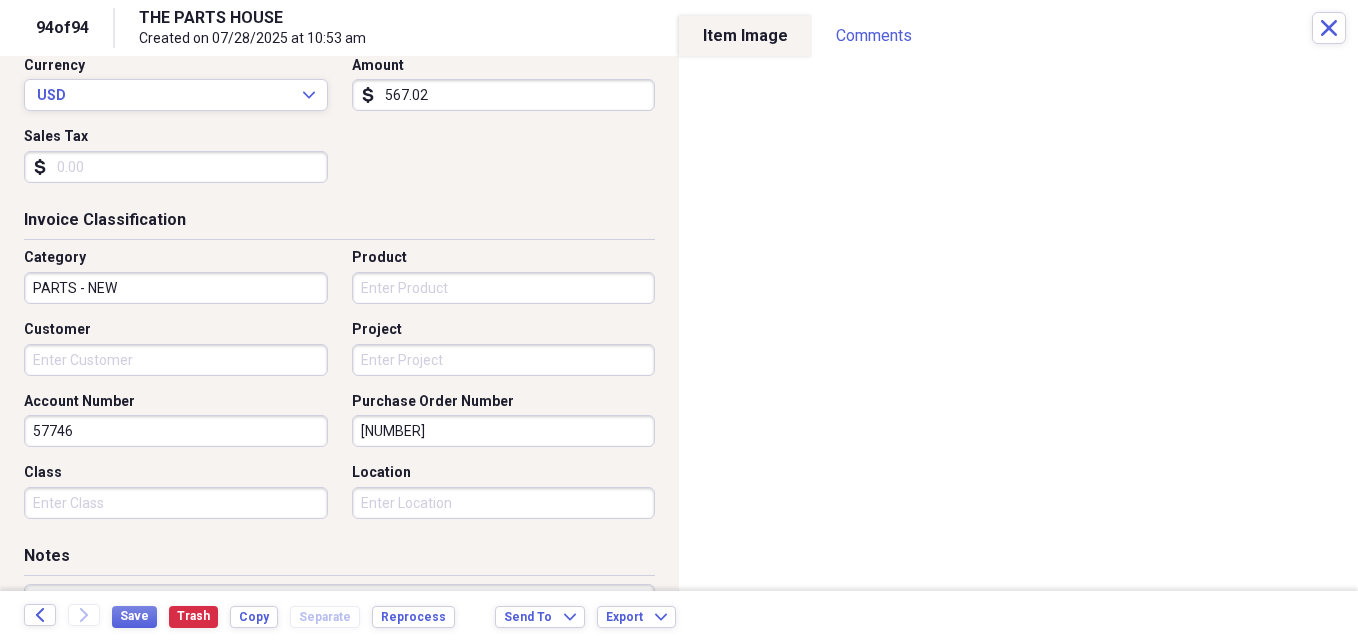 click on "Customer" at bounding box center (176, 360) 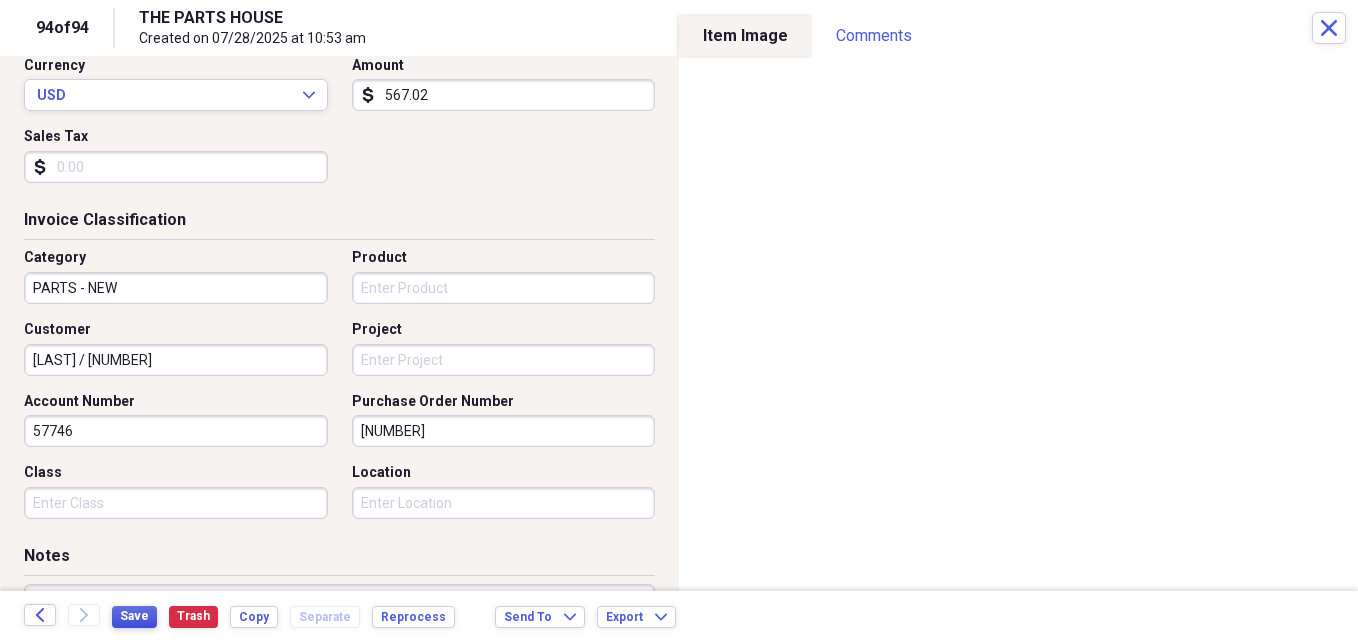 type on "[LAST] / [NUMBER]" 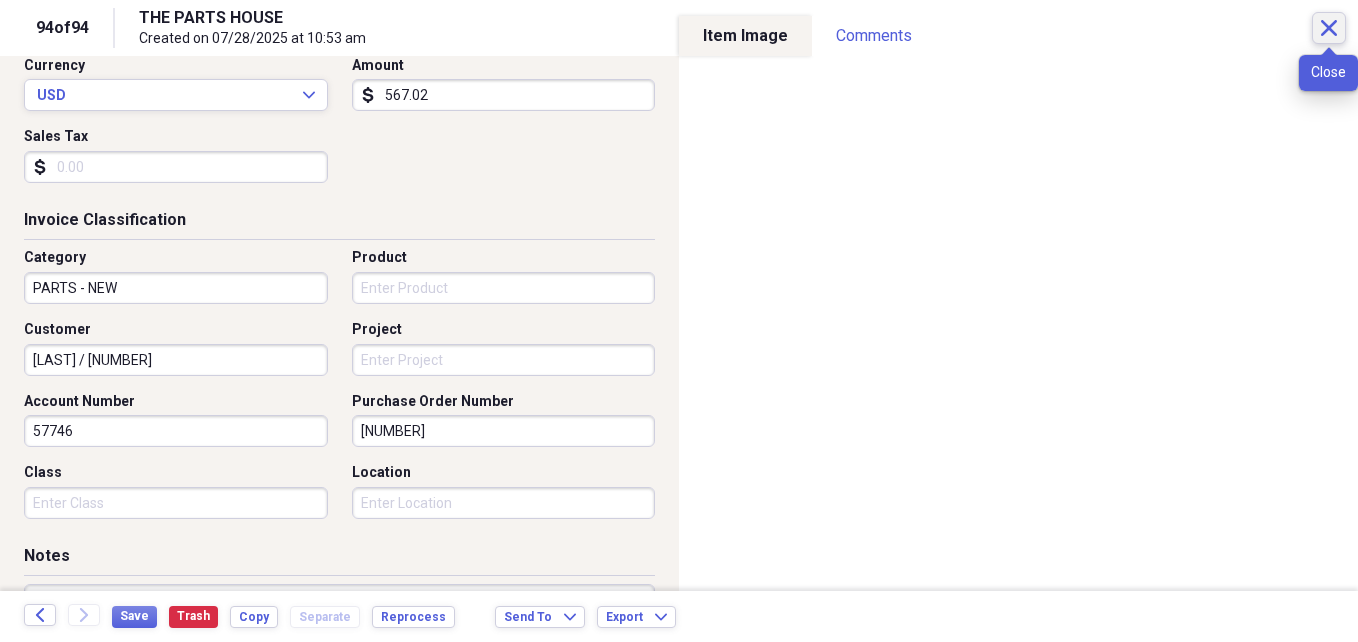 click on "Close" 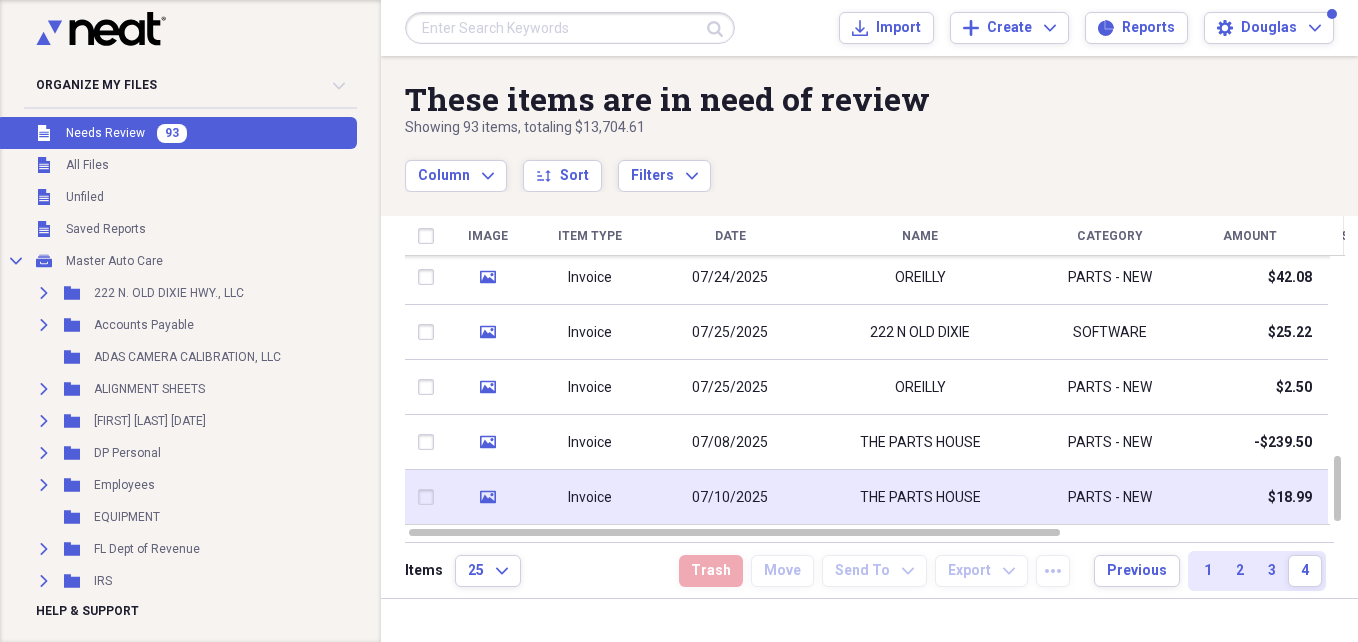 click on "07/10/2025" at bounding box center (730, 498) 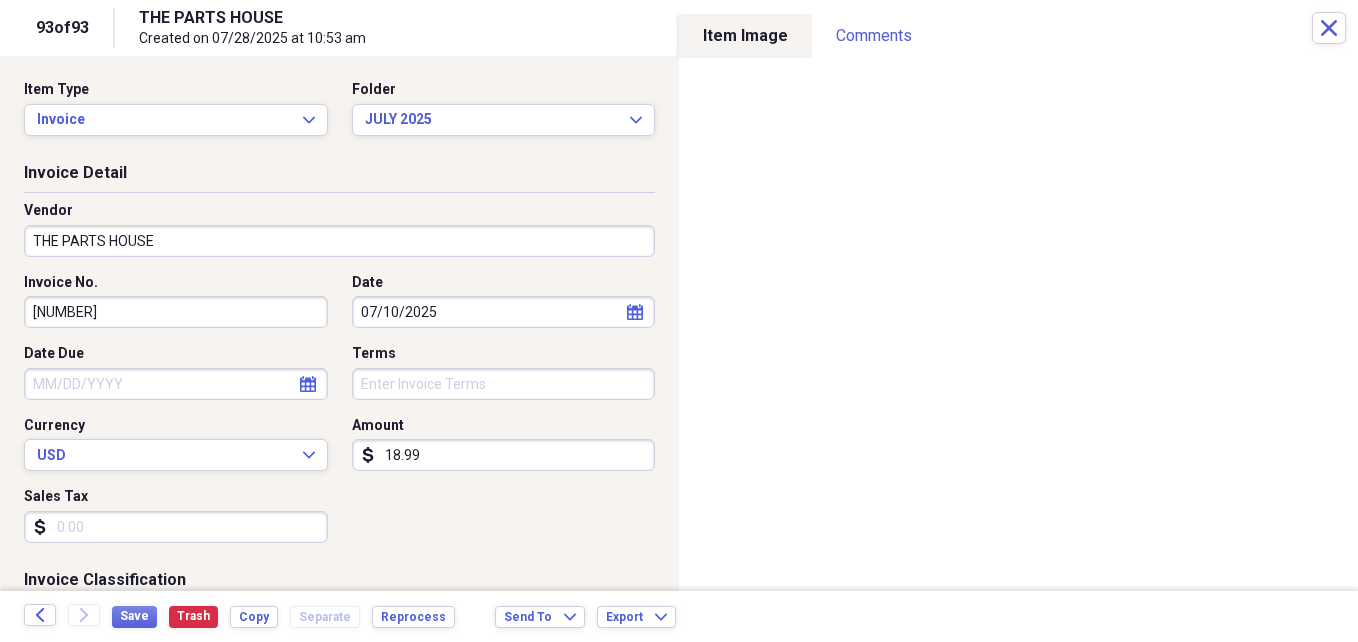 click on "18.99" at bounding box center [504, 455] 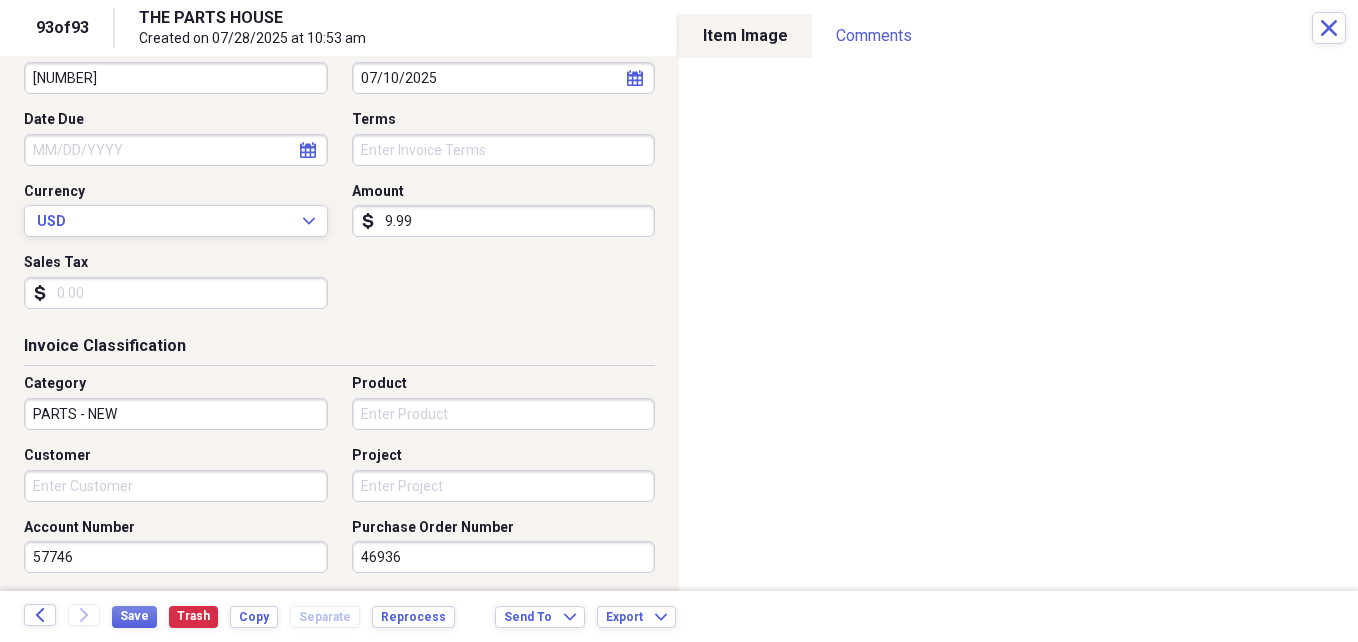scroll, scrollTop: 240, scrollLeft: 0, axis: vertical 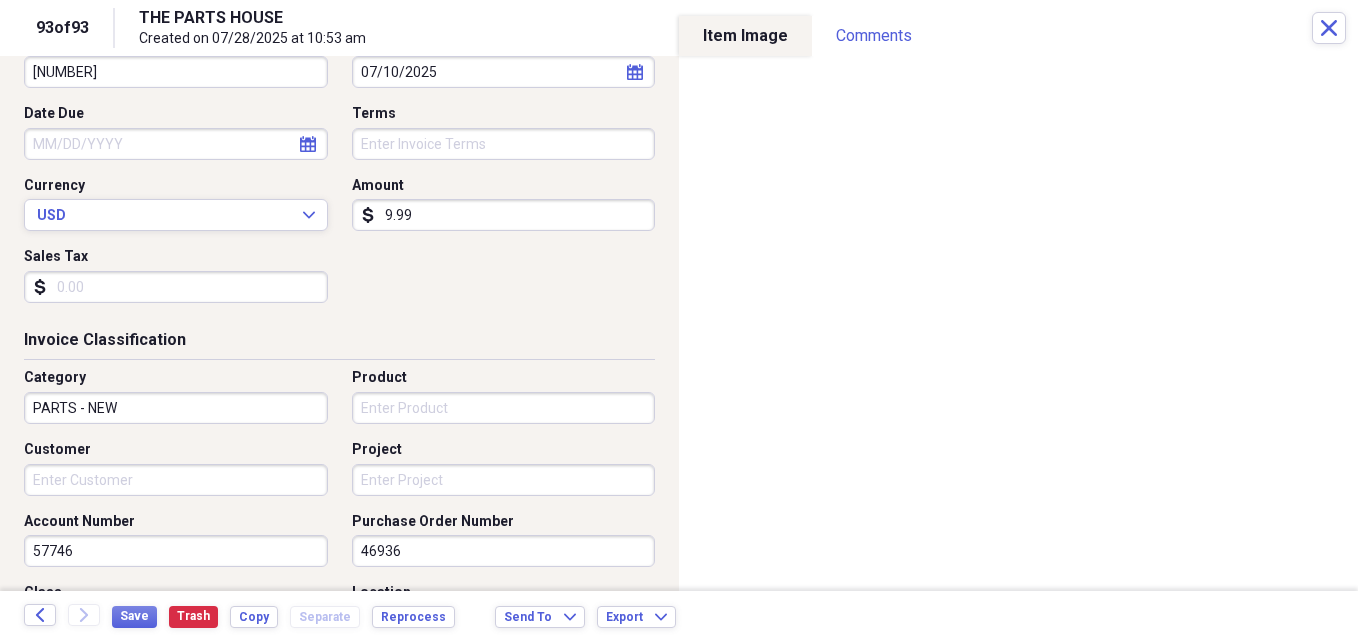 type on "9.99" 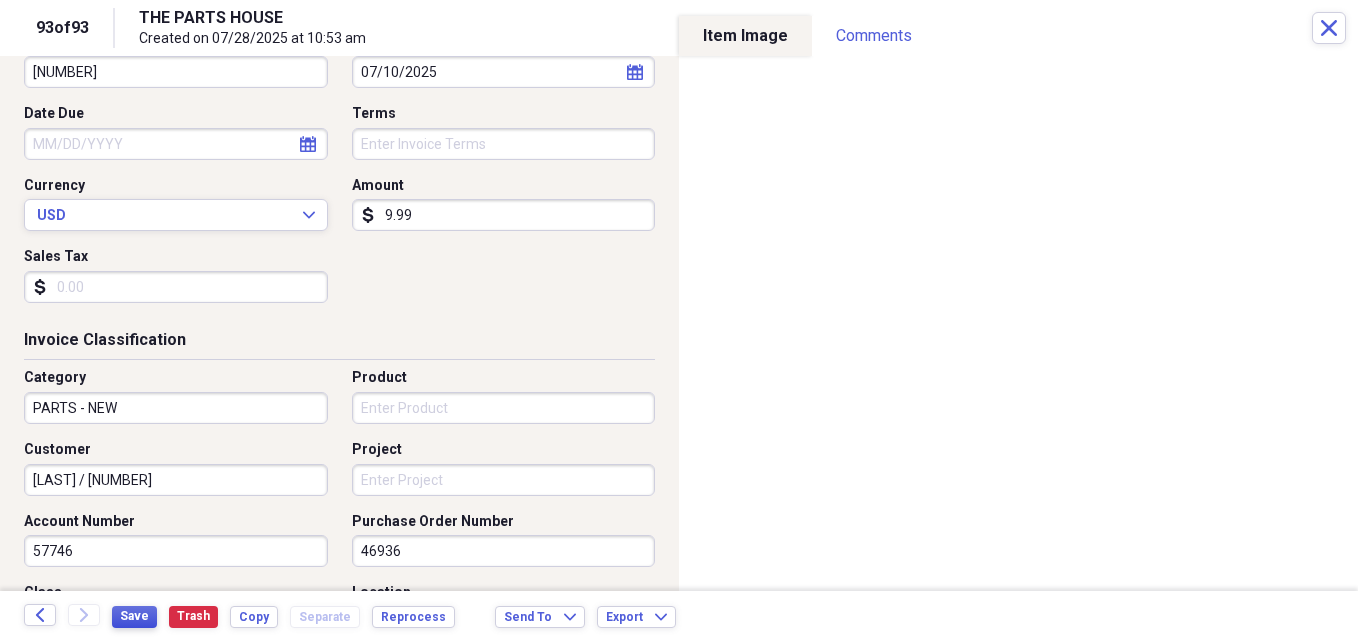 type on "[LAST] / [NUMBER]" 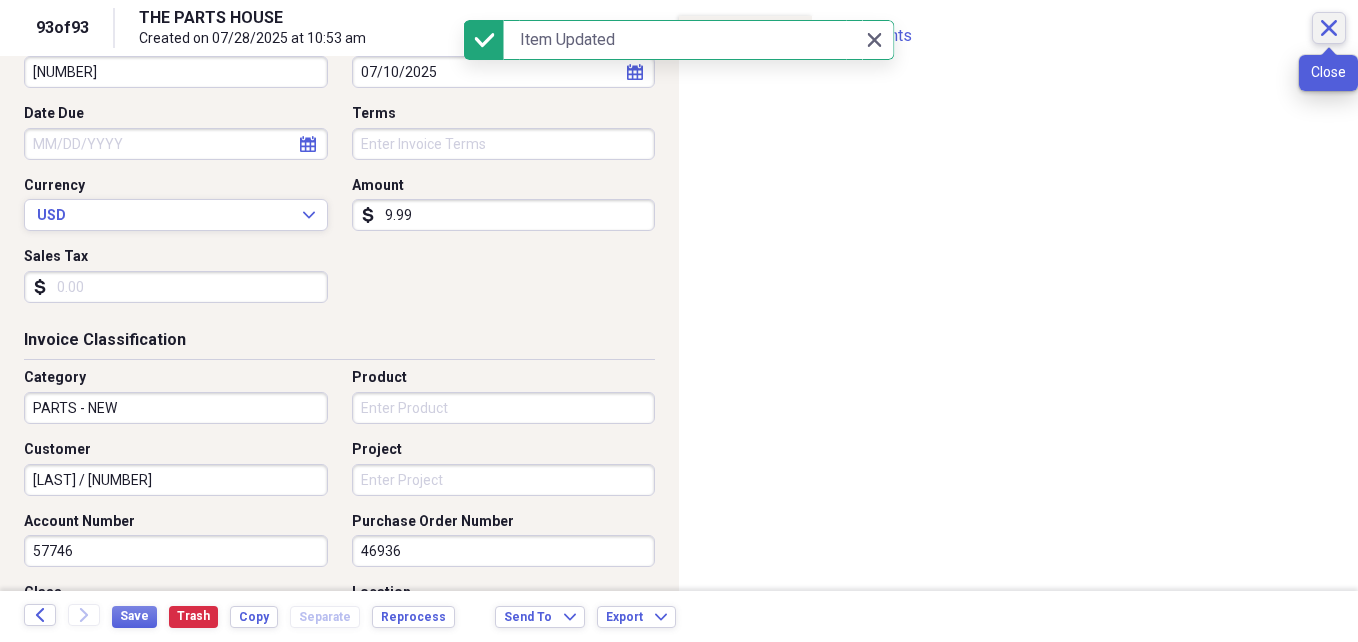 click on "Close" 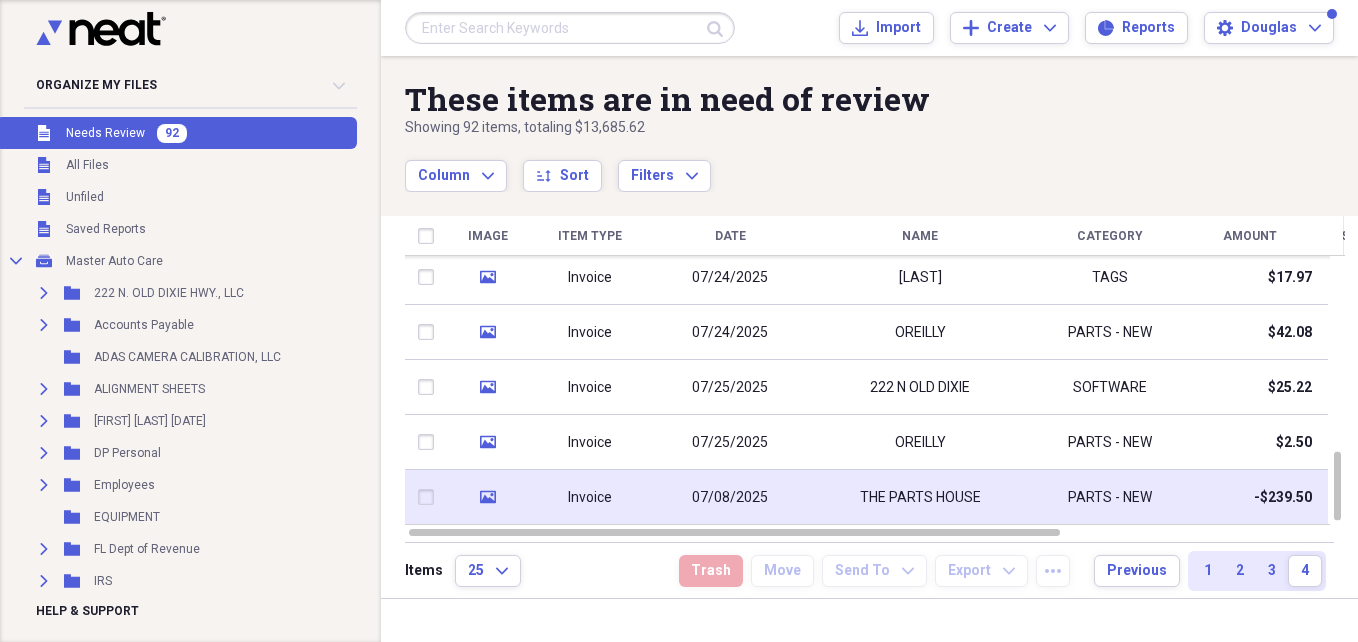 click on "THE PARTS HOUSE" at bounding box center (920, 497) 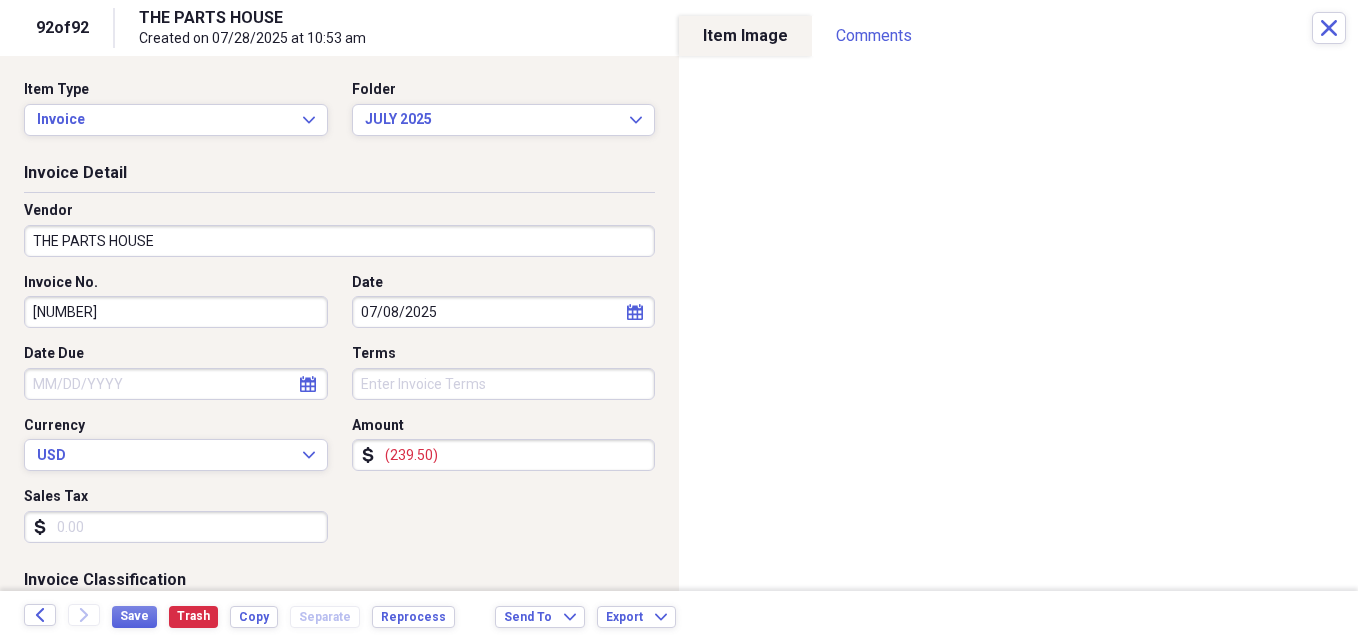 click on "THE PARTS HOUSE" at bounding box center (339, 241) 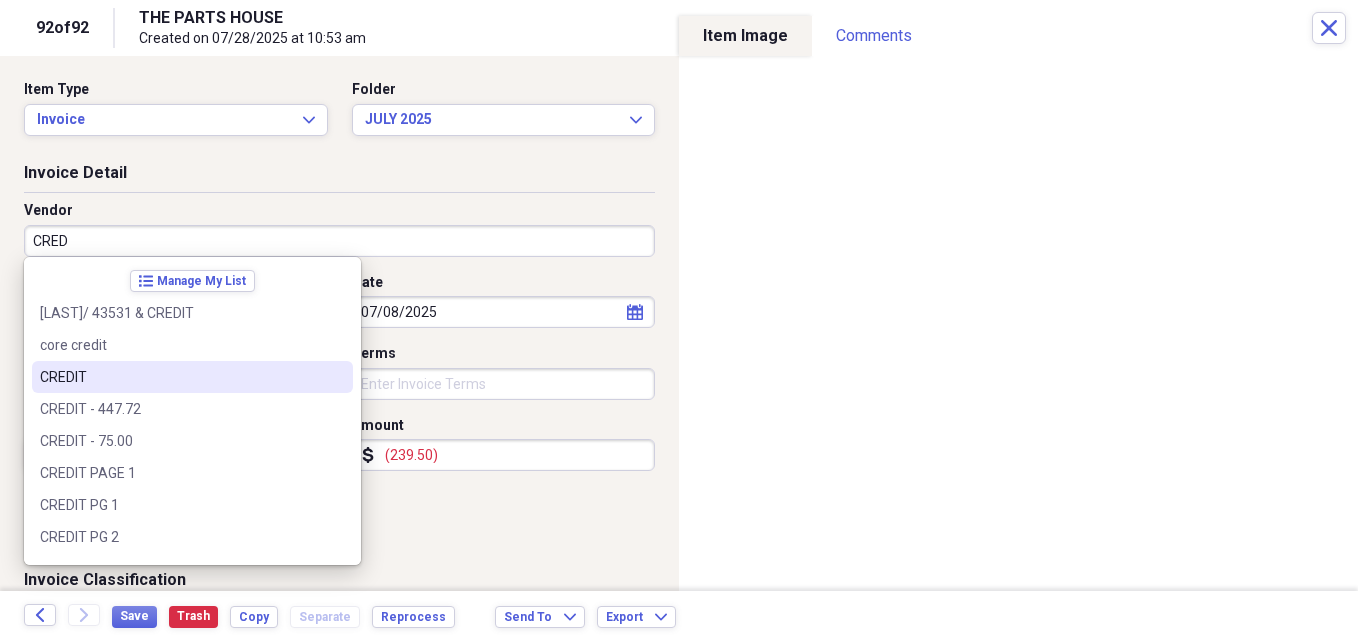 click on "CREDIT" at bounding box center (180, 377) 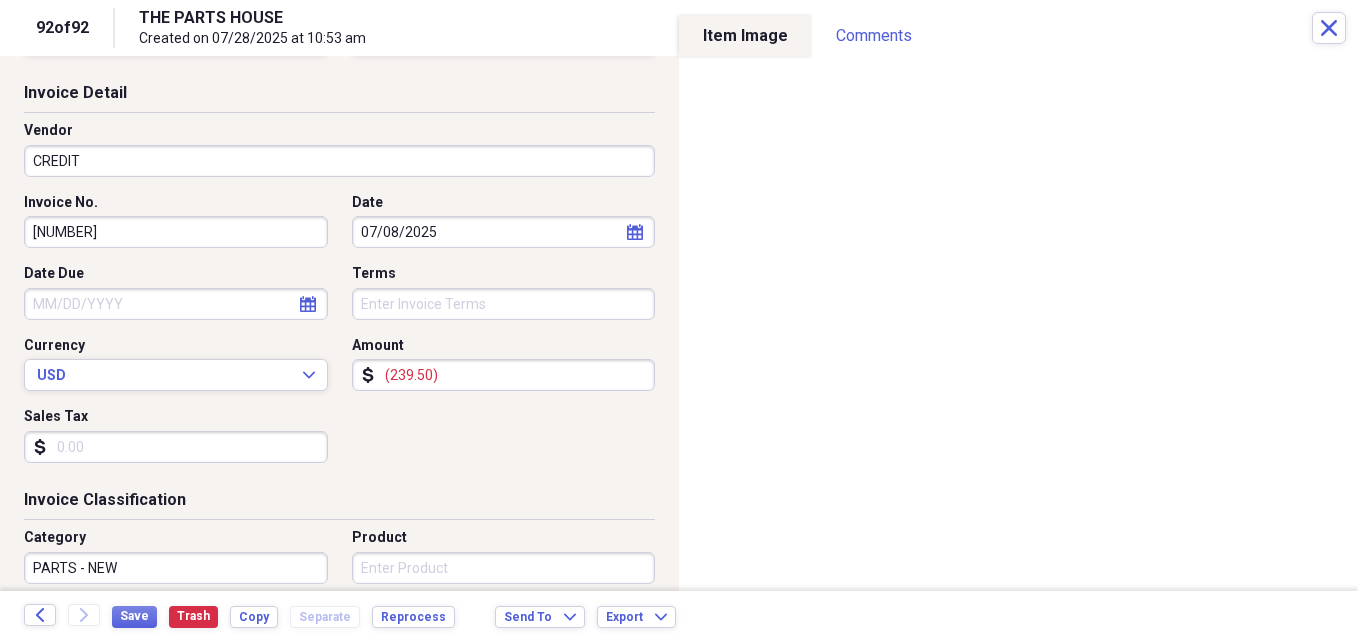 scroll, scrollTop: 93, scrollLeft: 0, axis: vertical 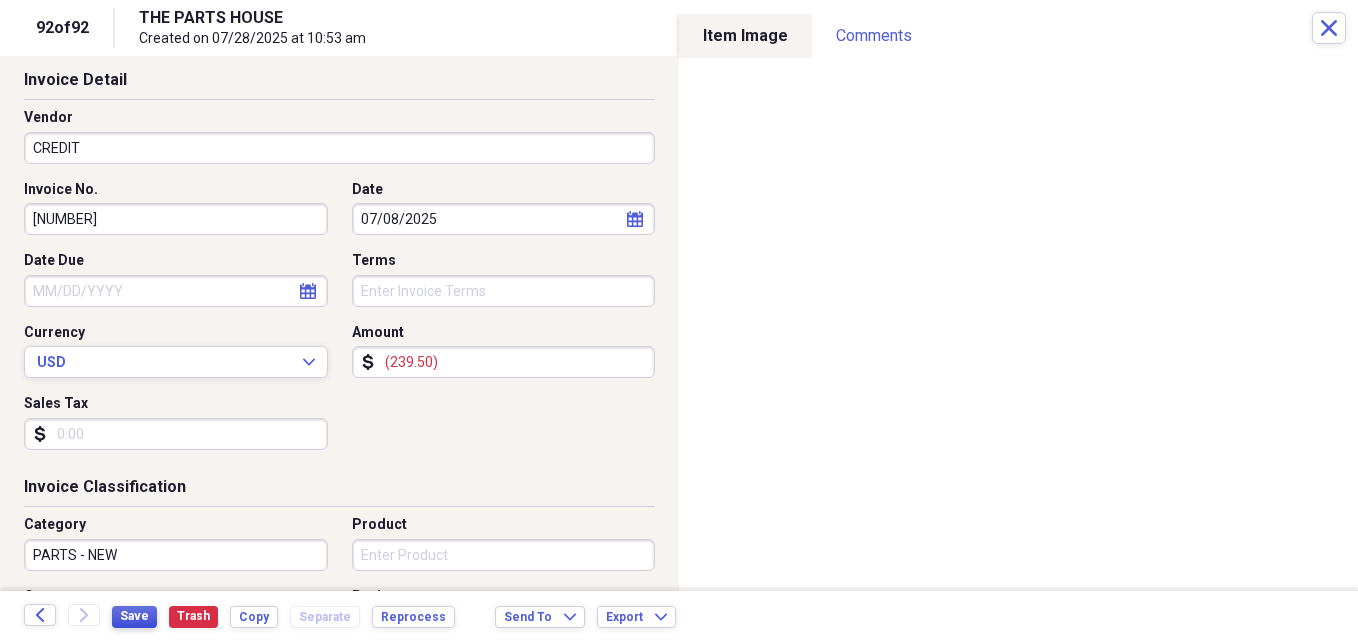 click on "Save" at bounding box center [134, 616] 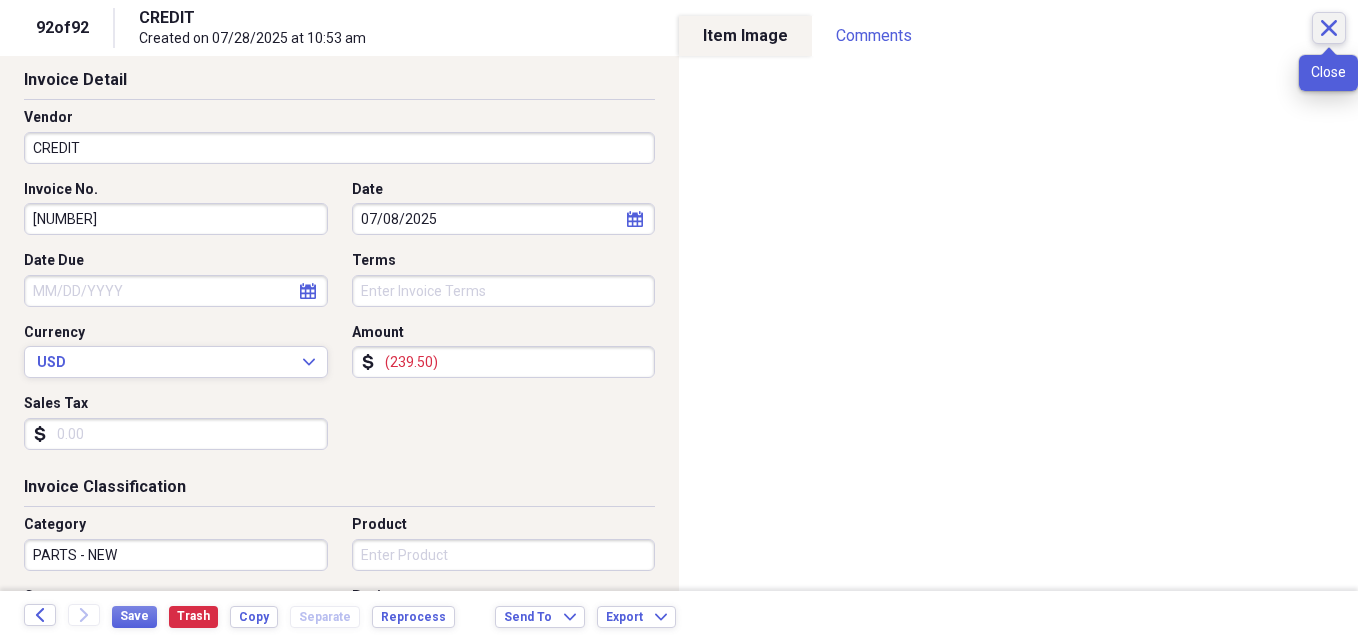 click on "Close" at bounding box center (1329, 28) 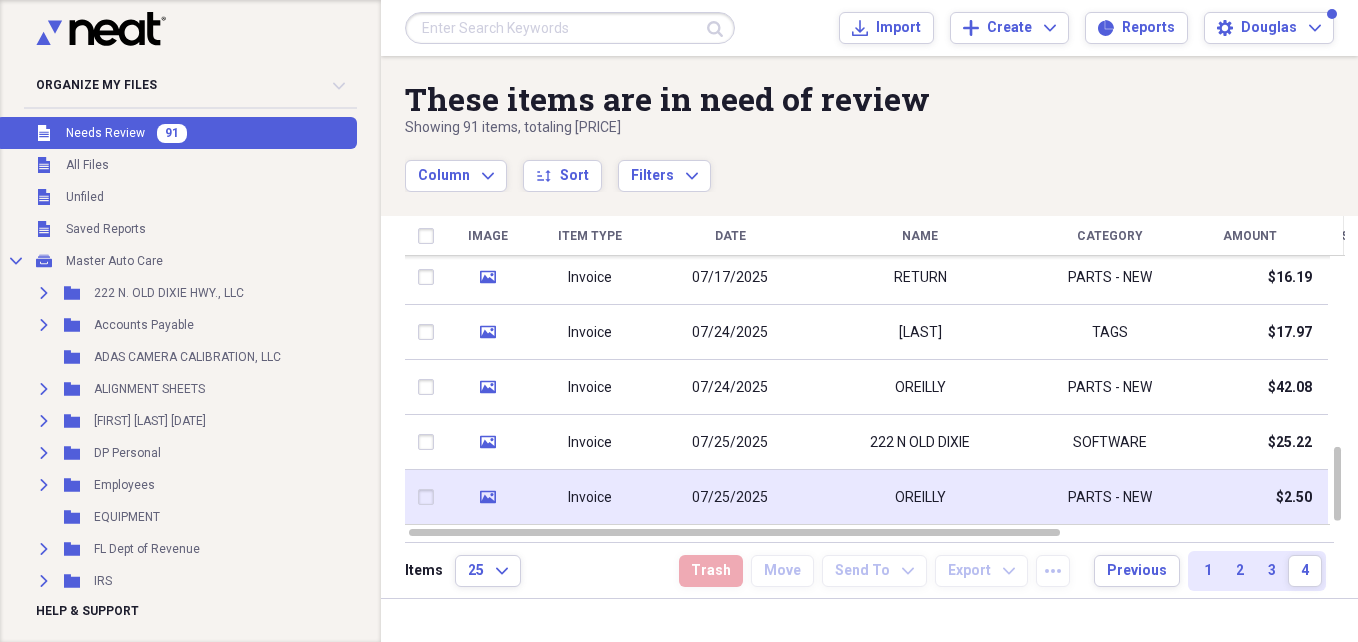 click on "07/25/2025" at bounding box center (730, 497) 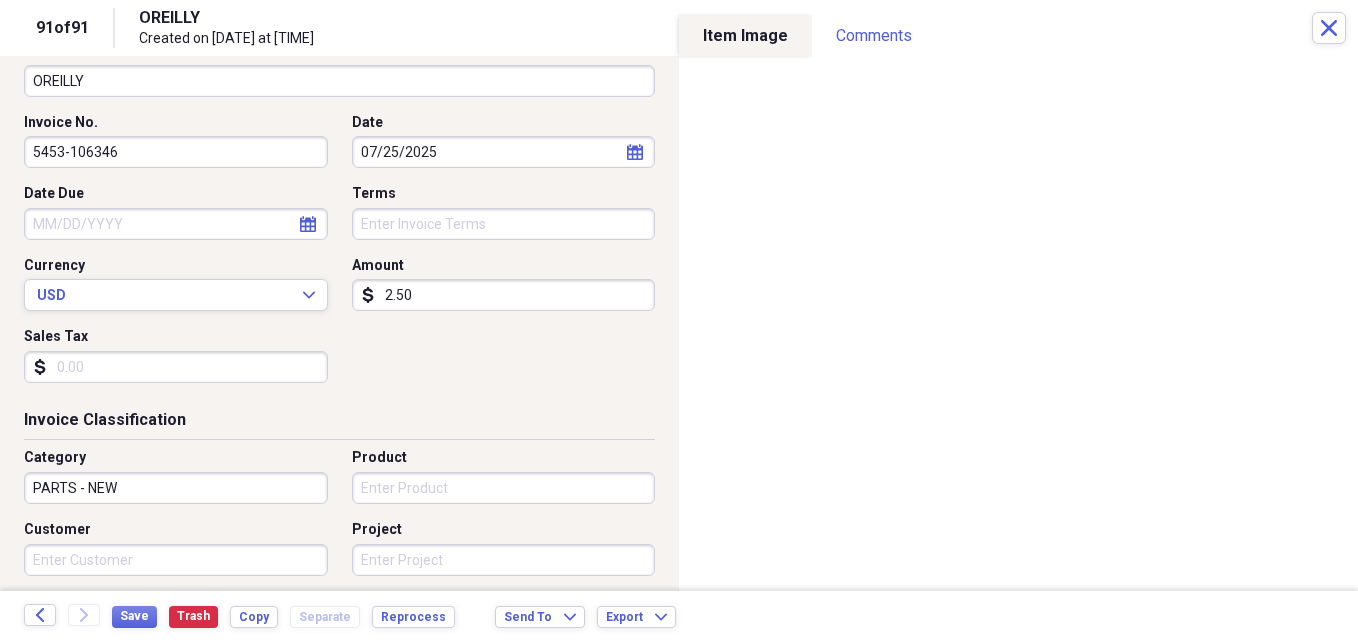 scroll, scrollTop: 200, scrollLeft: 0, axis: vertical 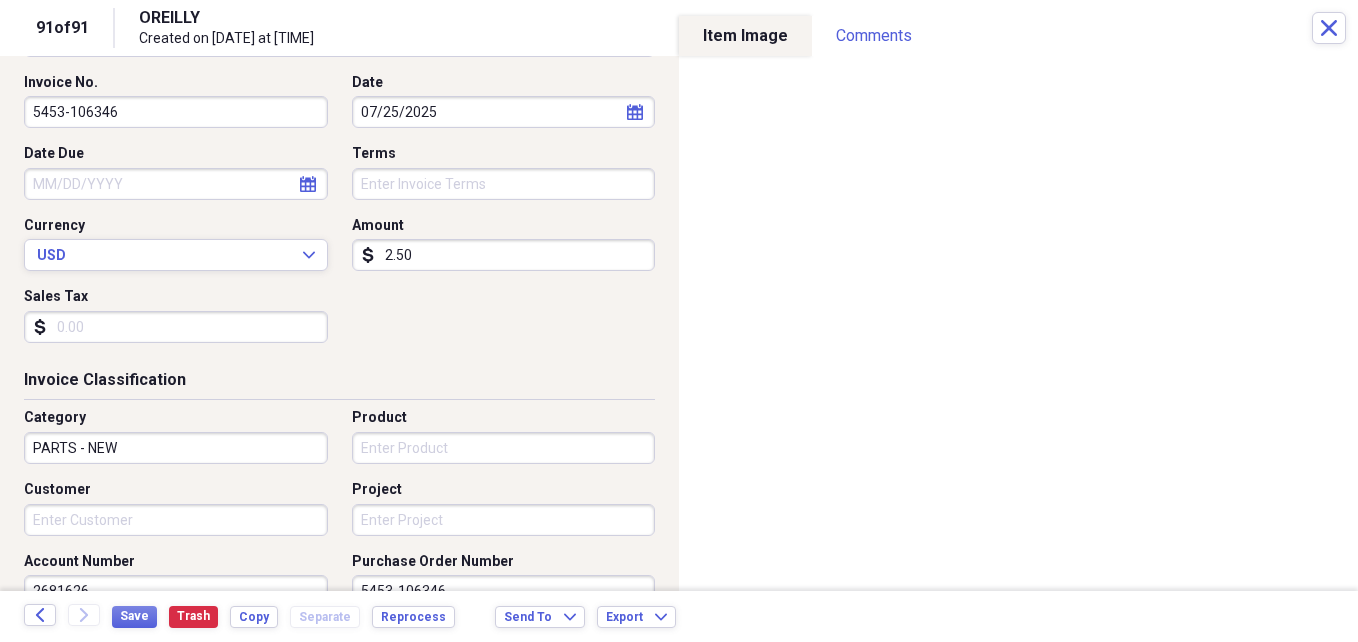 click on "Customer" at bounding box center (176, 520) 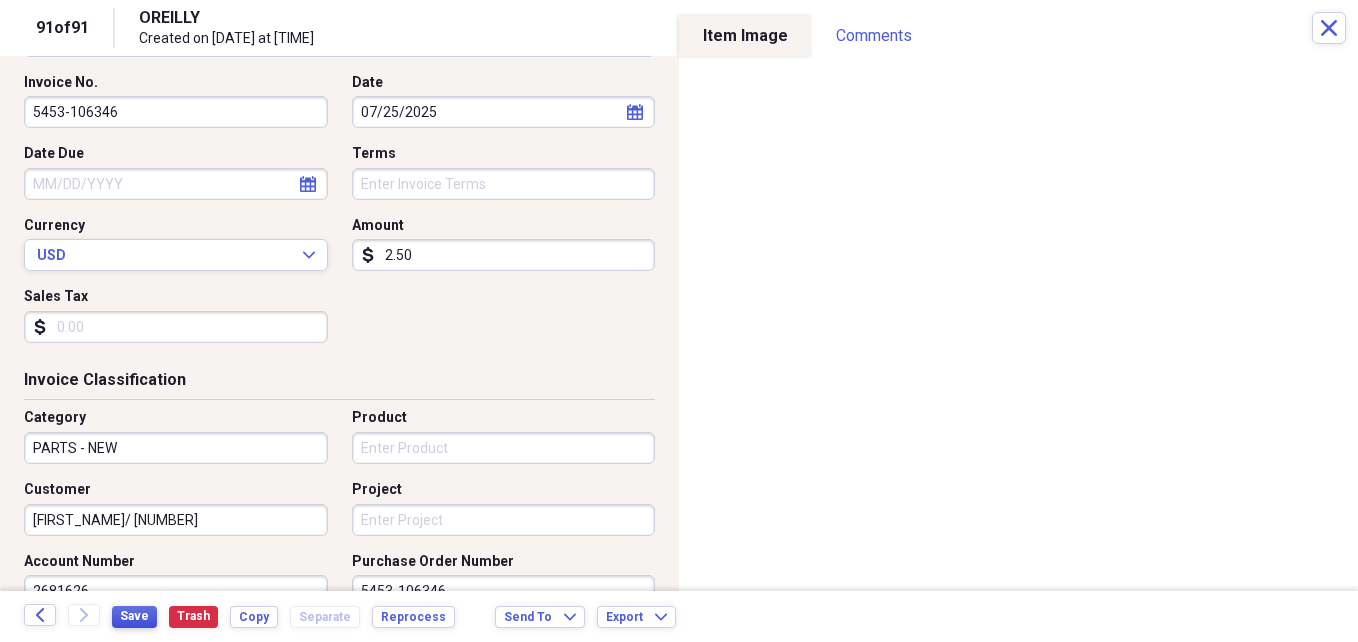 type on "[FIRST_NAME]/ [NUMBER]" 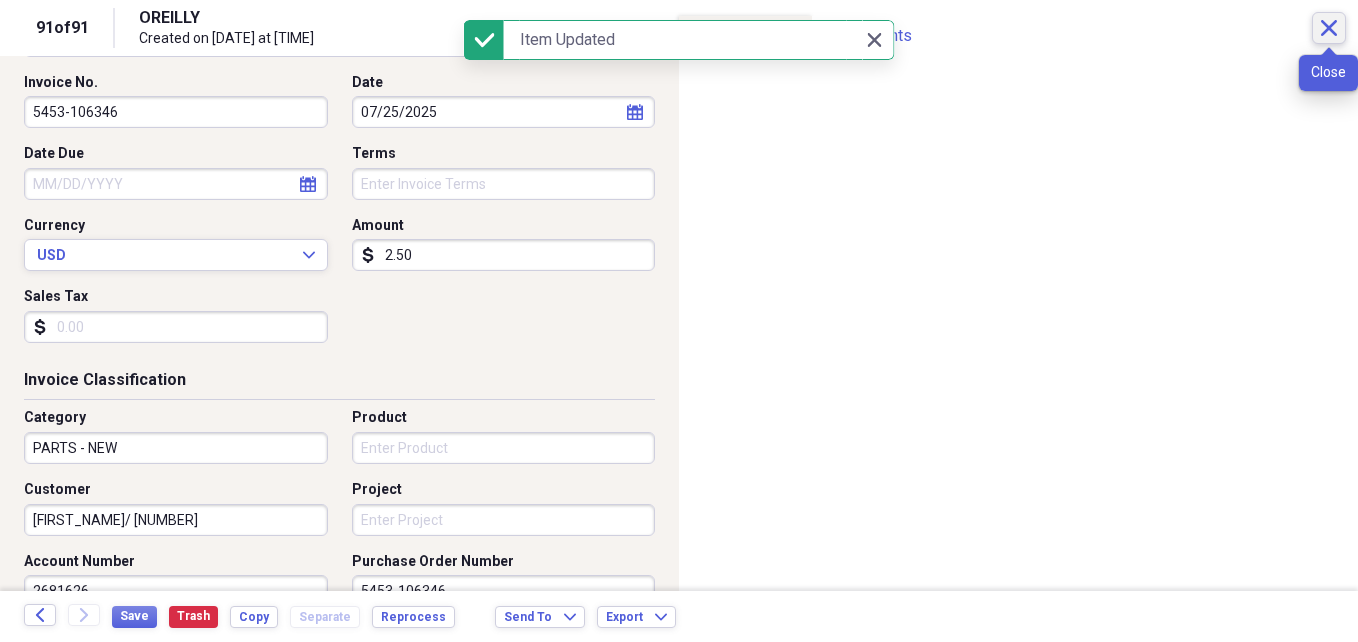 click on "Close" 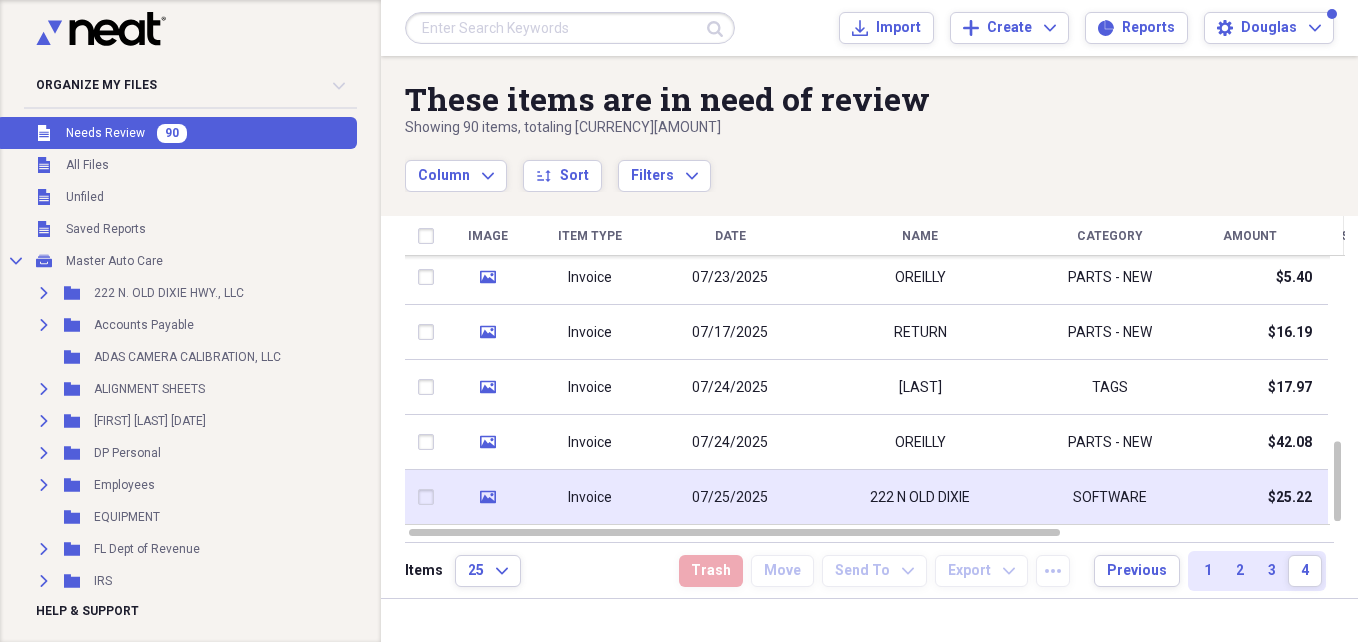 click on "SOFTWARE" at bounding box center [1110, 497] 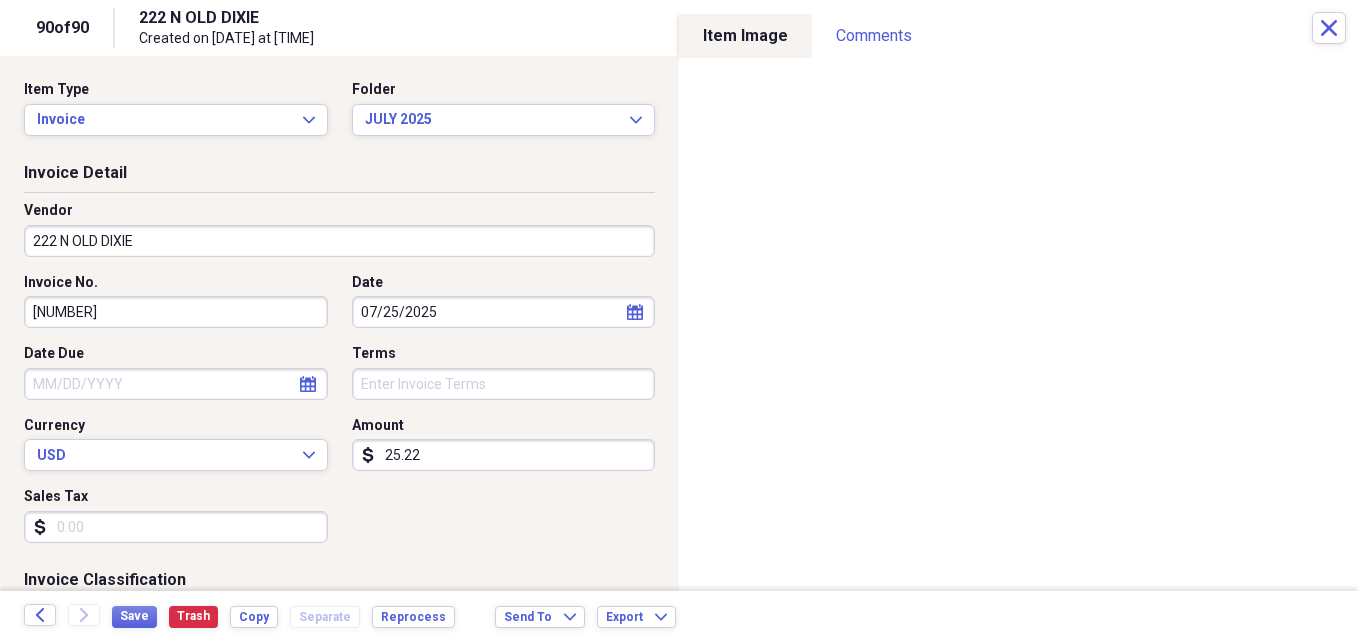 click on "222 N OLD DIXIE" at bounding box center (339, 241) 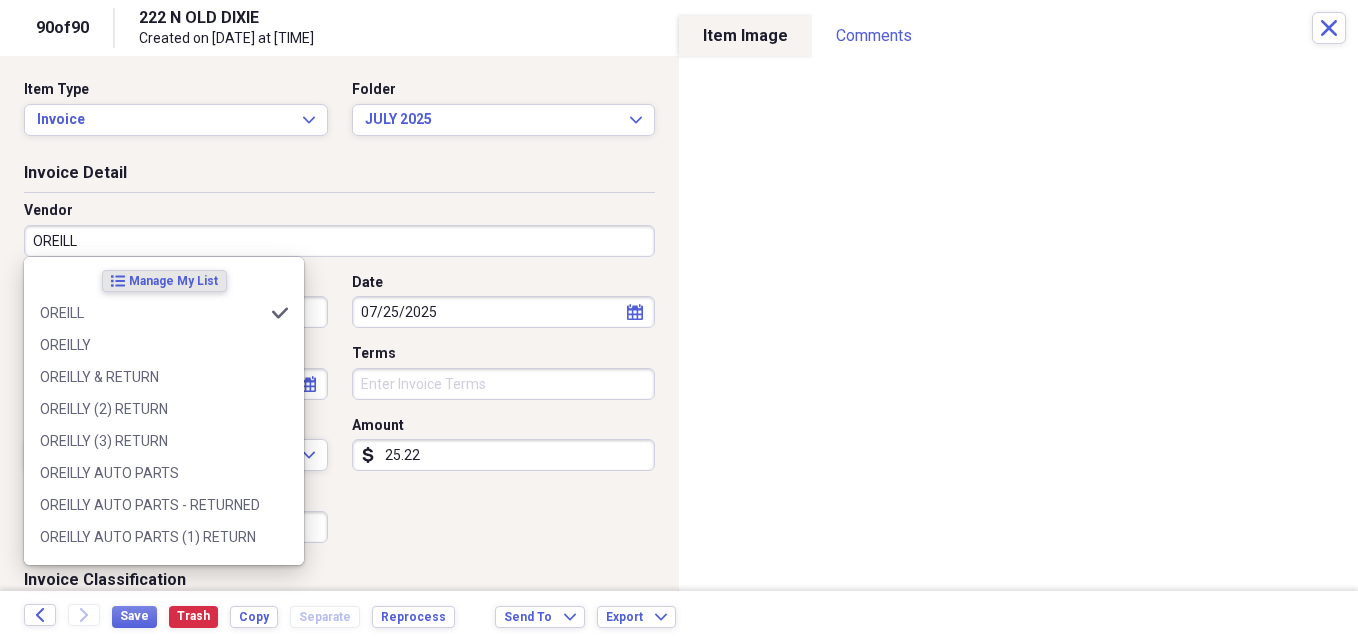 type on "OREILLY" 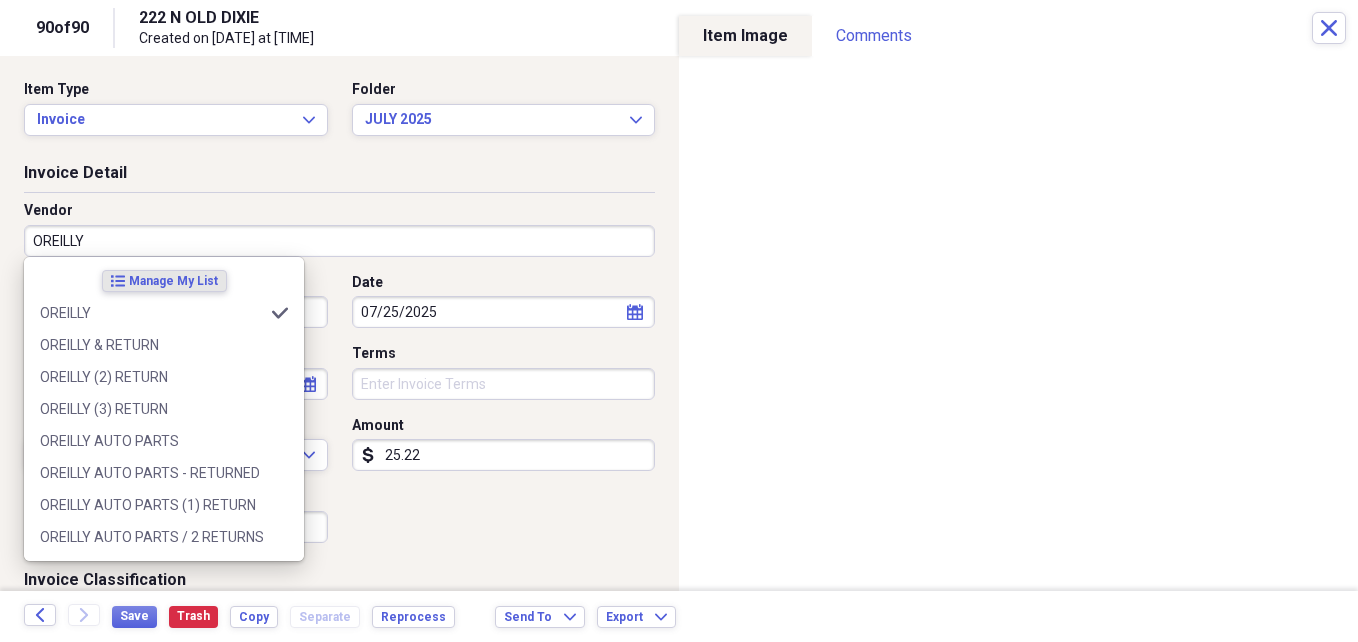type on "PARTS - NEW" 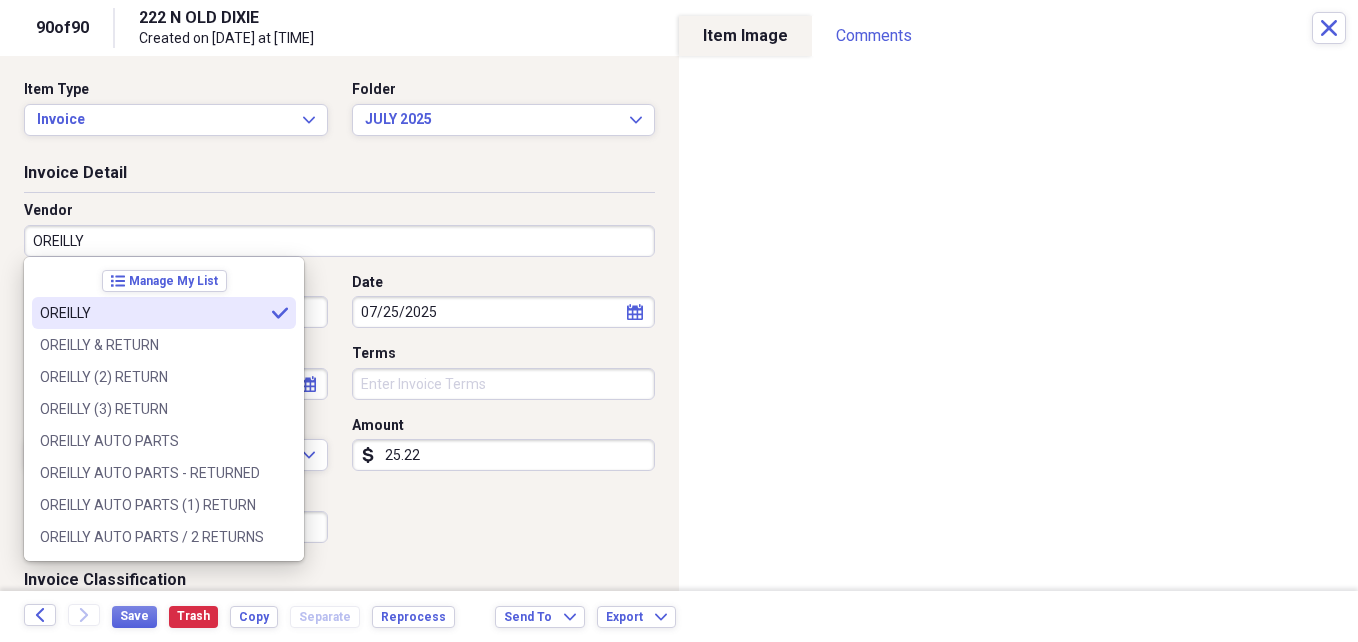 type on "OREILLY" 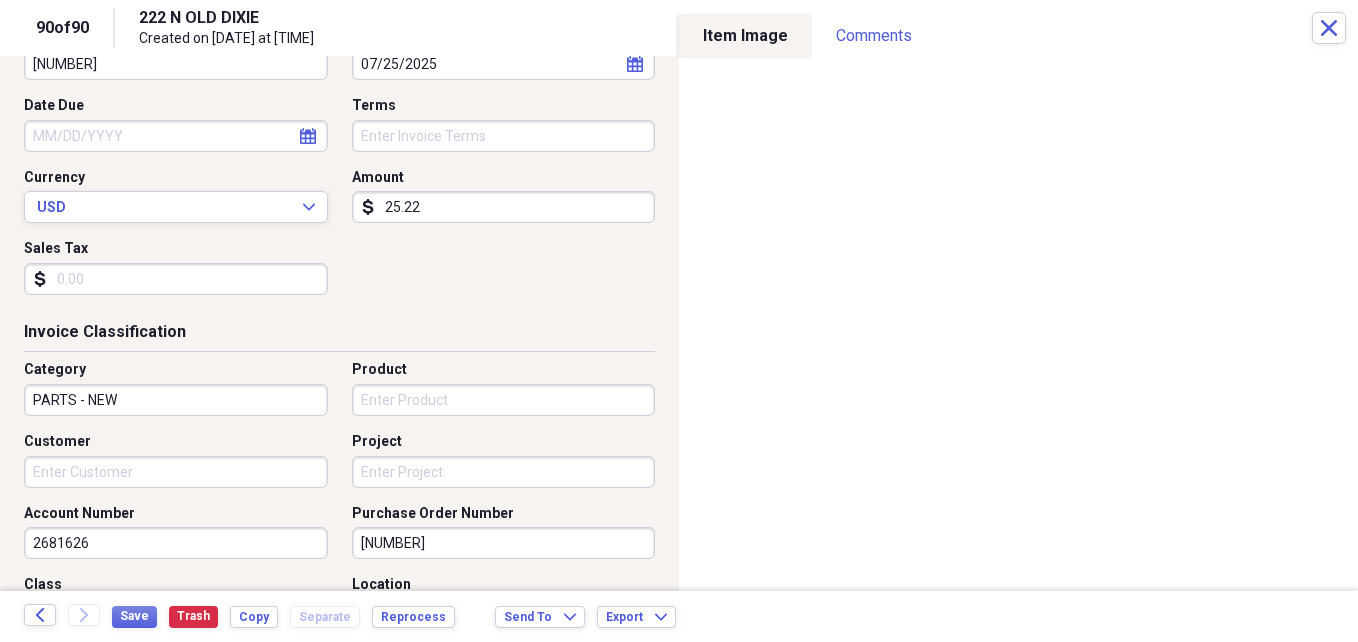 scroll, scrollTop: 253, scrollLeft: 0, axis: vertical 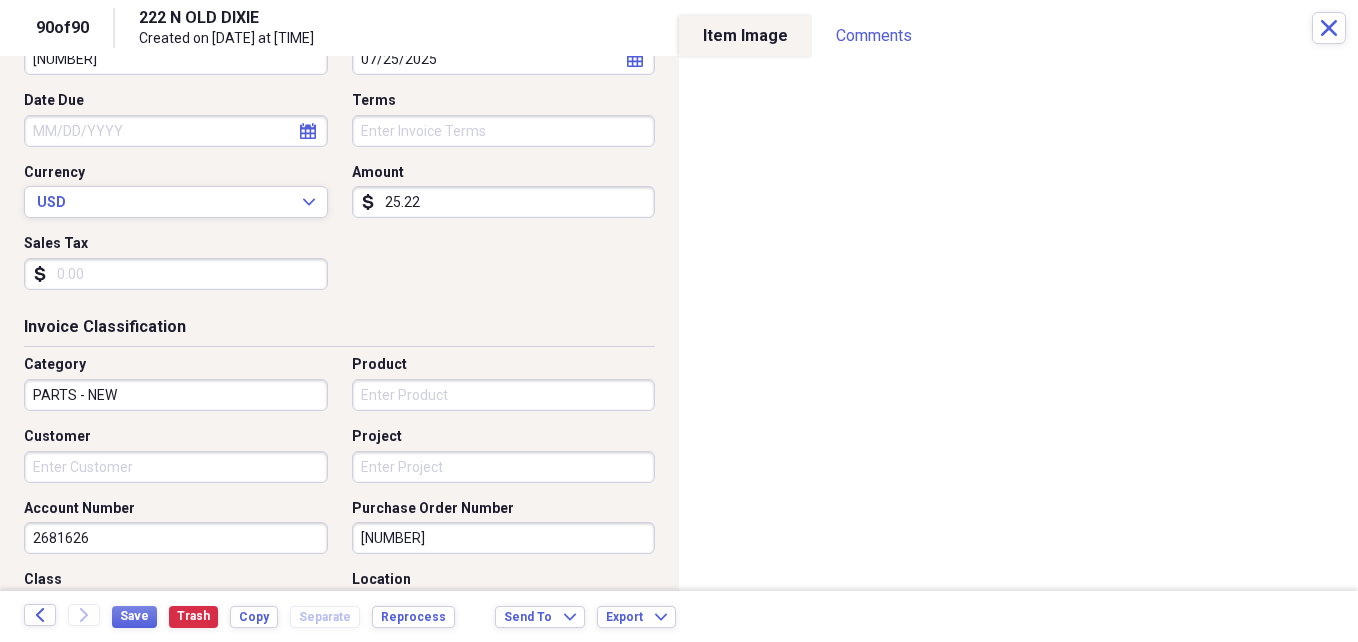 click on "Customer" at bounding box center [176, 467] 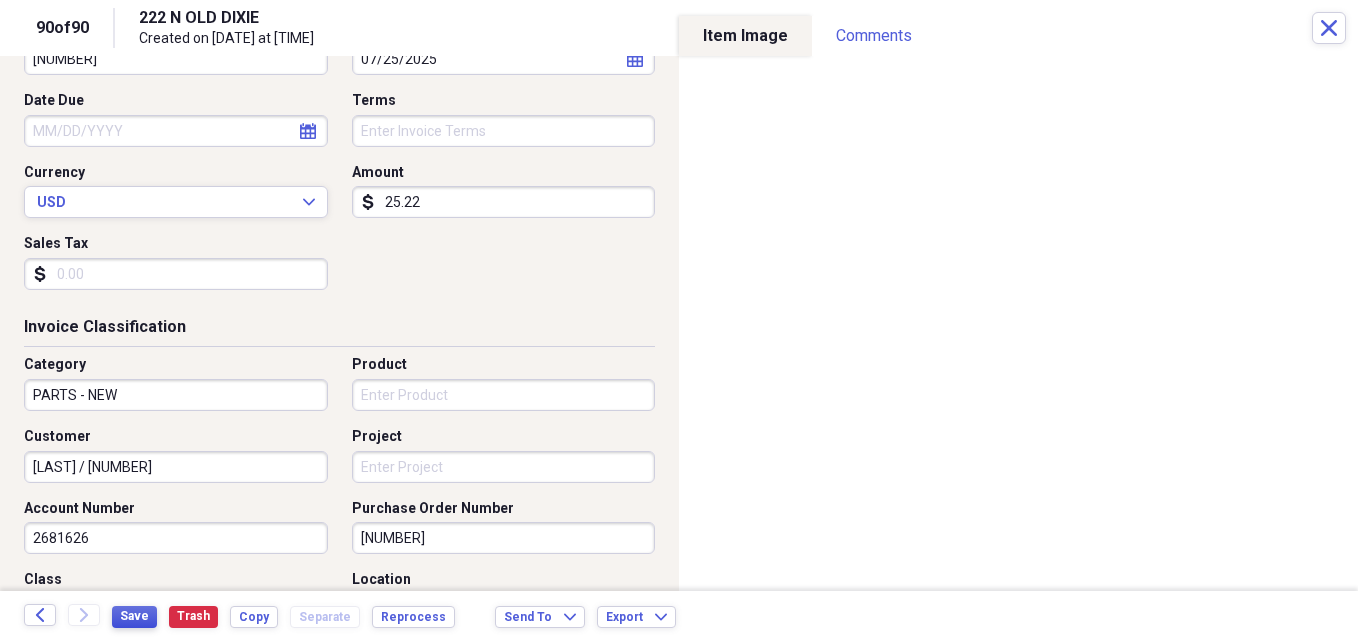 type on "[LAST] / [NUMBER]" 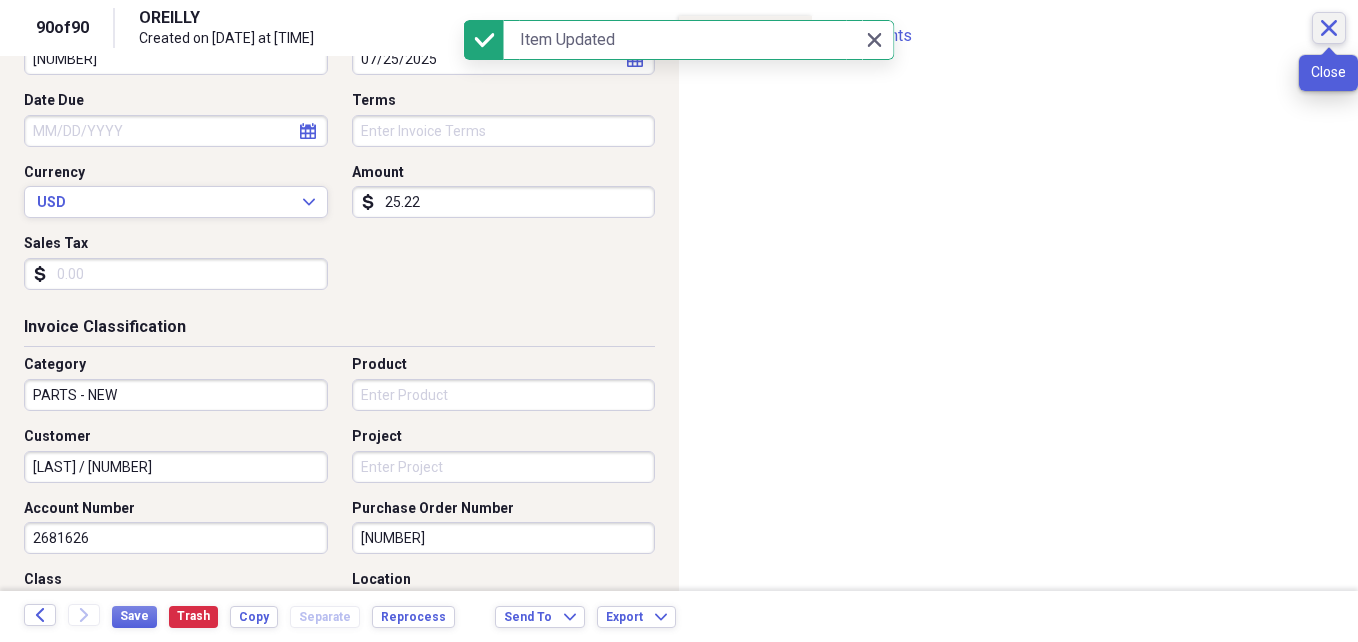 click on "Close" 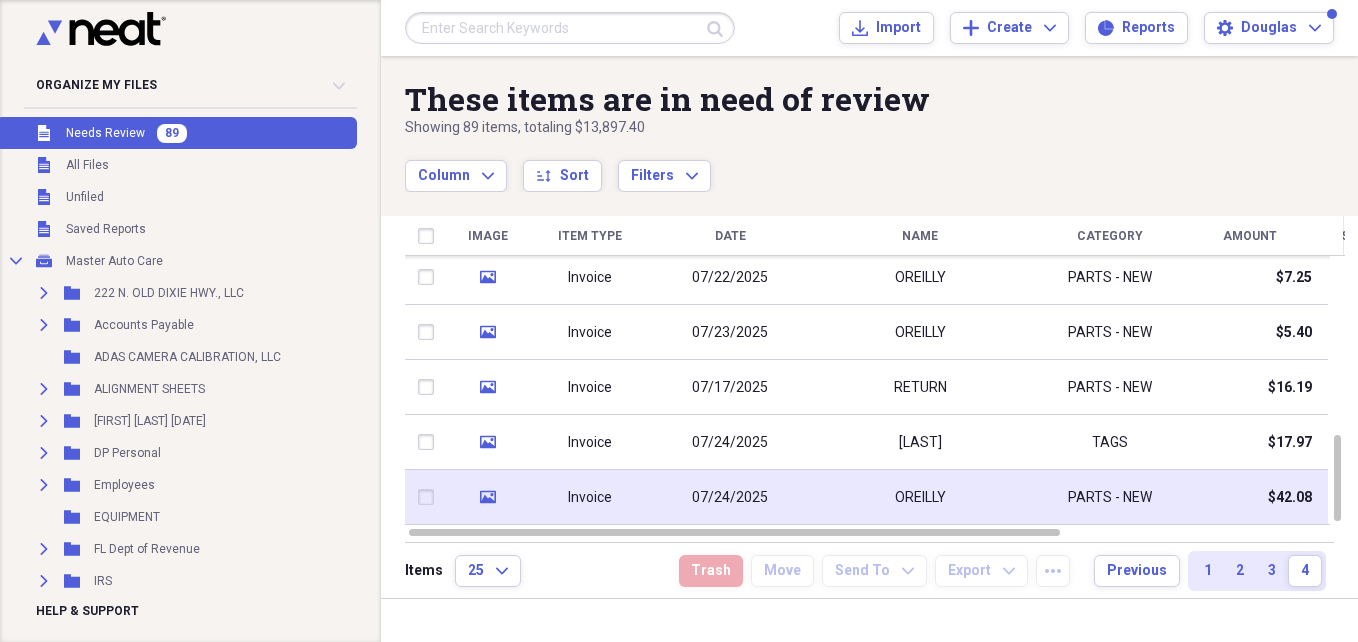 click on "OREILLY" at bounding box center [920, 497] 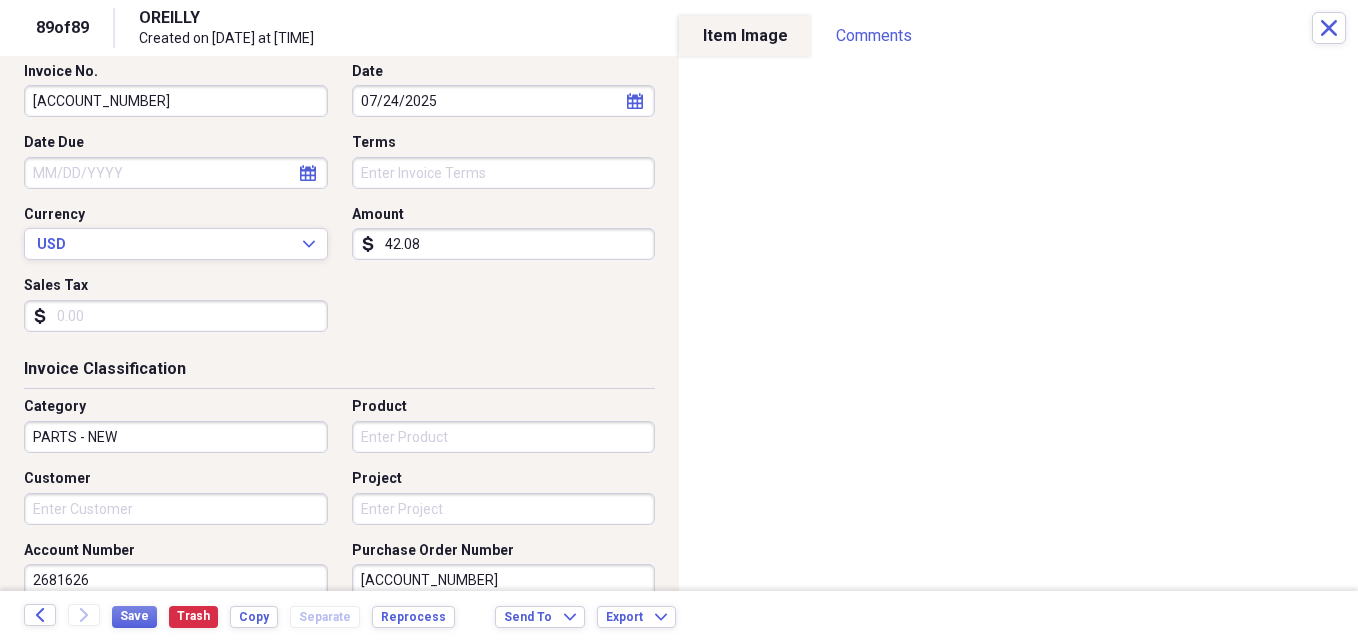 scroll, scrollTop: 240, scrollLeft: 0, axis: vertical 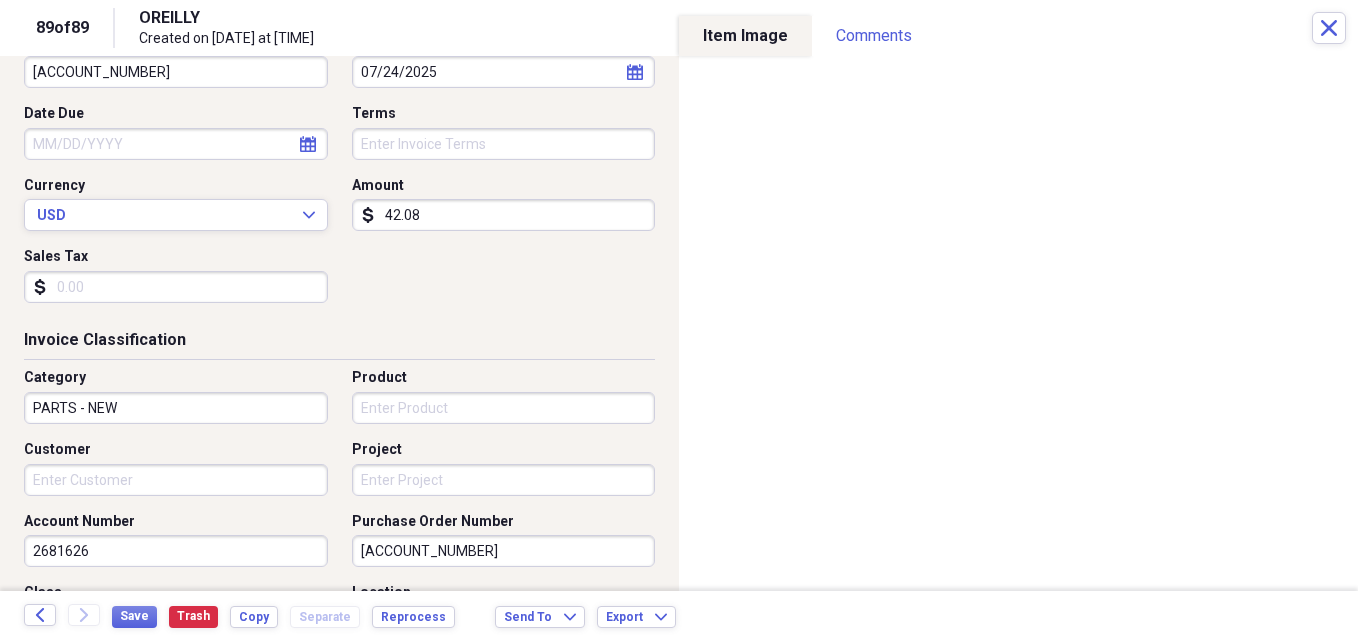 click on "Customer" at bounding box center (176, 480) 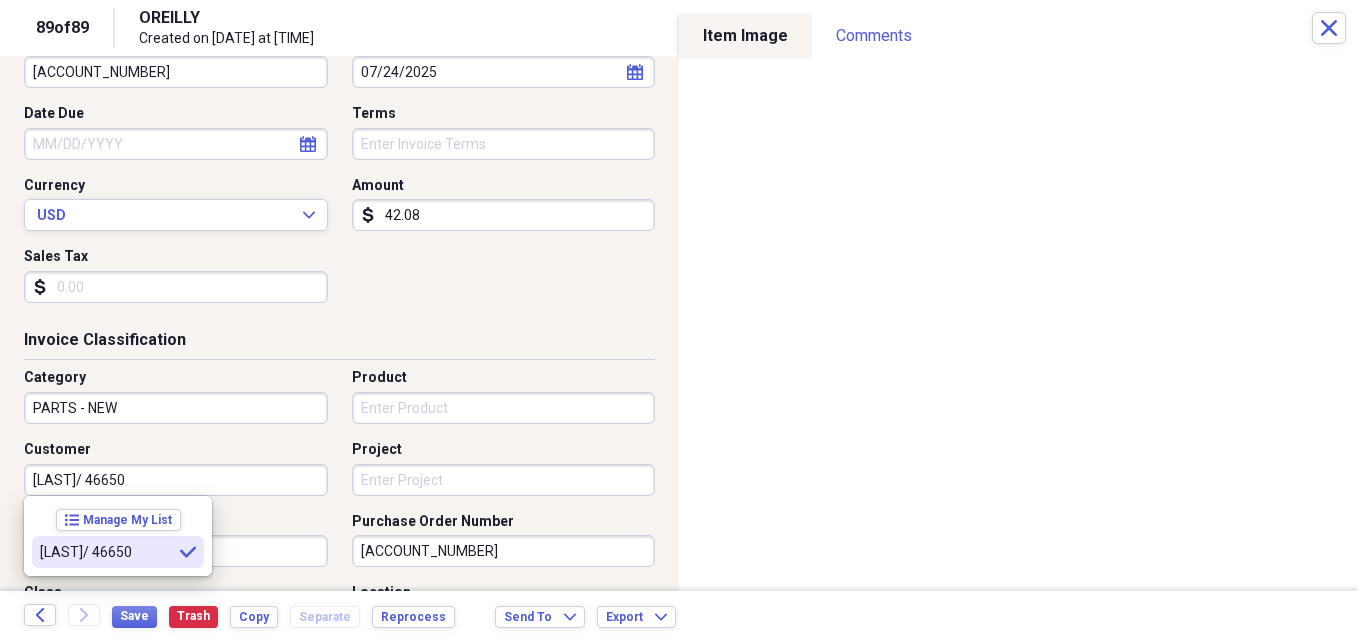 type on "[LAST]/ 46650" 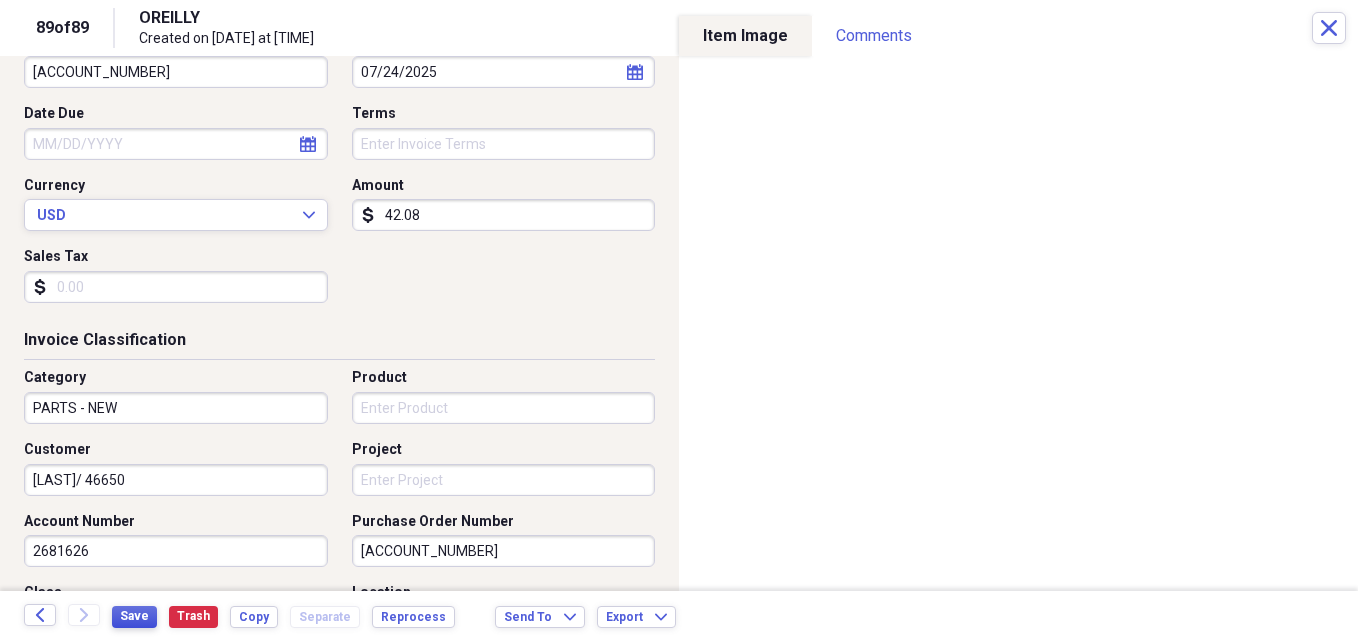 click on "Save" at bounding box center [134, 616] 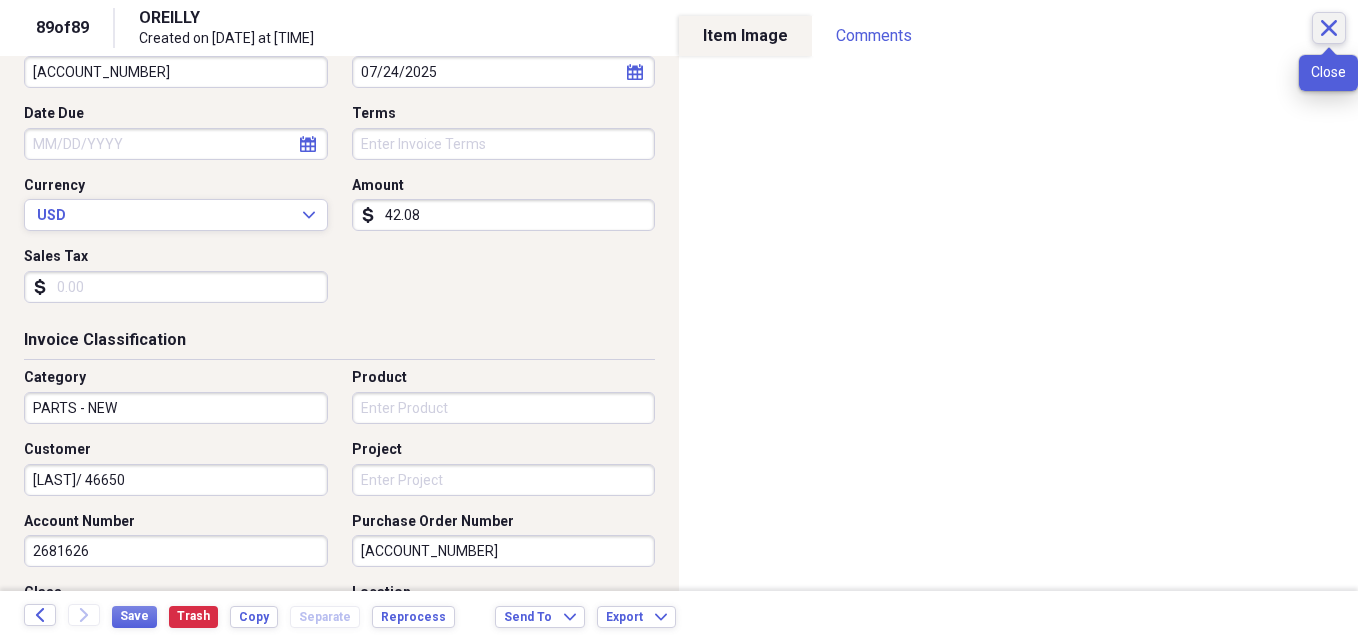 click 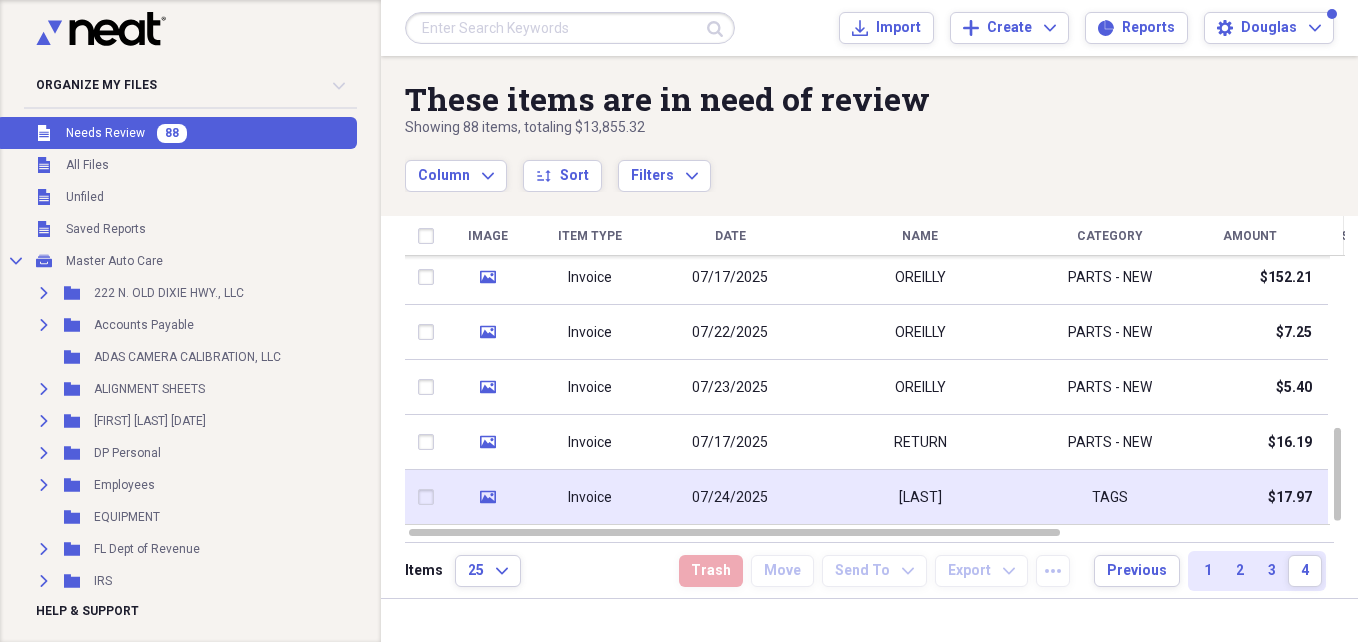 click on "07/24/2025" at bounding box center [730, 497] 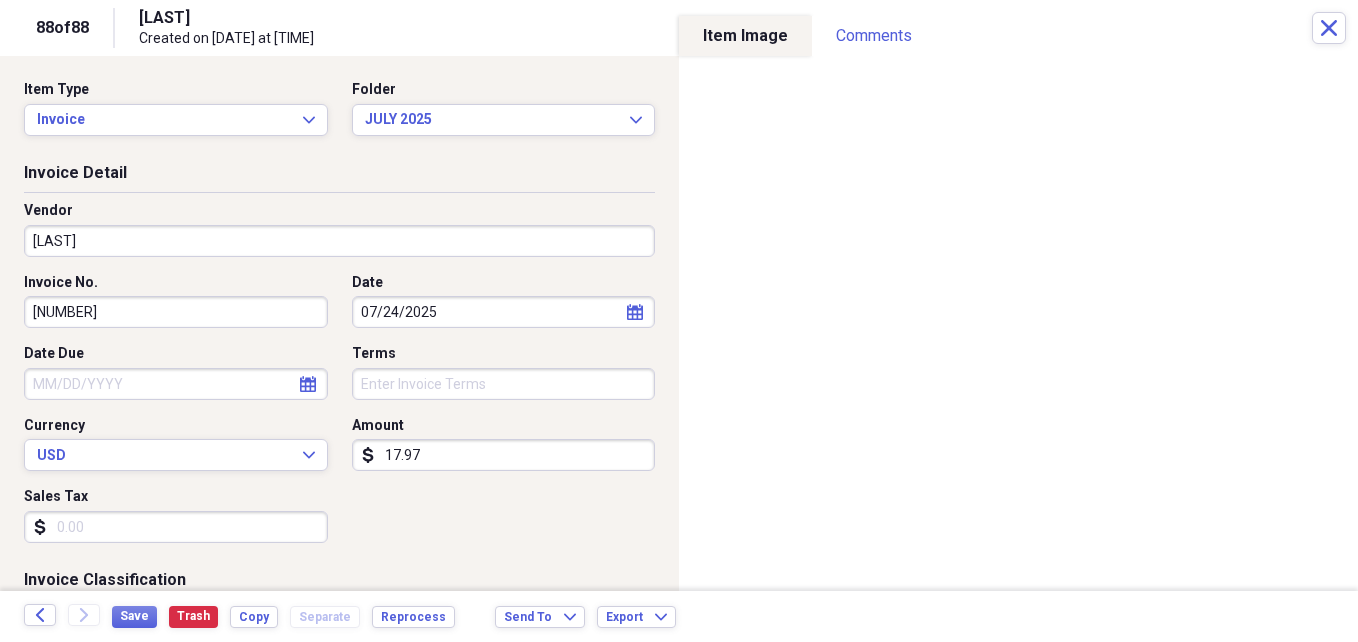 click on "[LAST]" at bounding box center [339, 241] 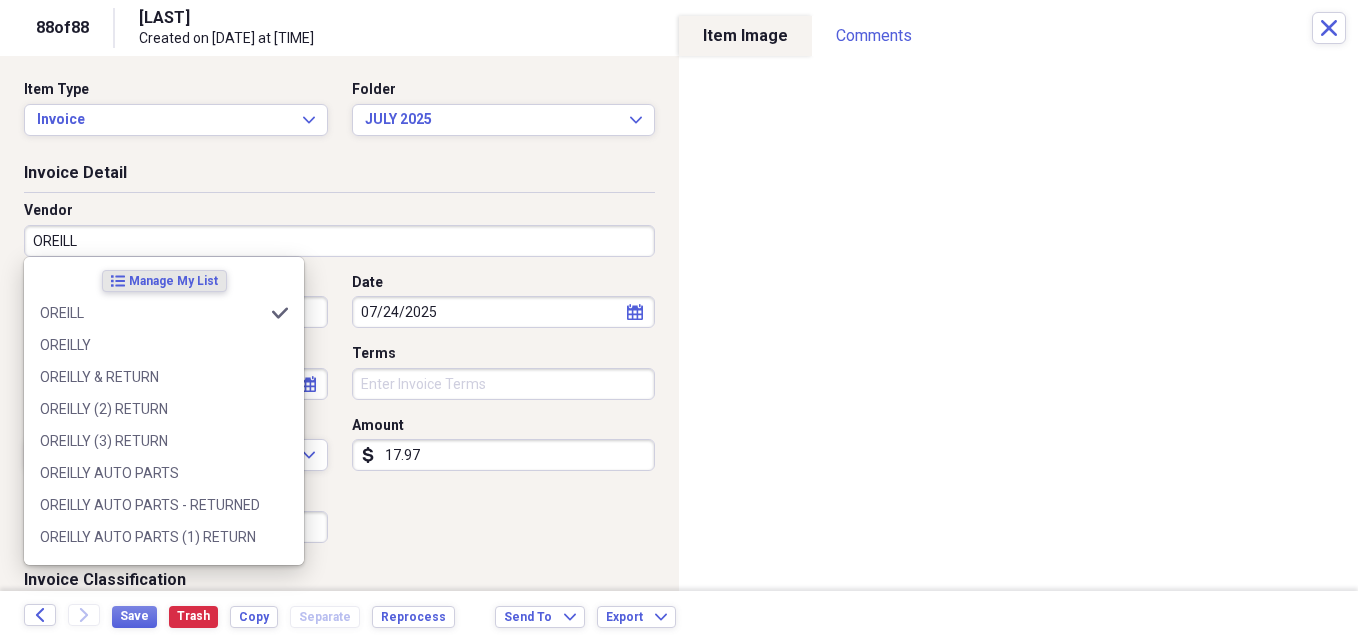 type on "OREILLY" 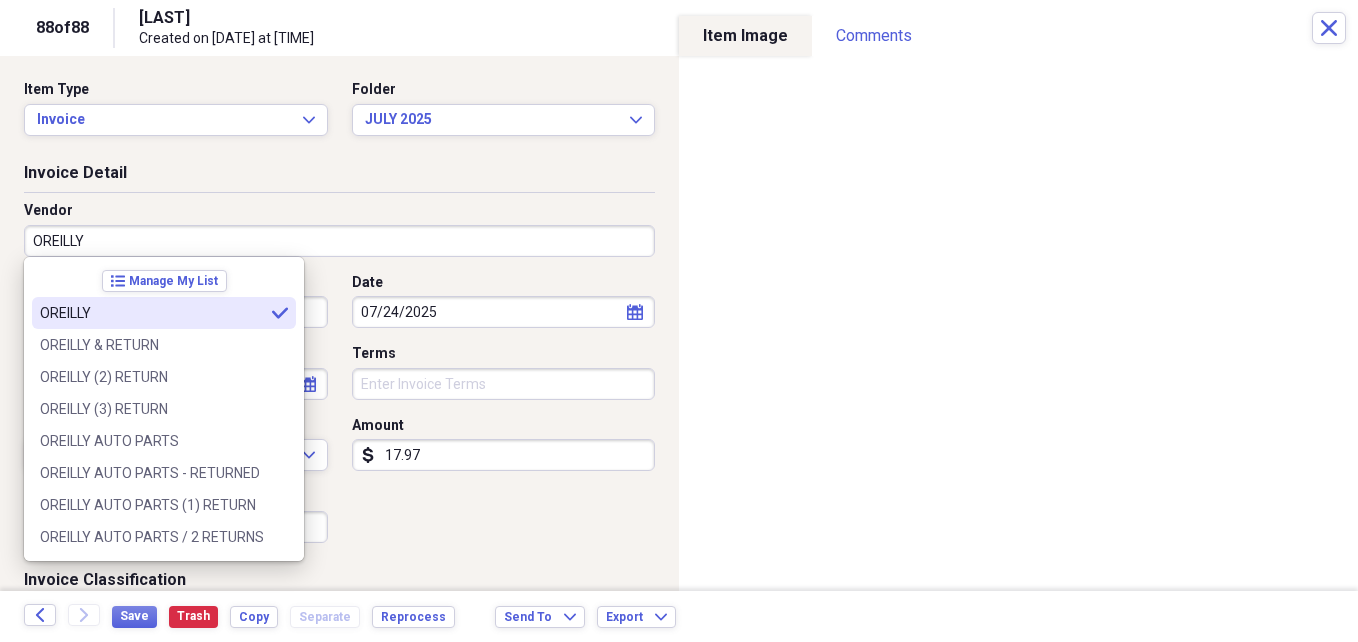 type on "OREILLY" 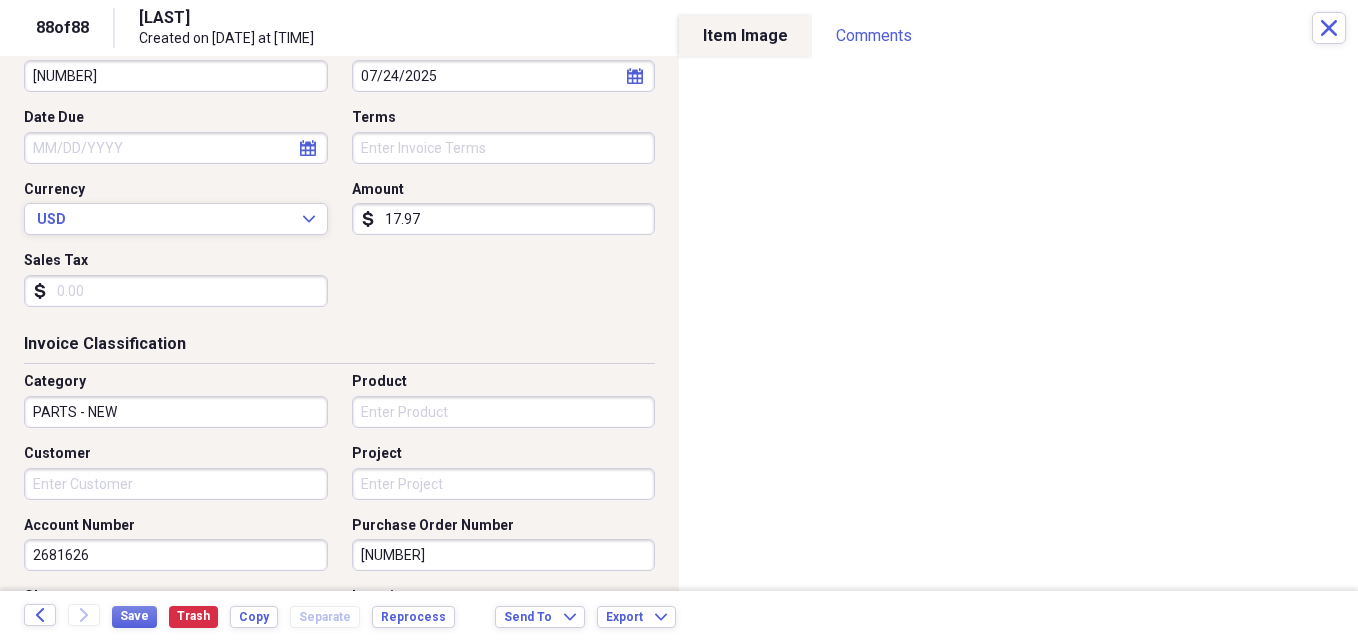 scroll, scrollTop: 240, scrollLeft: 0, axis: vertical 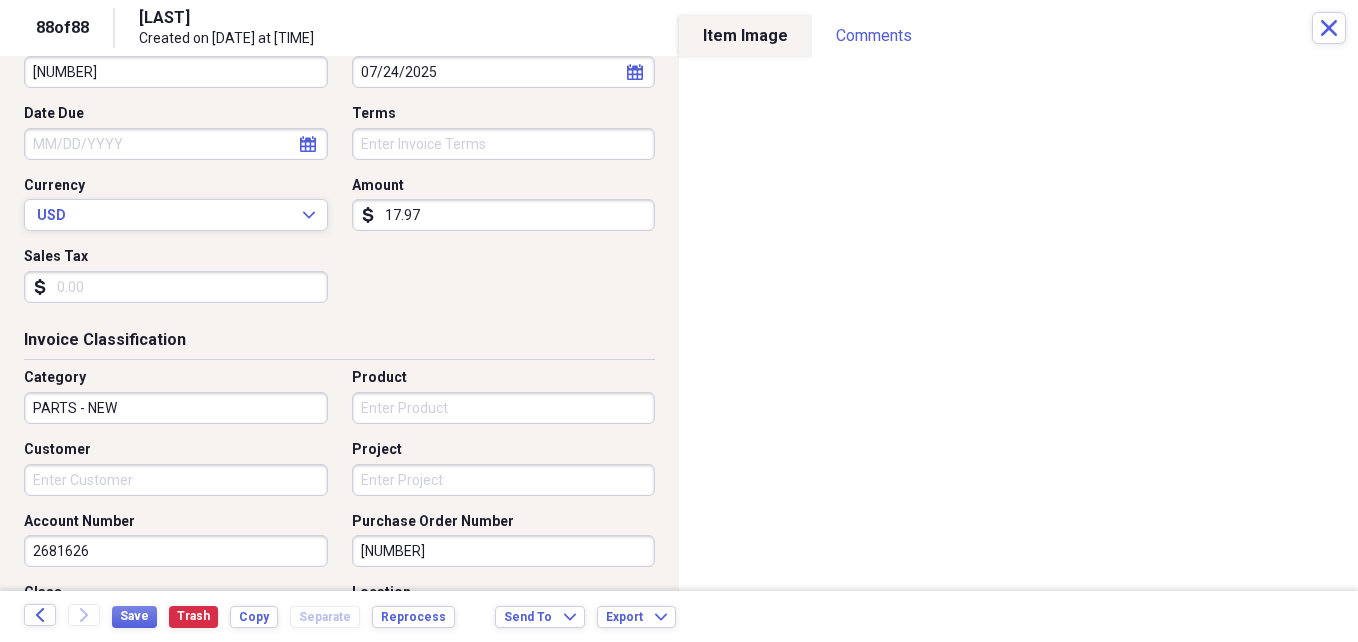 click on "Customer" at bounding box center [176, 480] 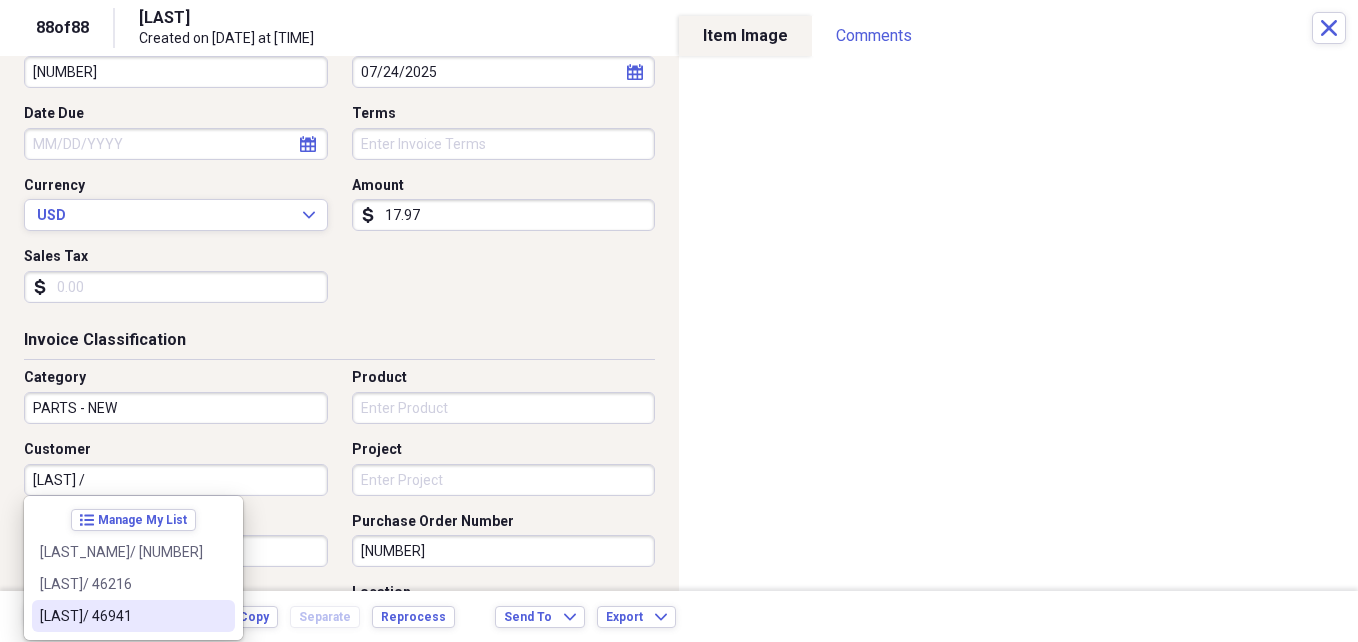 click on "[LAST]/ 46941" at bounding box center [121, 616] 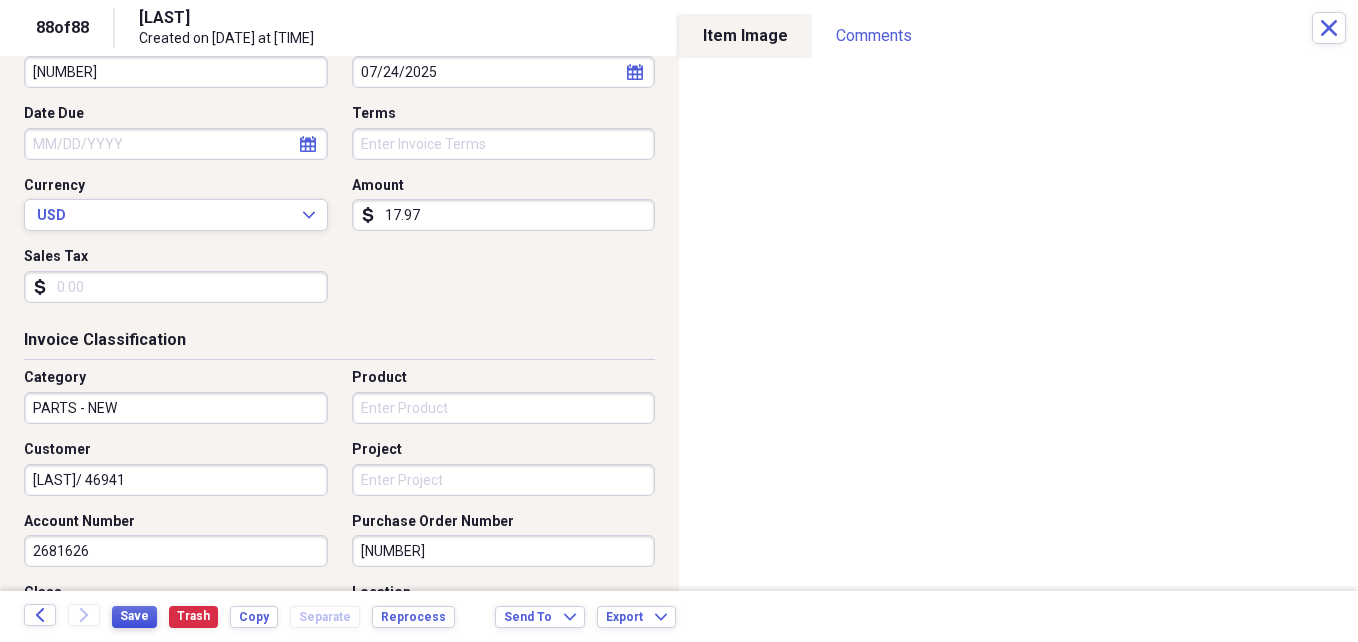 click on "Save" at bounding box center (134, 616) 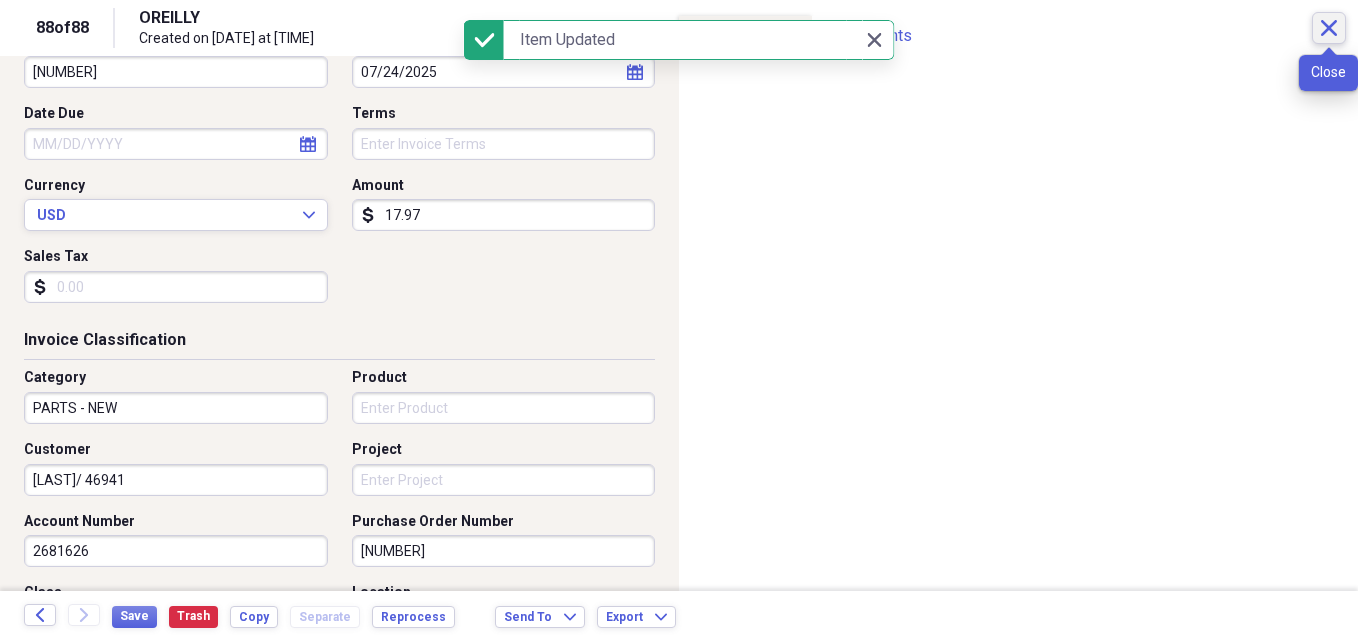 click on "Close" 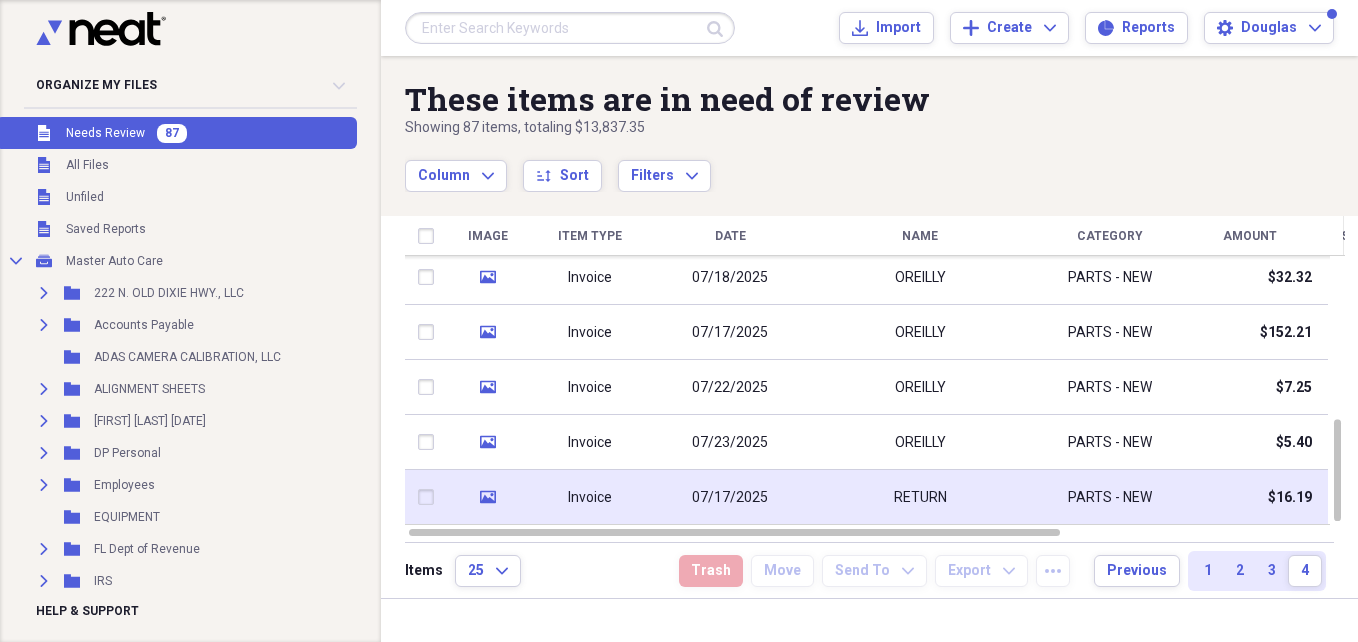 click on "07/17/2025" at bounding box center [730, 497] 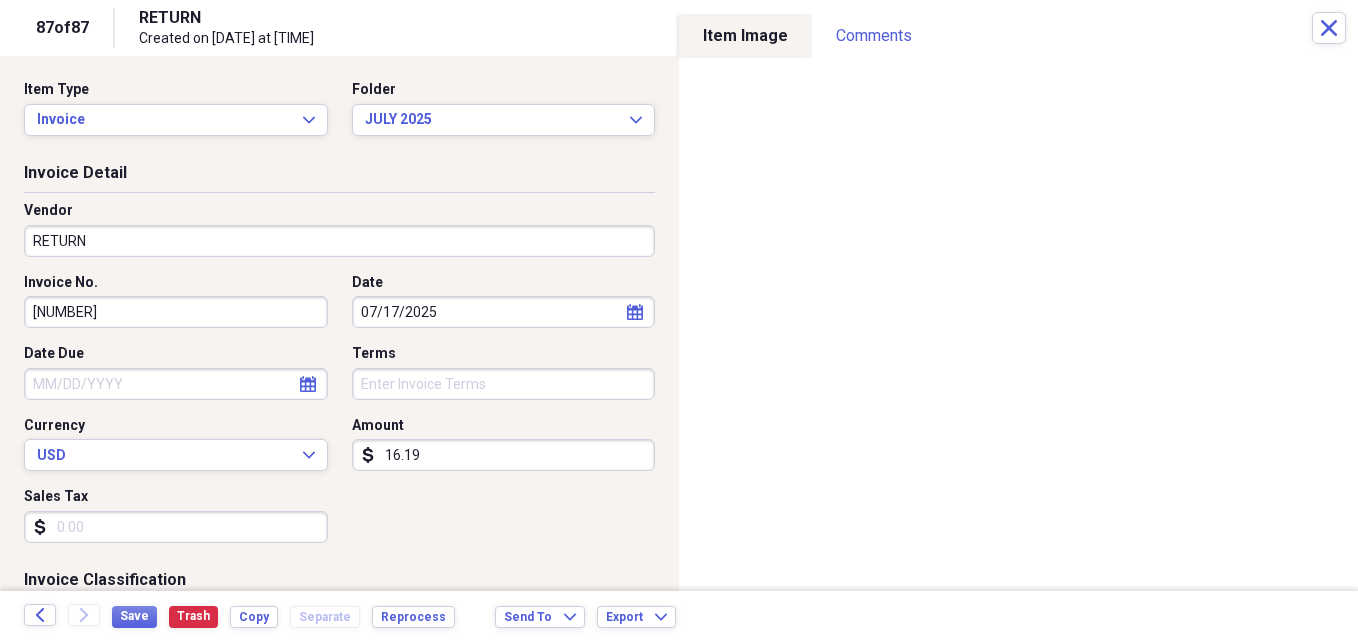 click on "RETURN" at bounding box center (339, 241) 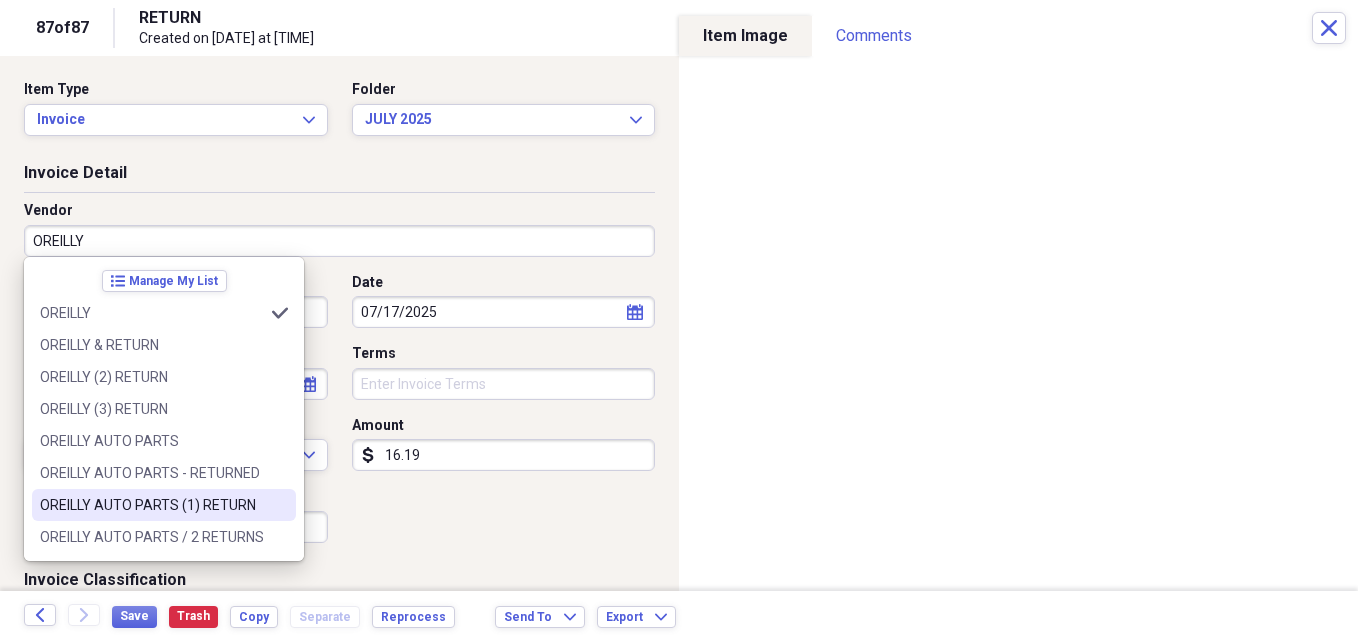 click on "OREILLY AUTO PARTS (1) RETURN" at bounding box center [152, 505] 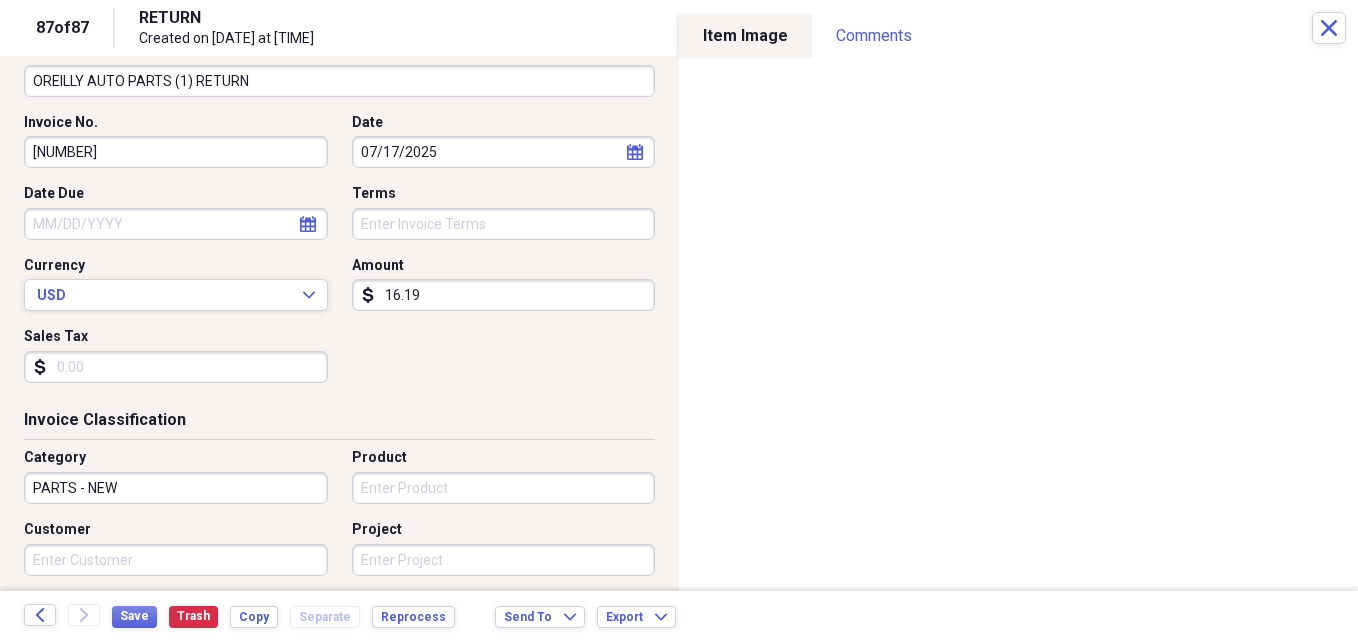 scroll, scrollTop: 200, scrollLeft: 0, axis: vertical 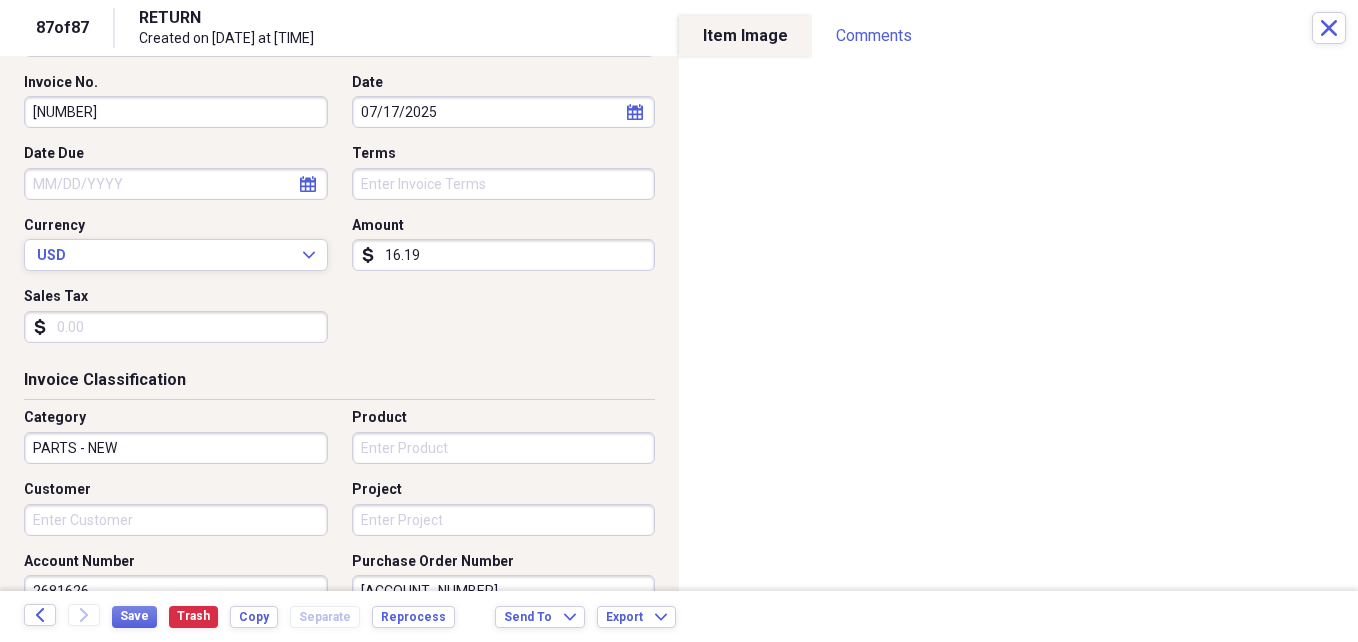 click on "Customer" at bounding box center (176, 520) 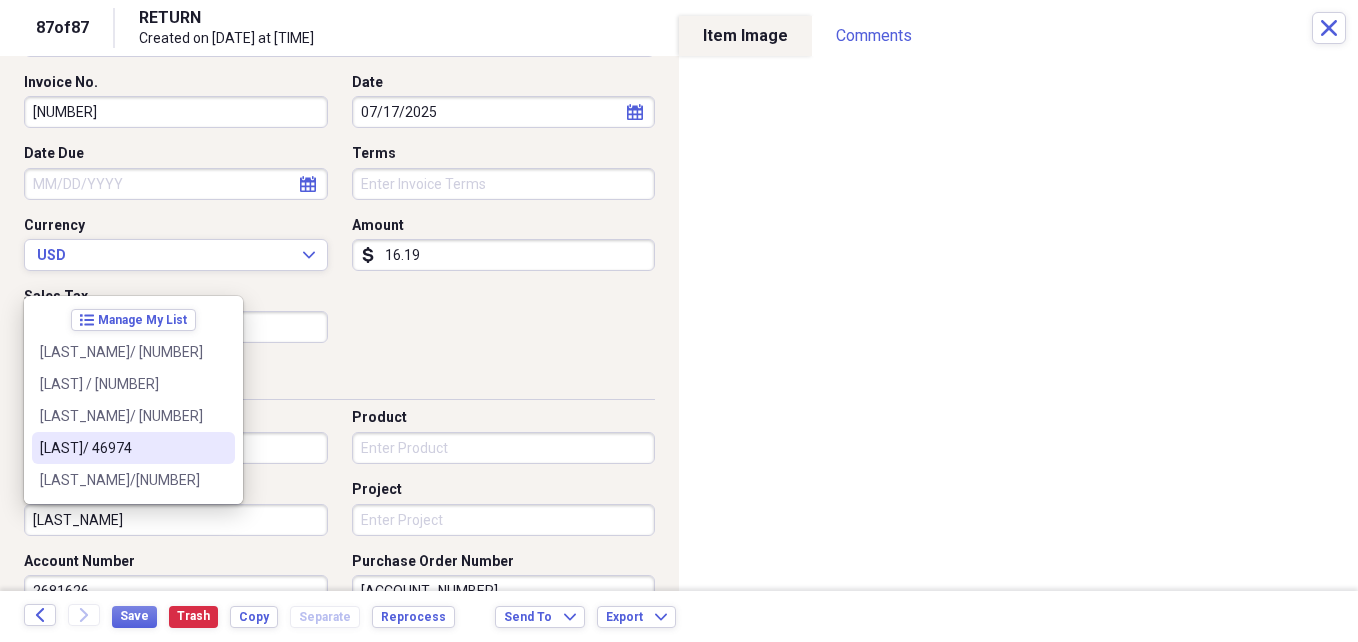 click on "[LAST]/ 46974" at bounding box center [133, 448] 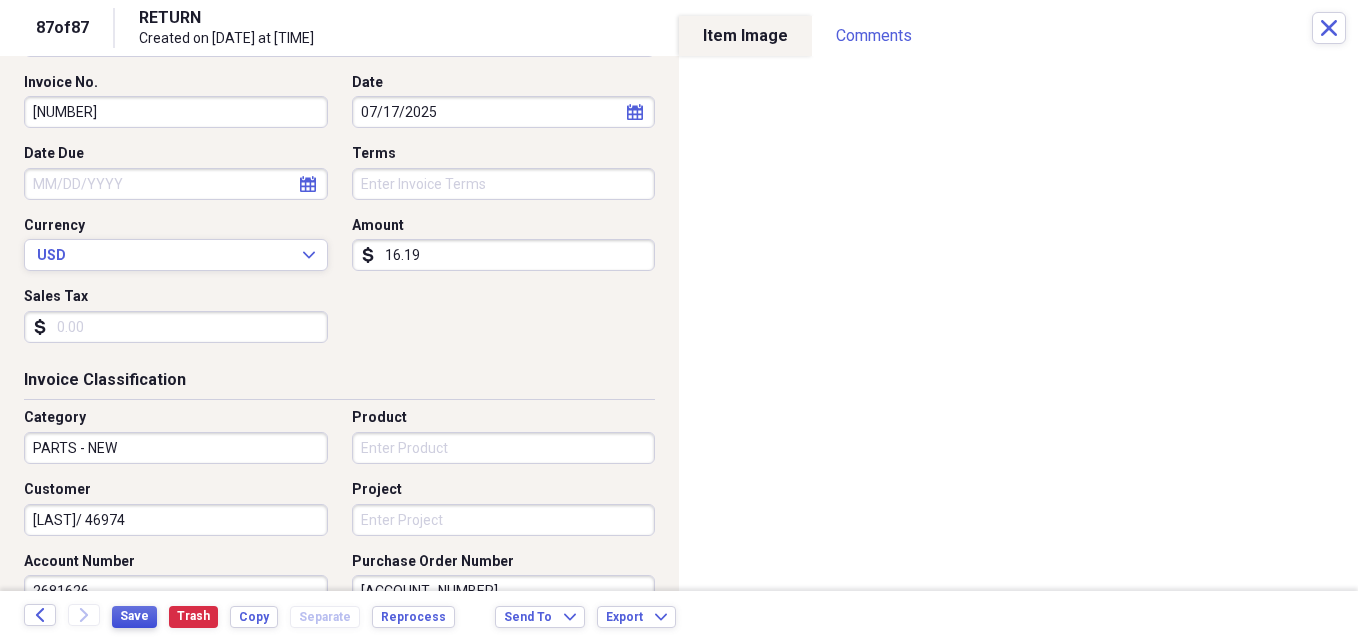 click on "Save" at bounding box center (134, 616) 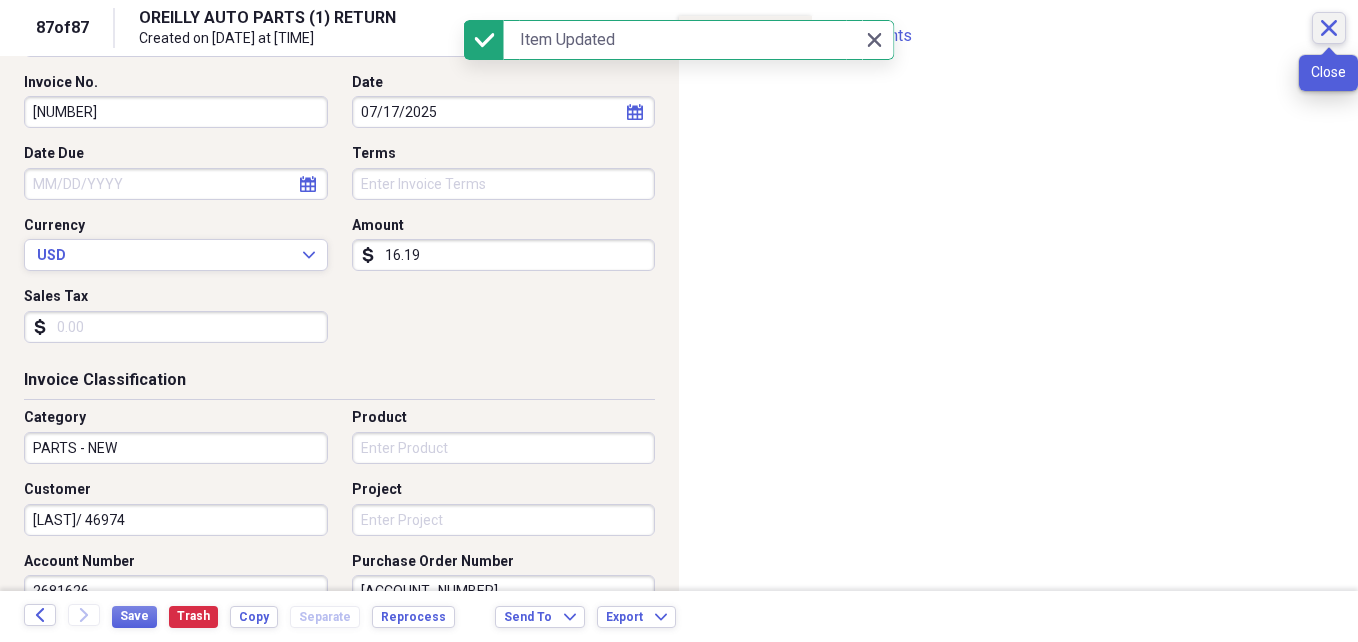 click on "Close" 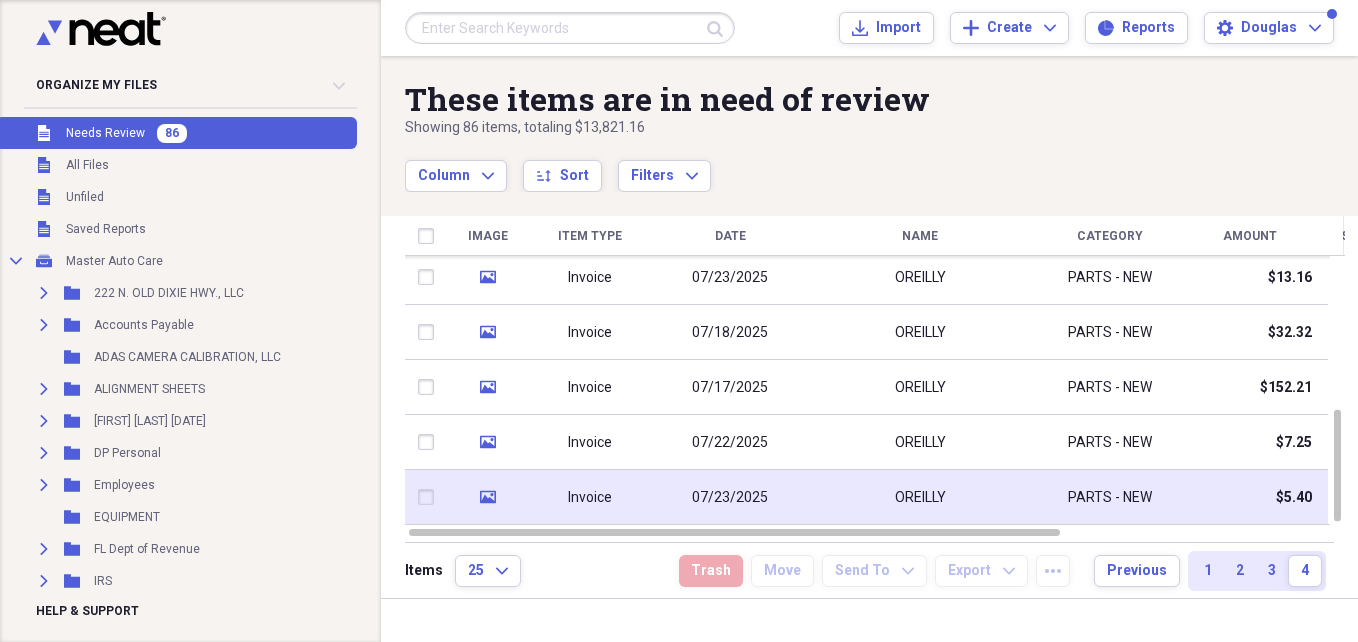 click on "PARTS - NEW" at bounding box center (1110, 497) 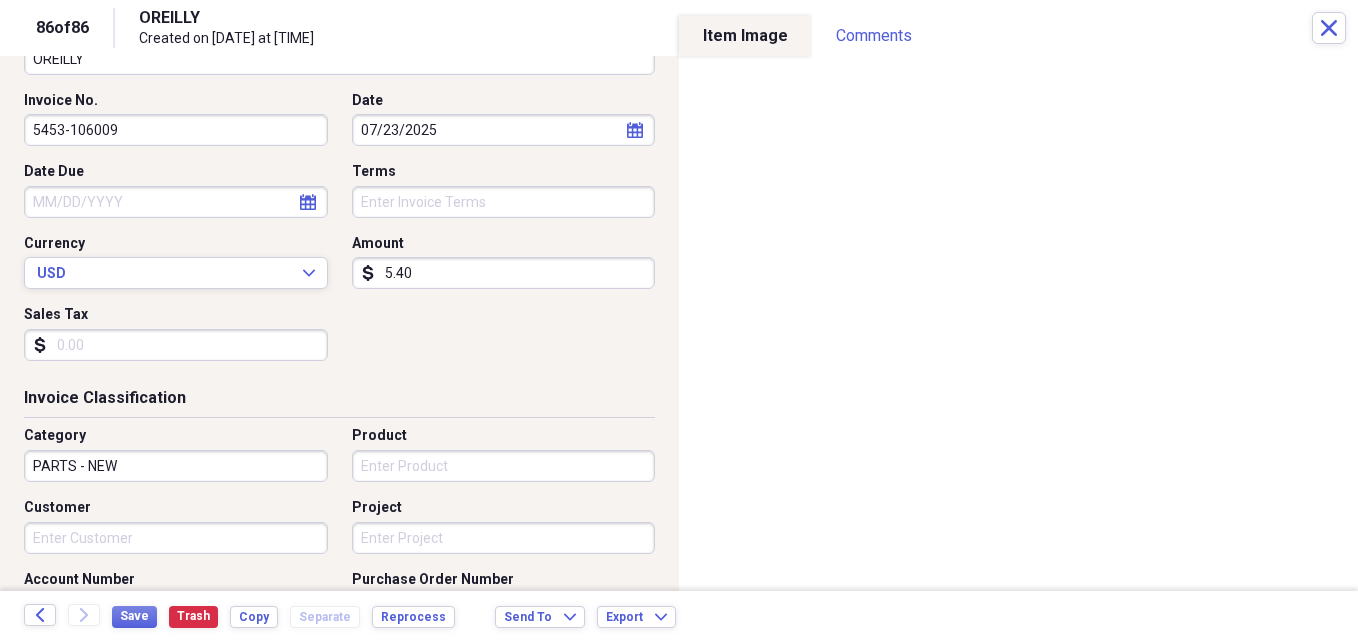 scroll, scrollTop: 200, scrollLeft: 0, axis: vertical 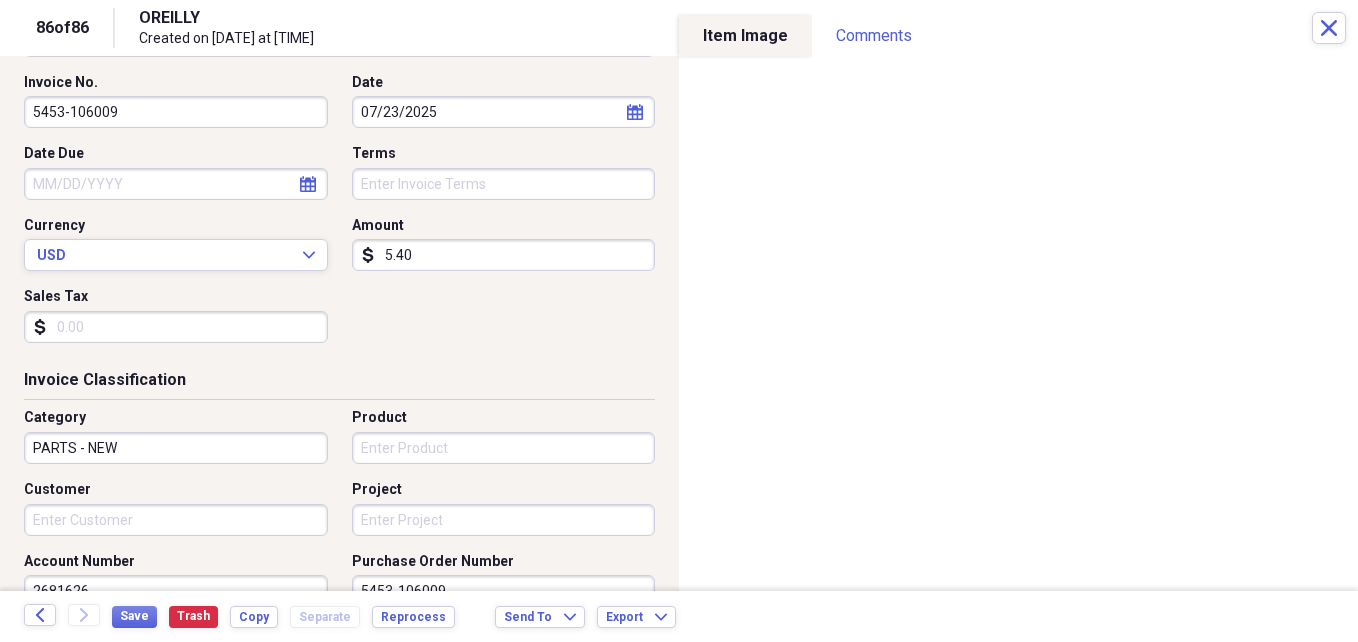 click on "Customer" at bounding box center [176, 520] 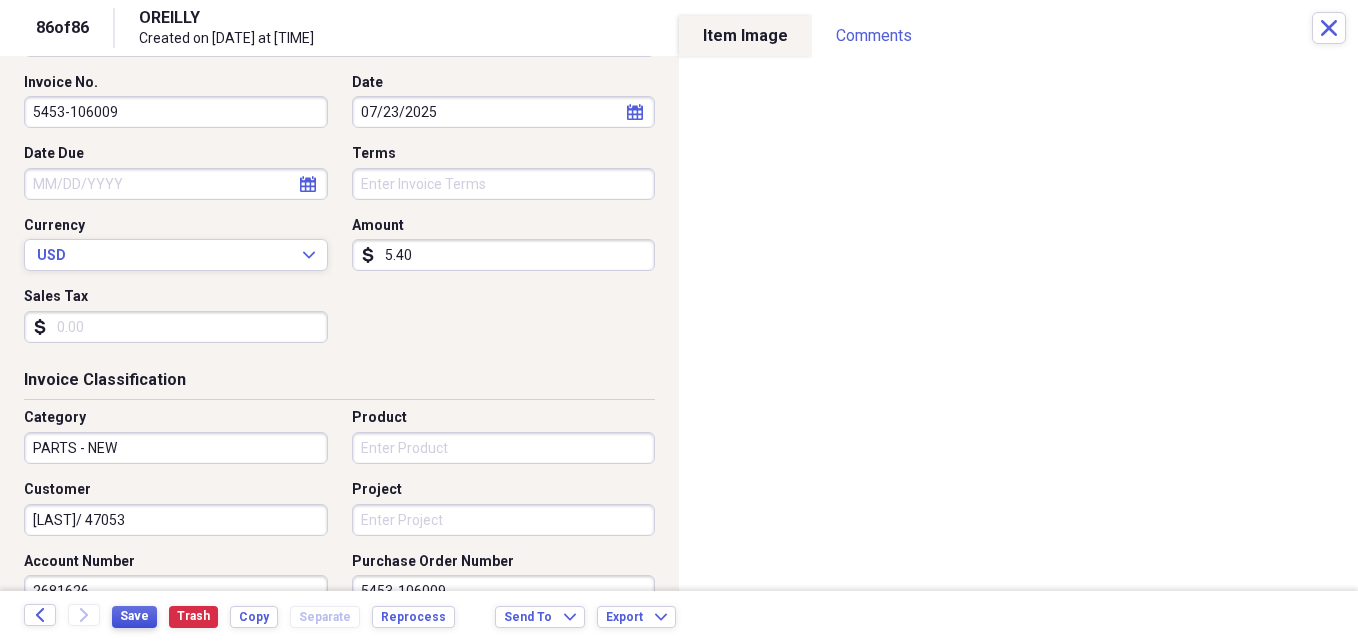 type on "[LAST]/ 47053" 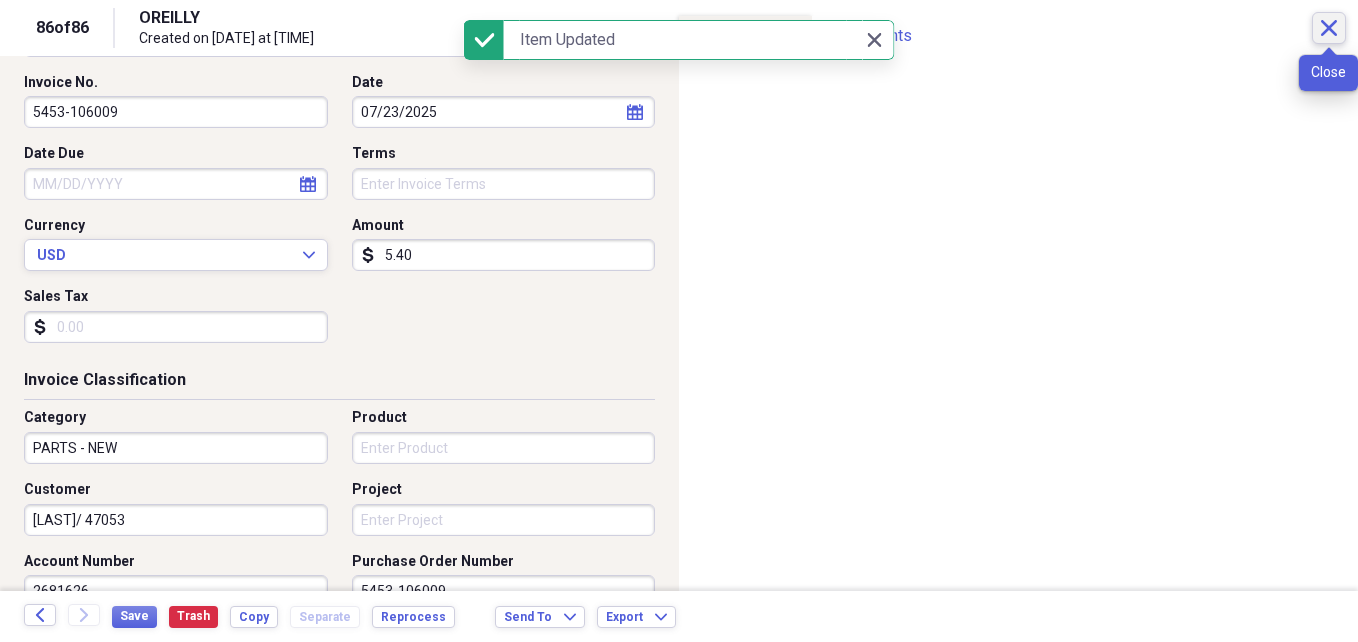 click on "Close" 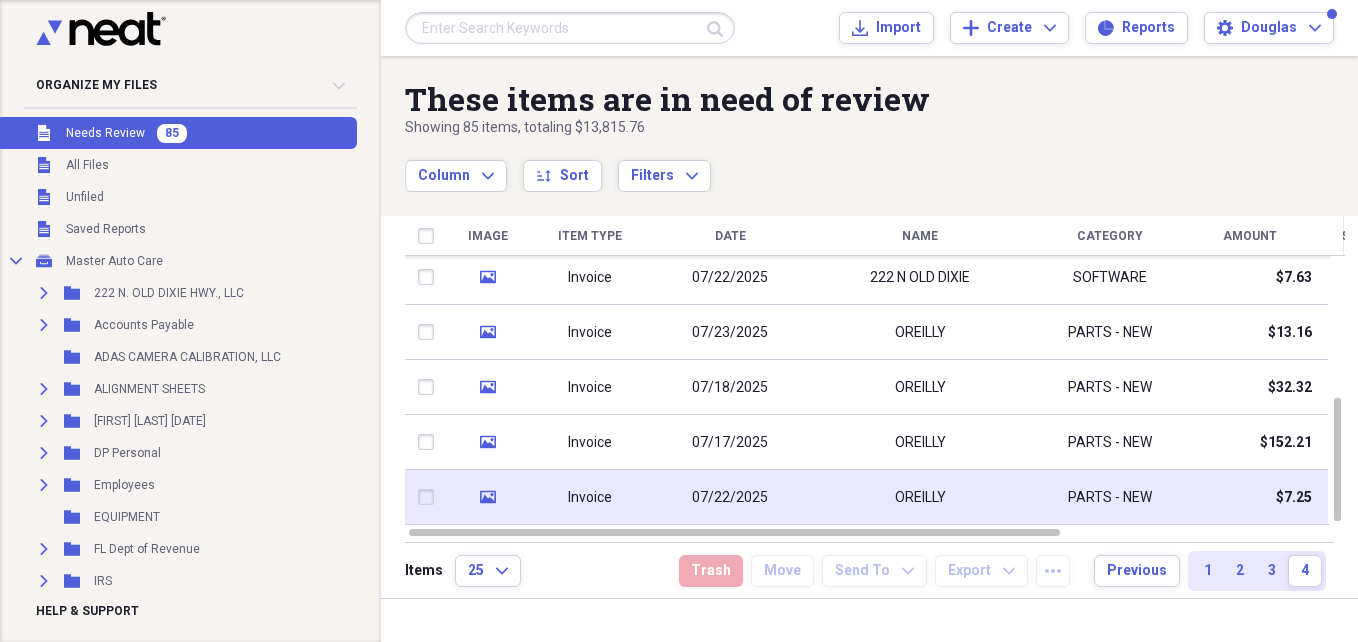 click on "OREILLY" at bounding box center (920, 497) 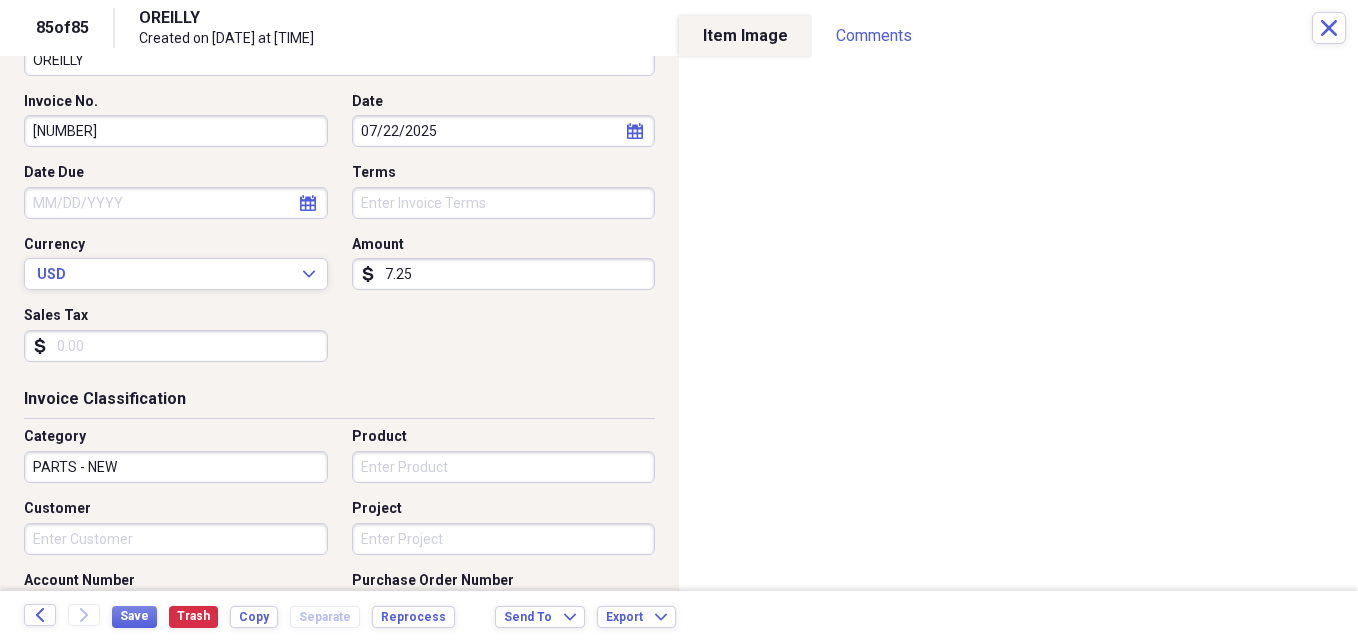 scroll, scrollTop: 187, scrollLeft: 0, axis: vertical 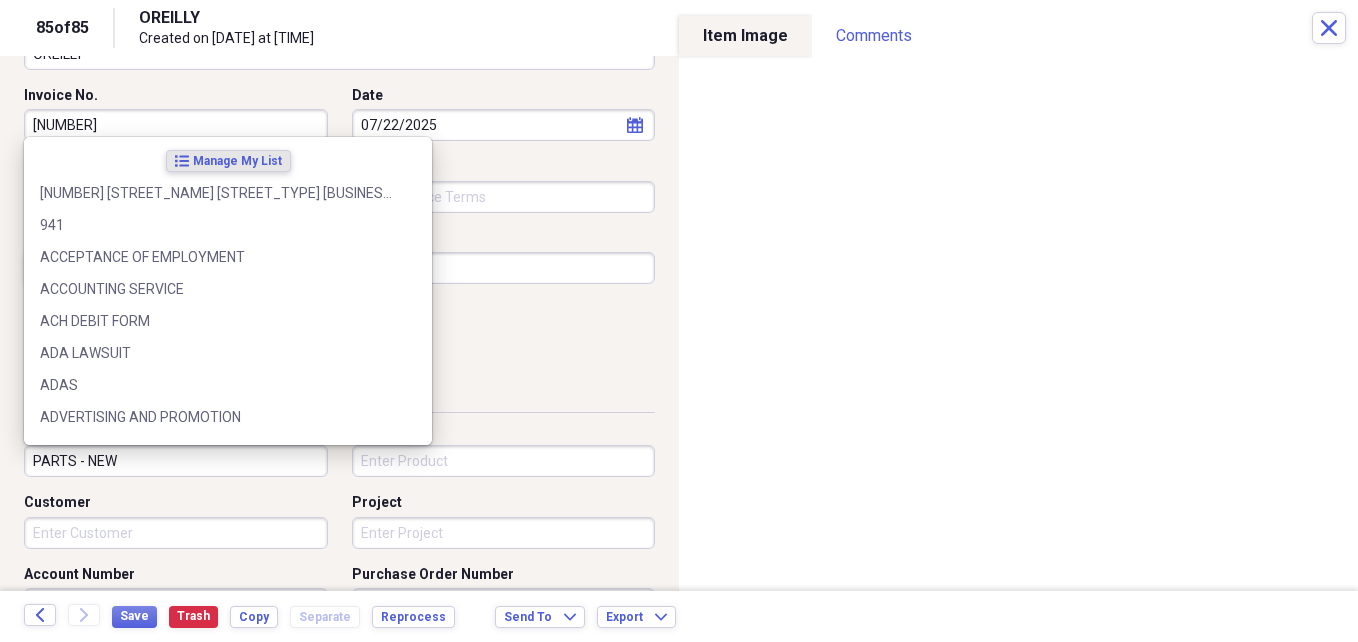 click on "PARTS - NEW" at bounding box center (176, 461) 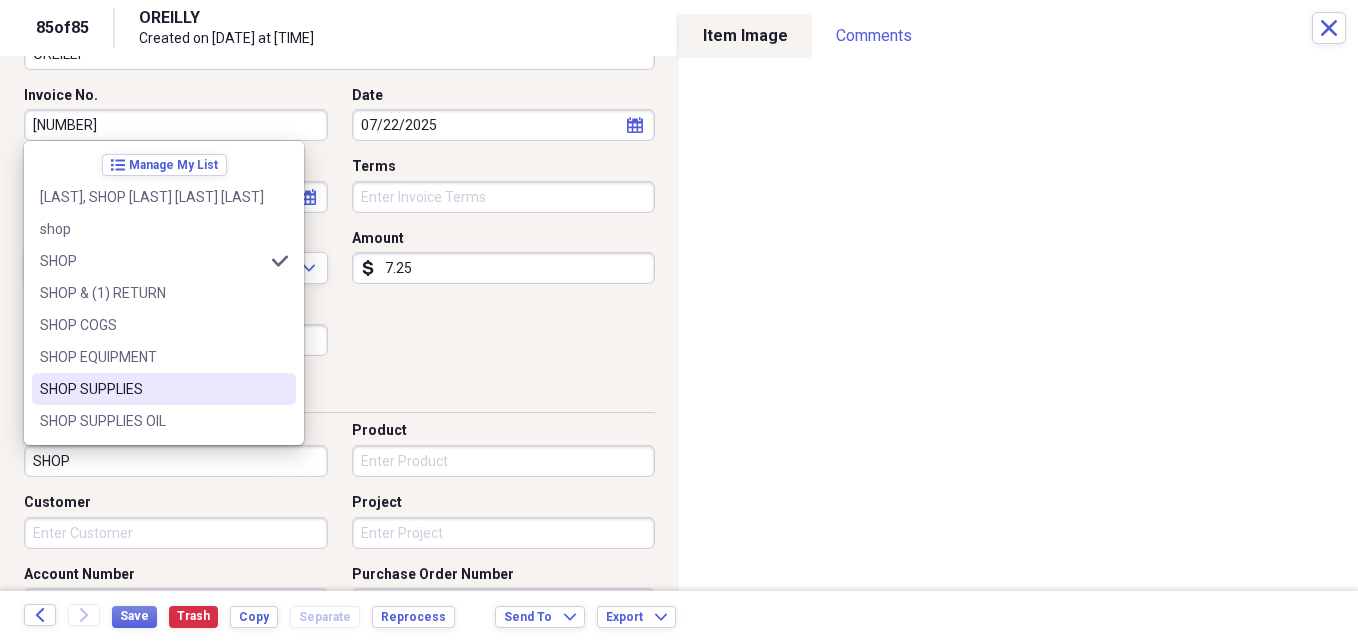 click on "SHOP SUPPLIES" at bounding box center (152, 389) 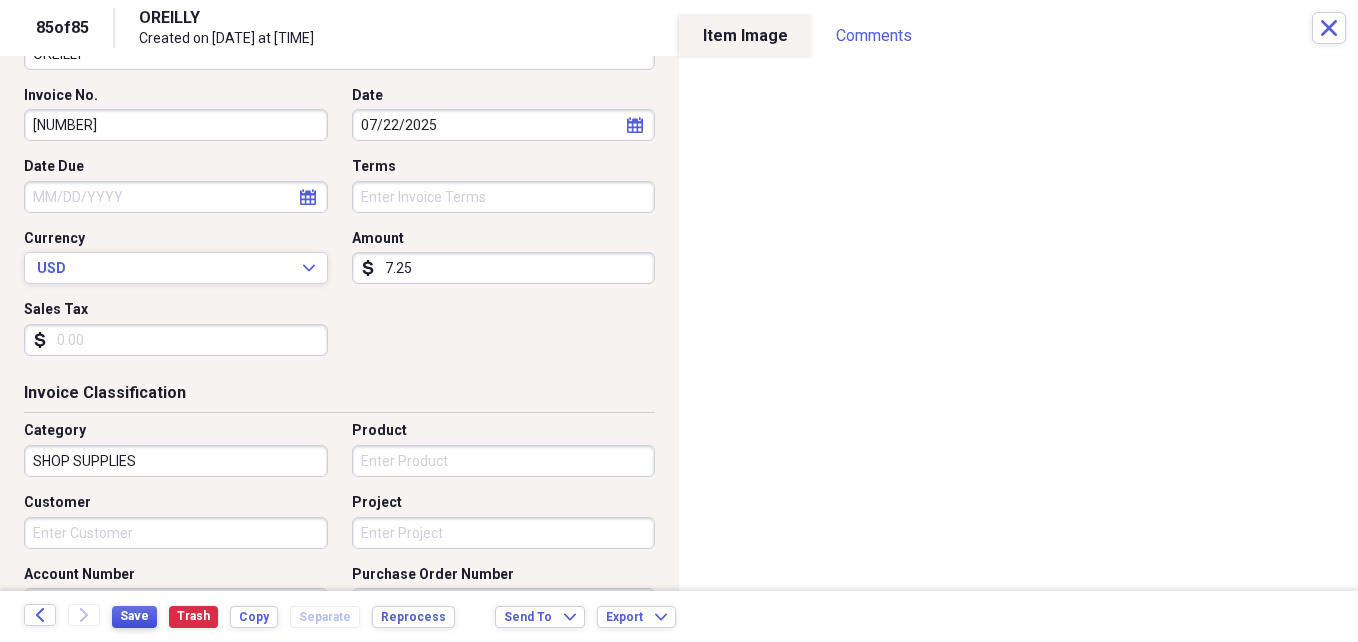 click on "Save" at bounding box center [134, 616] 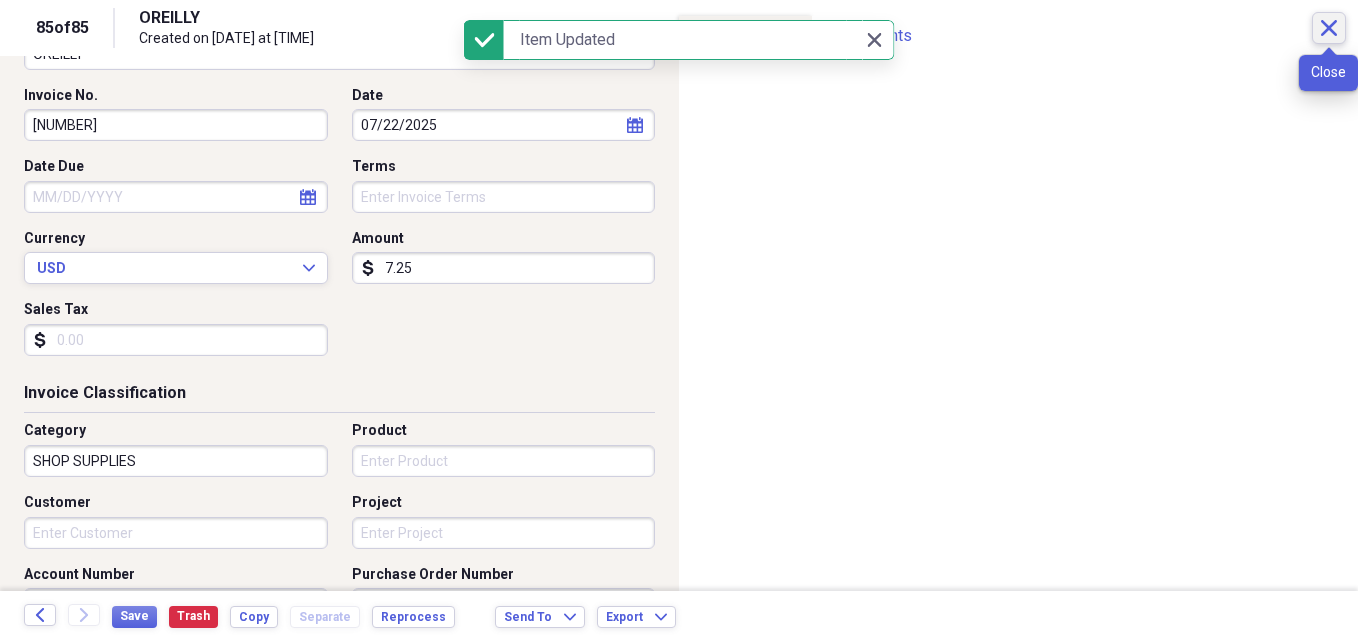 click on "Close" 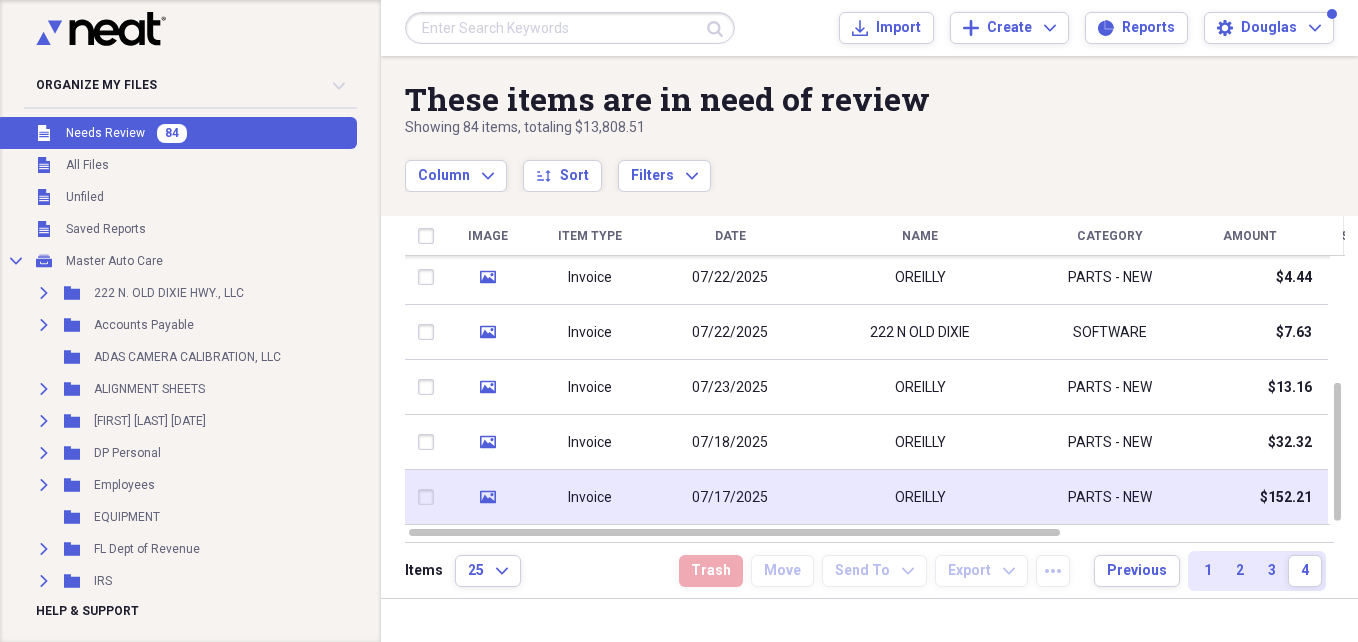 click on "OREILLY" at bounding box center [920, 497] 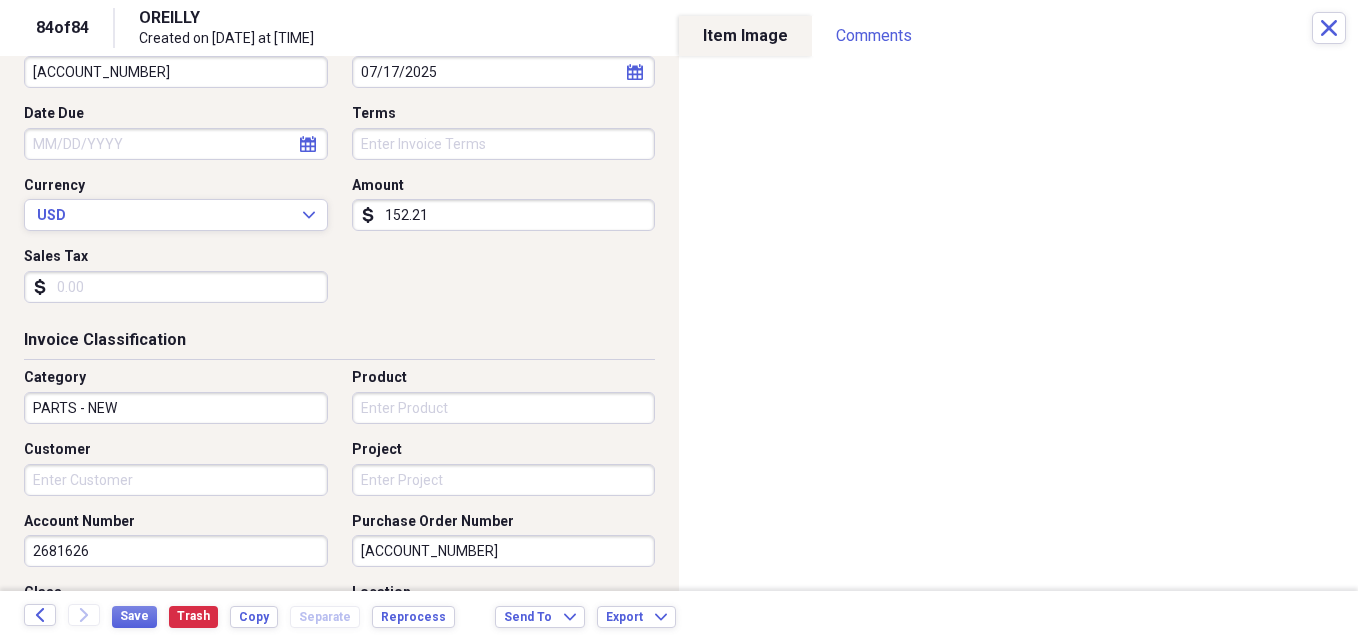 scroll, scrollTop: 280, scrollLeft: 0, axis: vertical 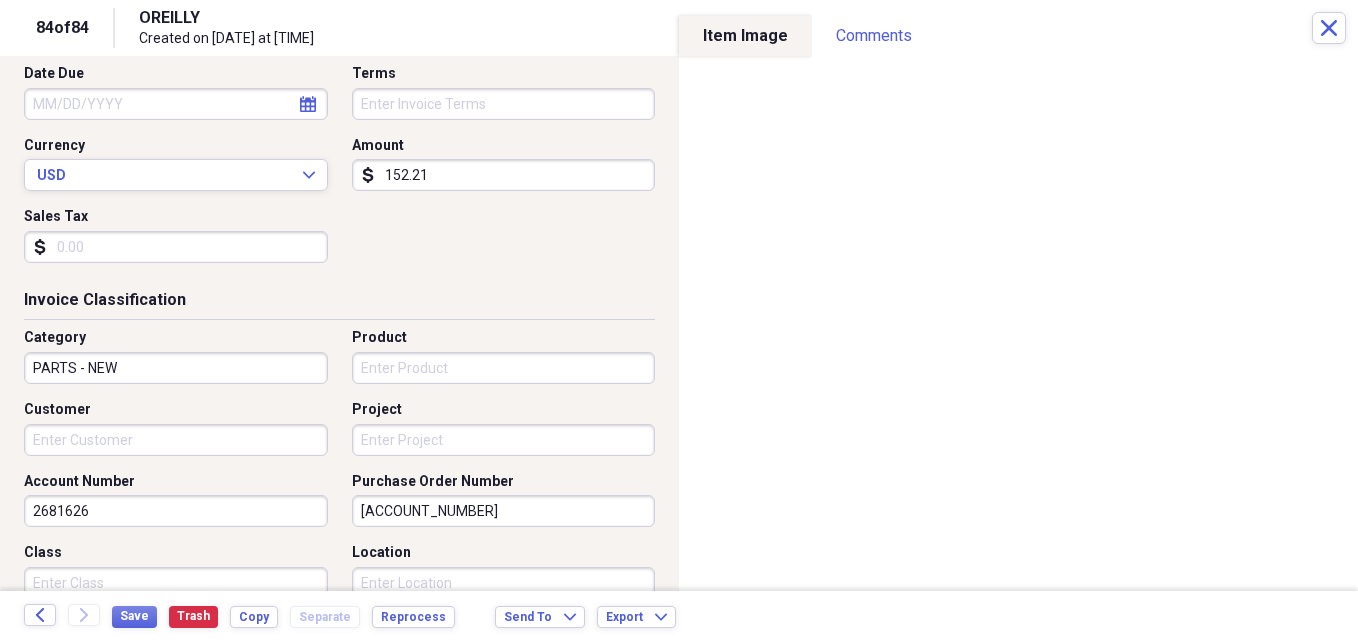 click on "Customer" at bounding box center (176, 440) 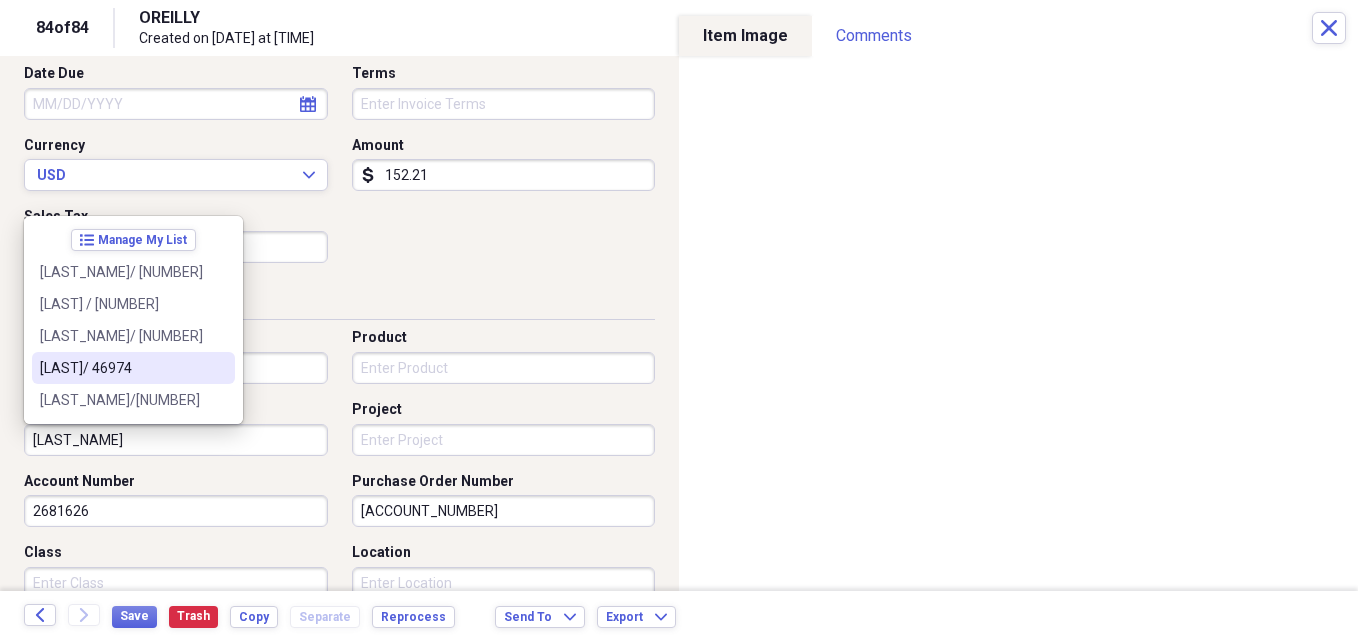 click on "[LAST]/ 46974" at bounding box center (121, 368) 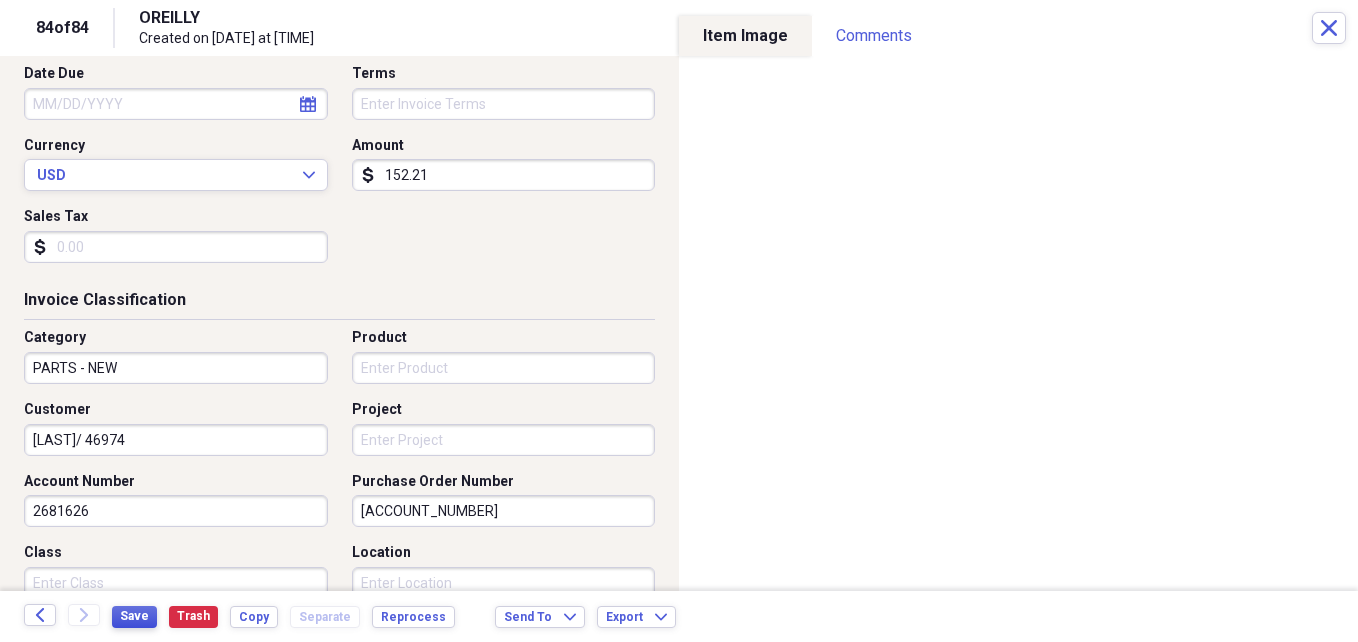click on "Save" at bounding box center (134, 616) 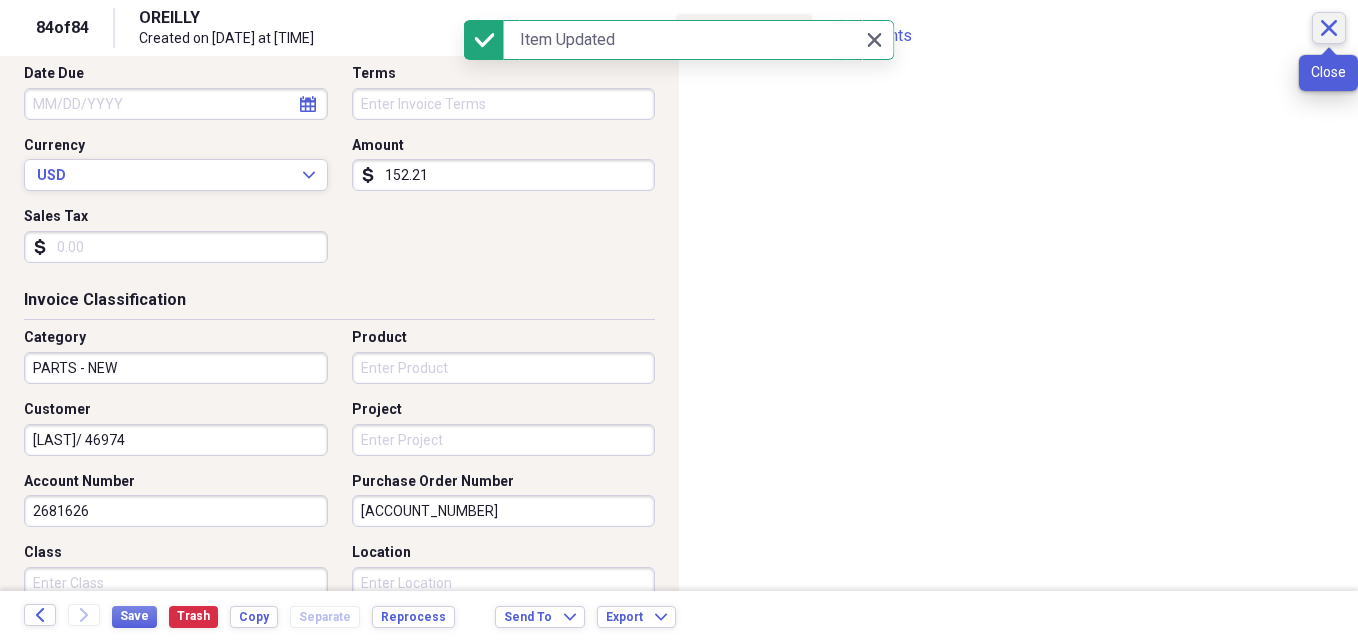 click 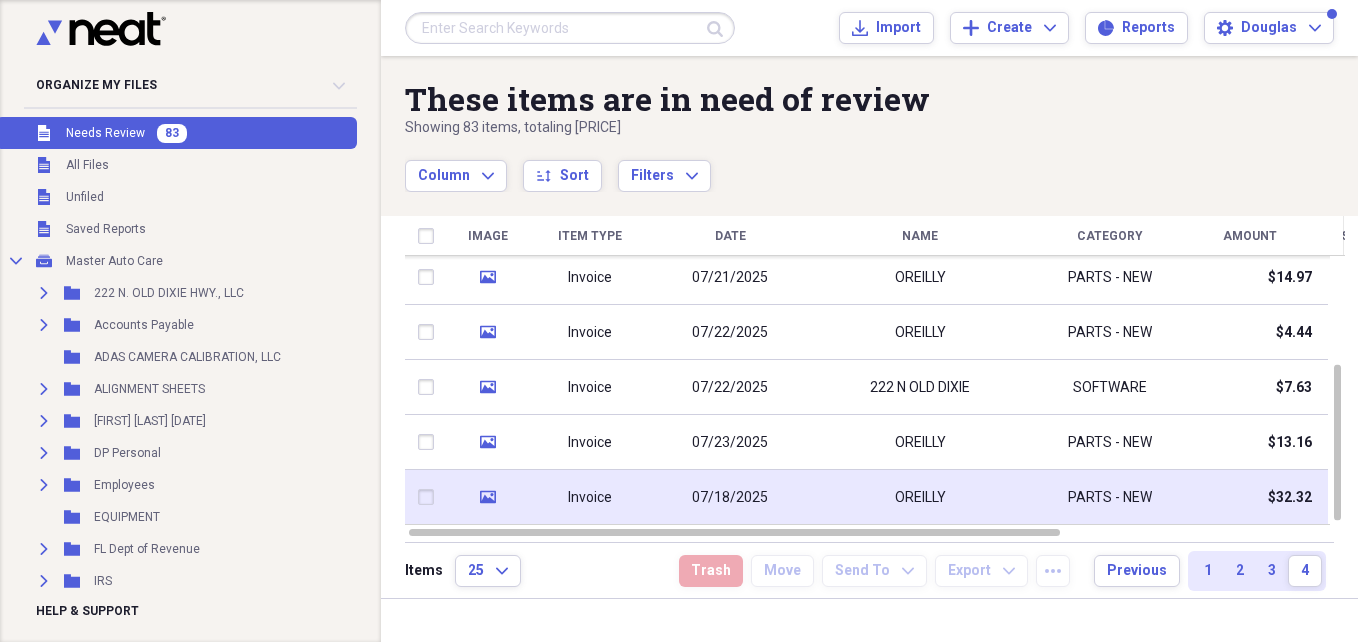 click on "OREILLY" at bounding box center [920, 498] 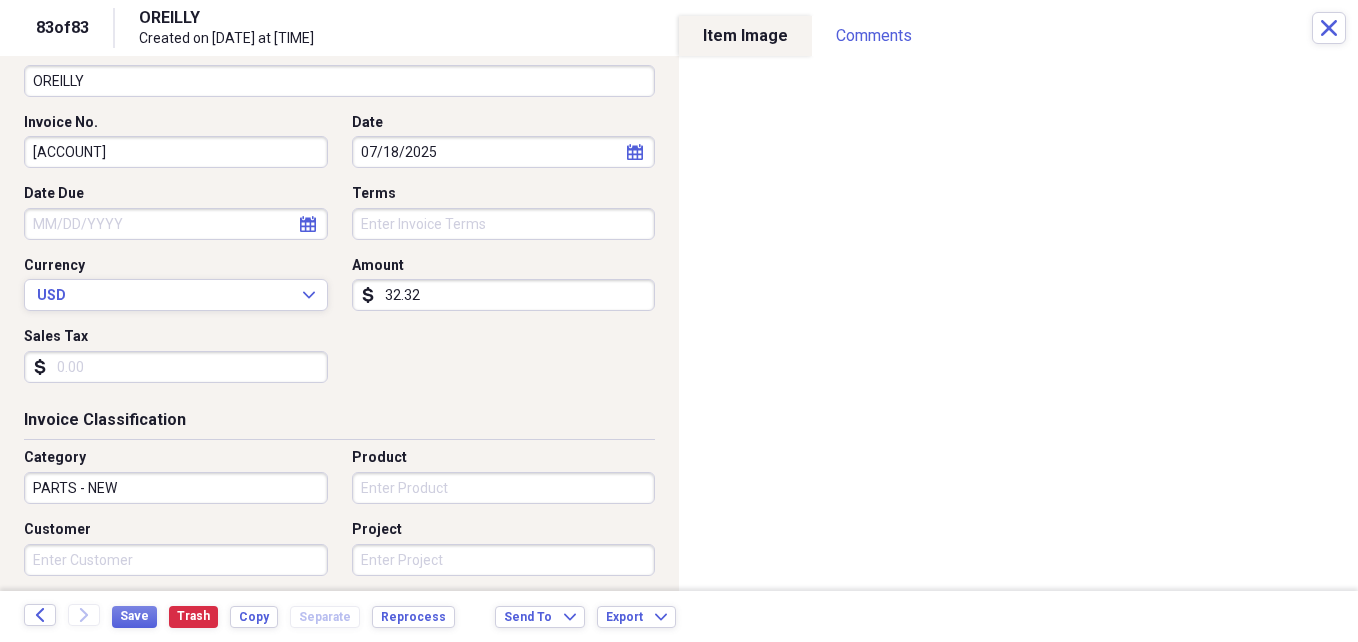 scroll, scrollTop: 200, scrollLeft: 0, axis: vertical 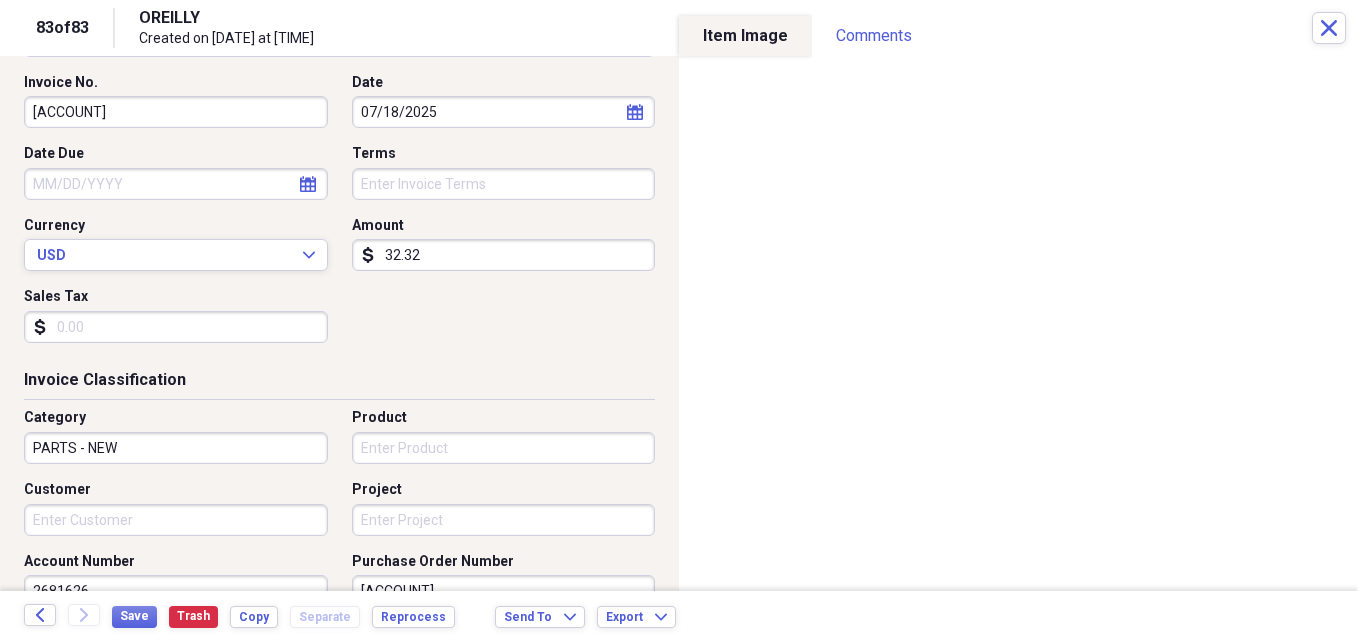 click on "Customer" at bounding box center [176, 520] 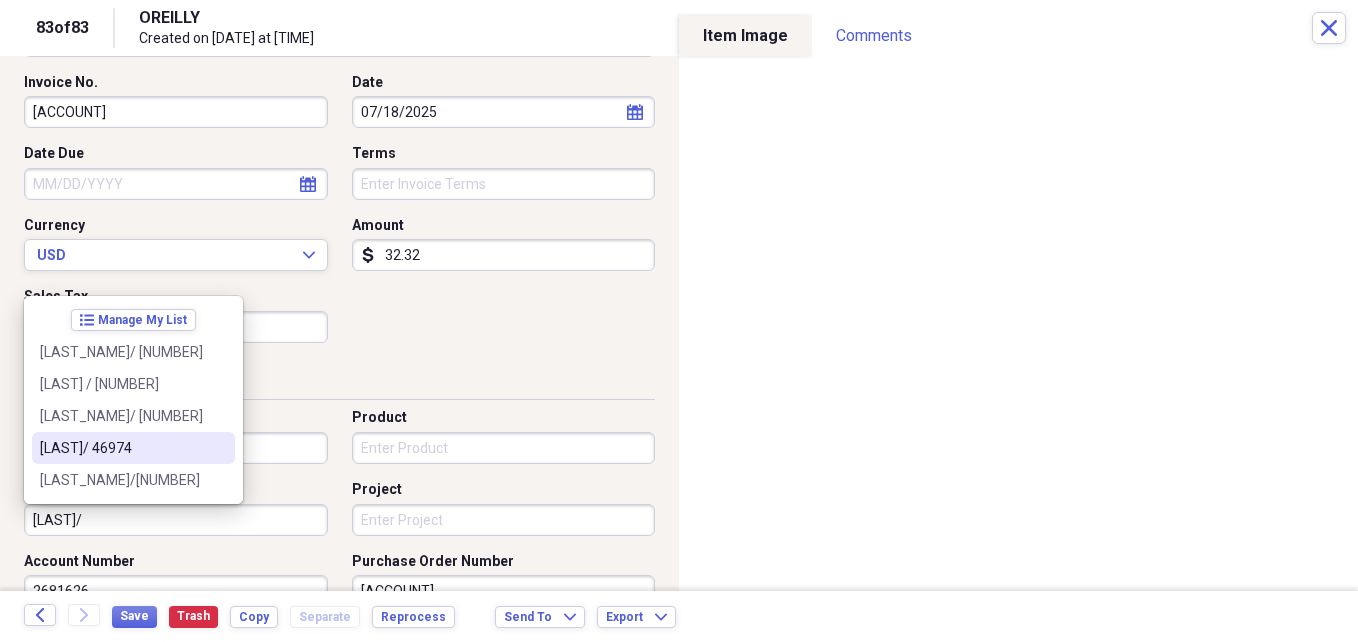 click on "[LAST]/ 46974" at bounding box center (133, 448) 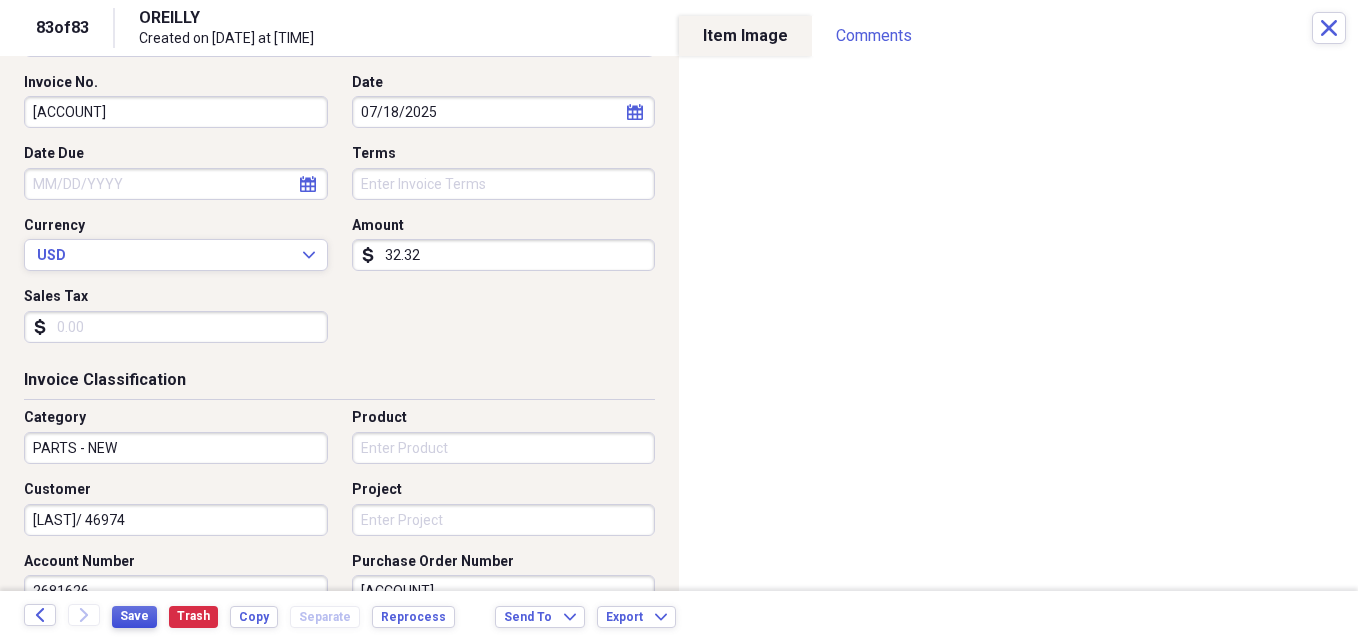 click on "Save" at bounding box center (134, 616) 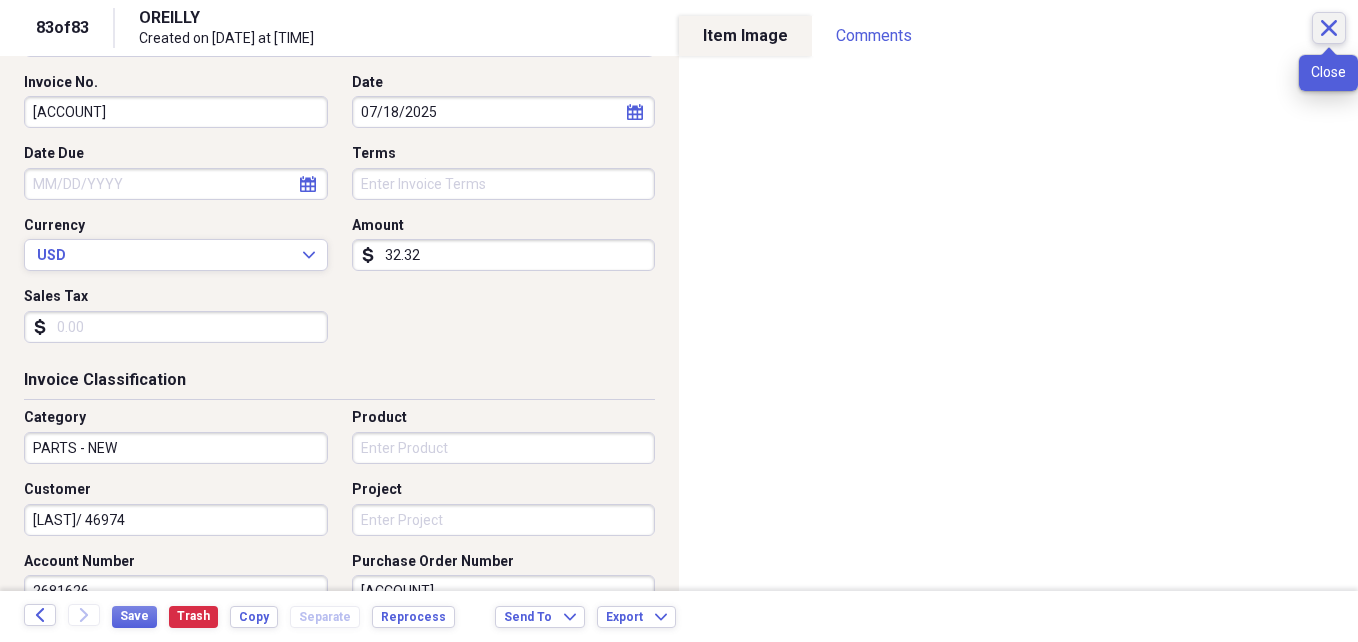 click on "Close" 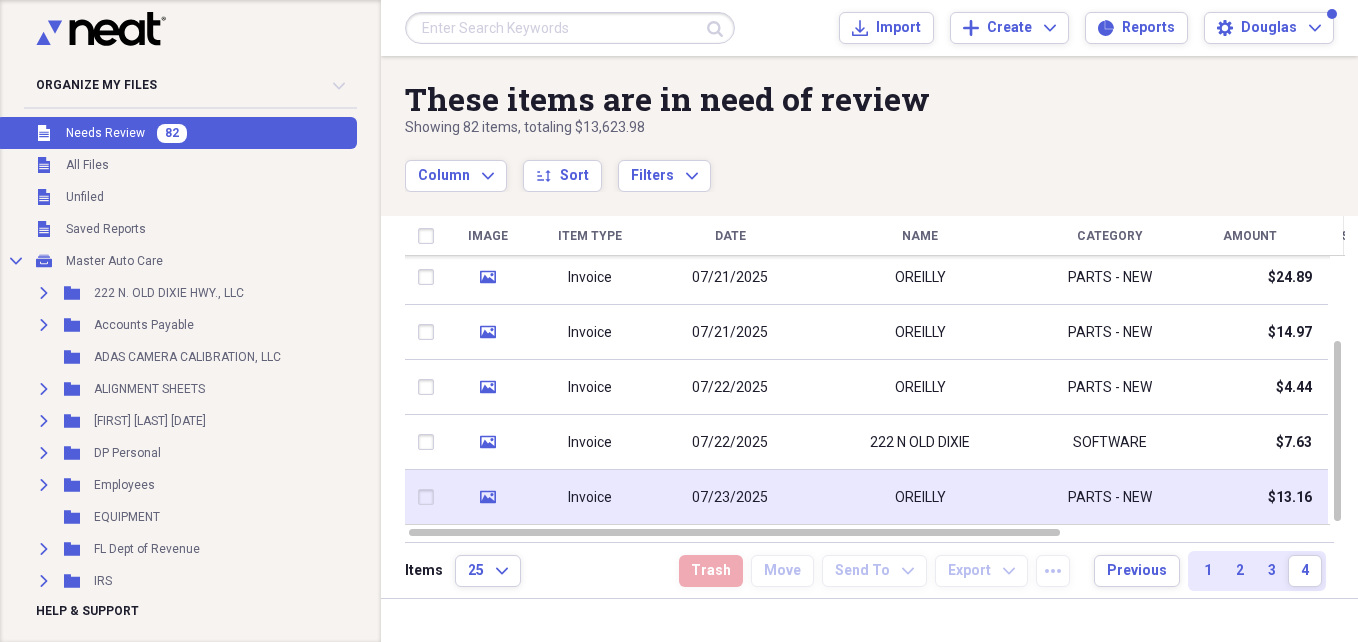 click on "OREILLY" at bounding box center [920, 497] 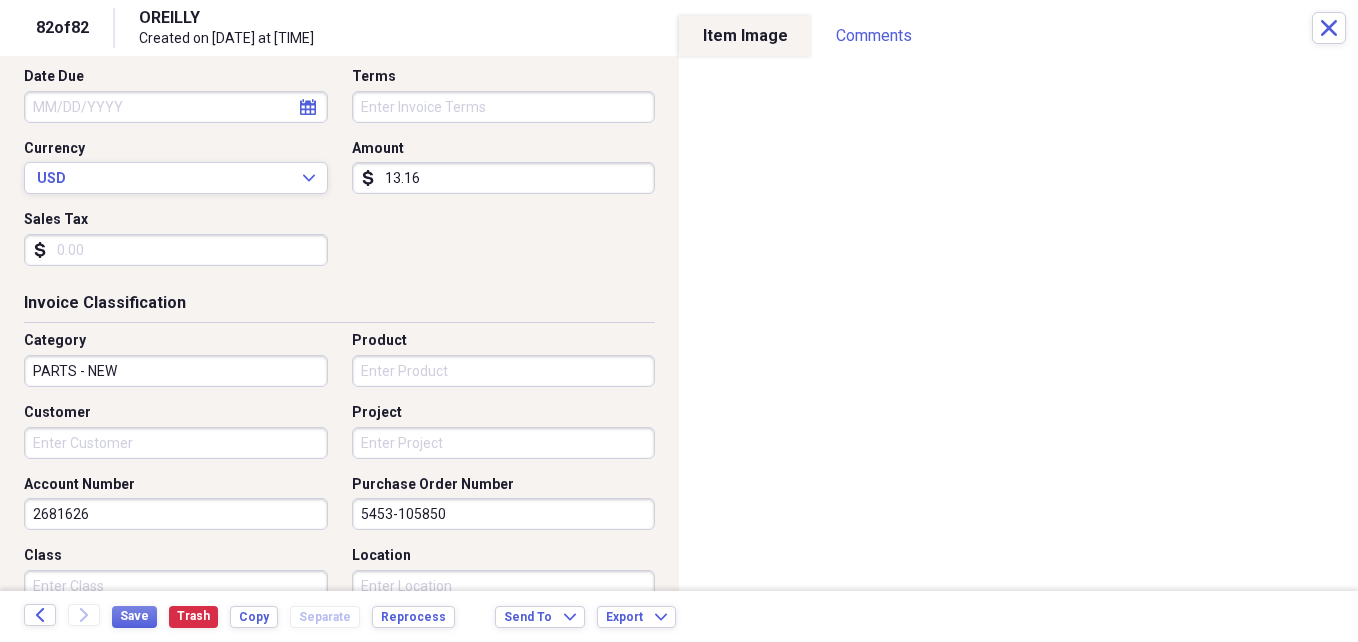 scroll, scrollTop: 280, scrollLeft: 0, axis: vertical 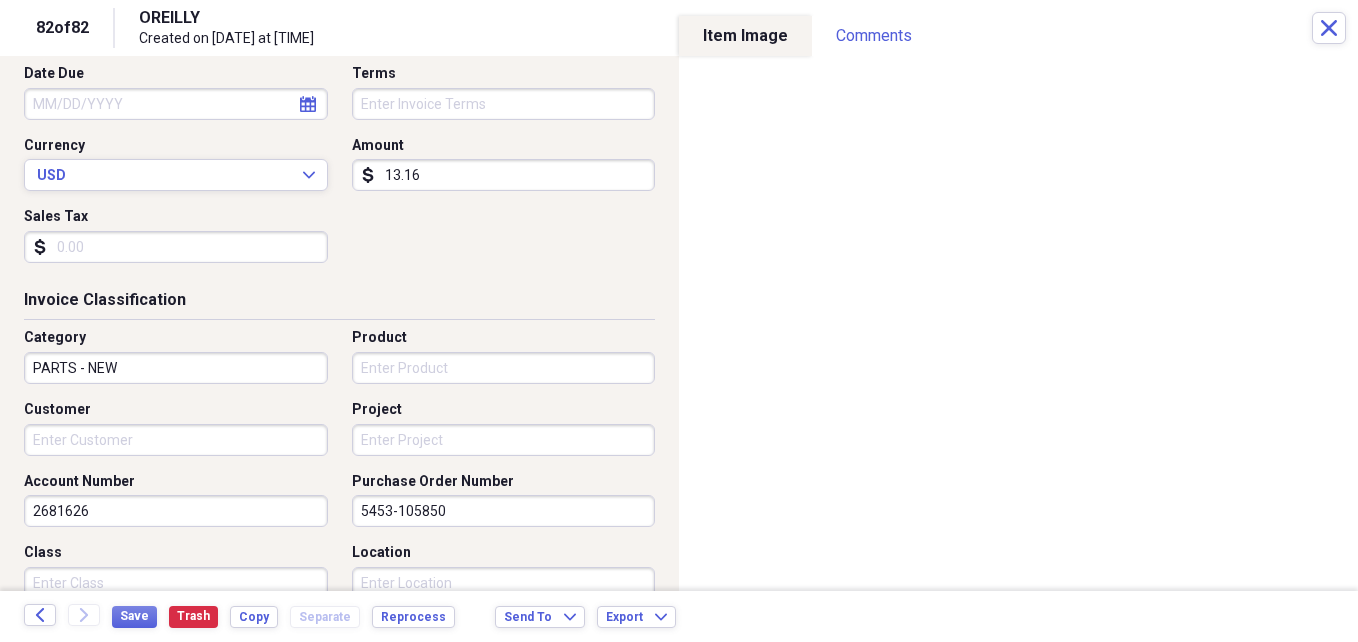 click on "Customer" at bounding box center [176, 440] 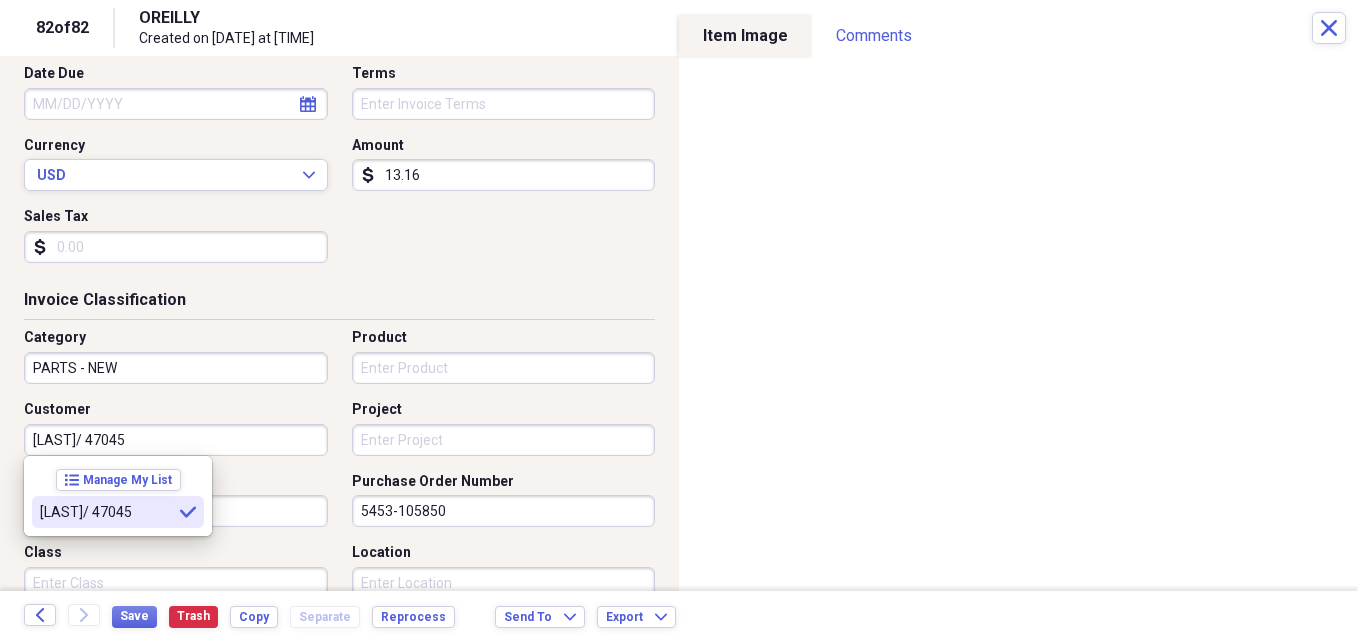 type on "[LAST]/ 47045" 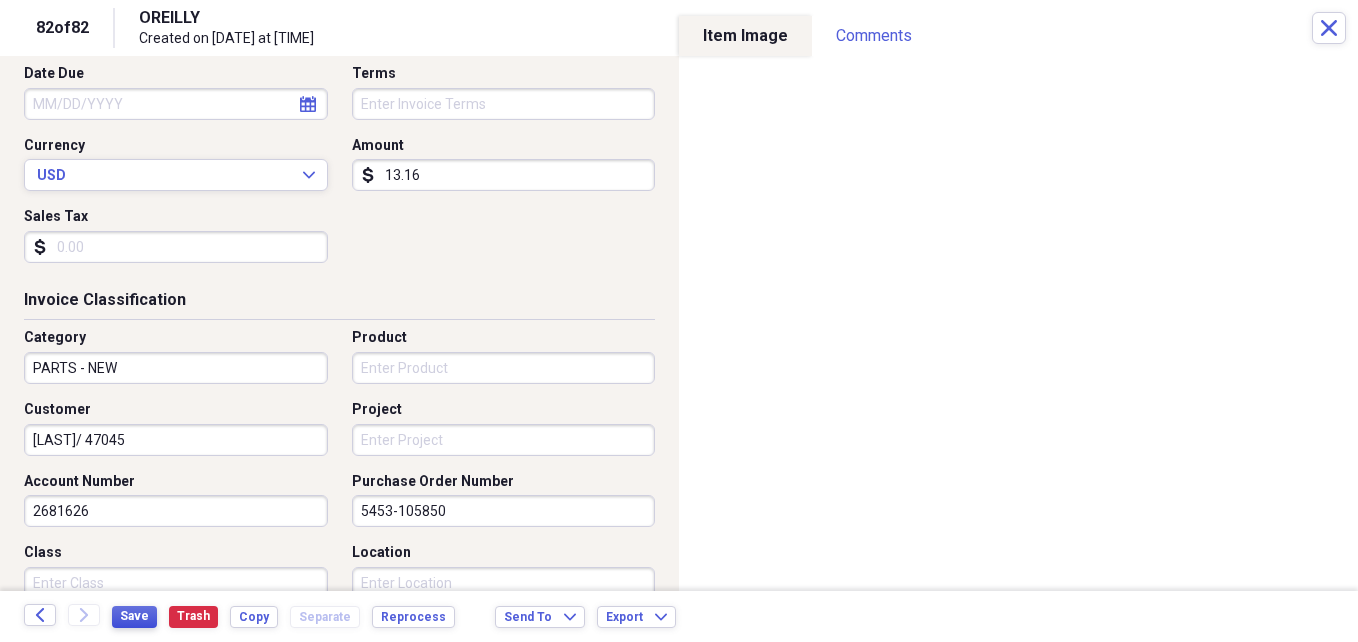 click on "Save" at bounding box center [134, 616] 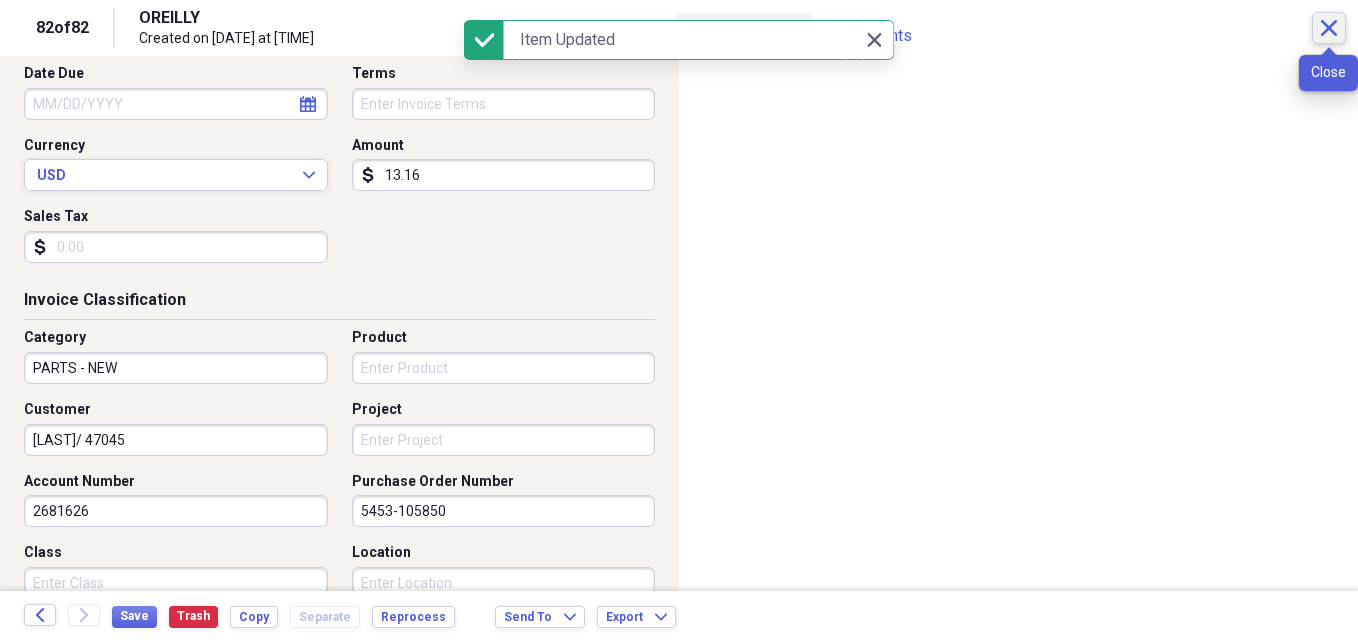 click on "Close" 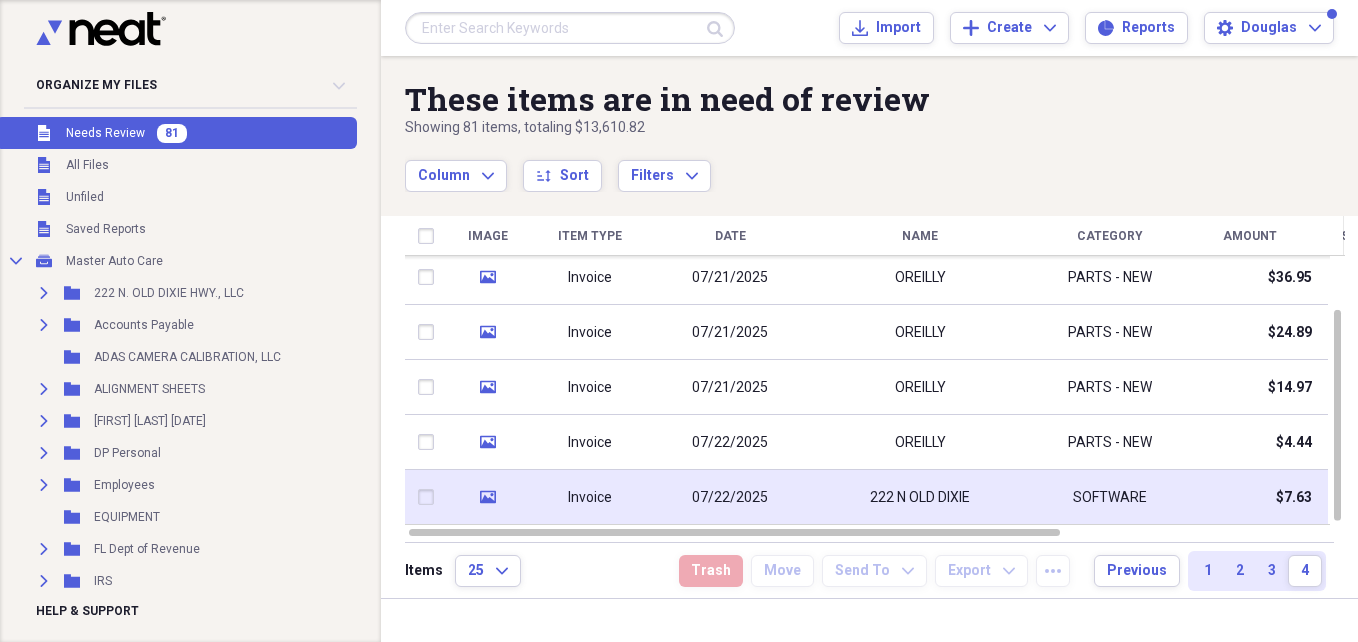 click on "222 N OLD DIXIE" at bounding box center [920, 497] 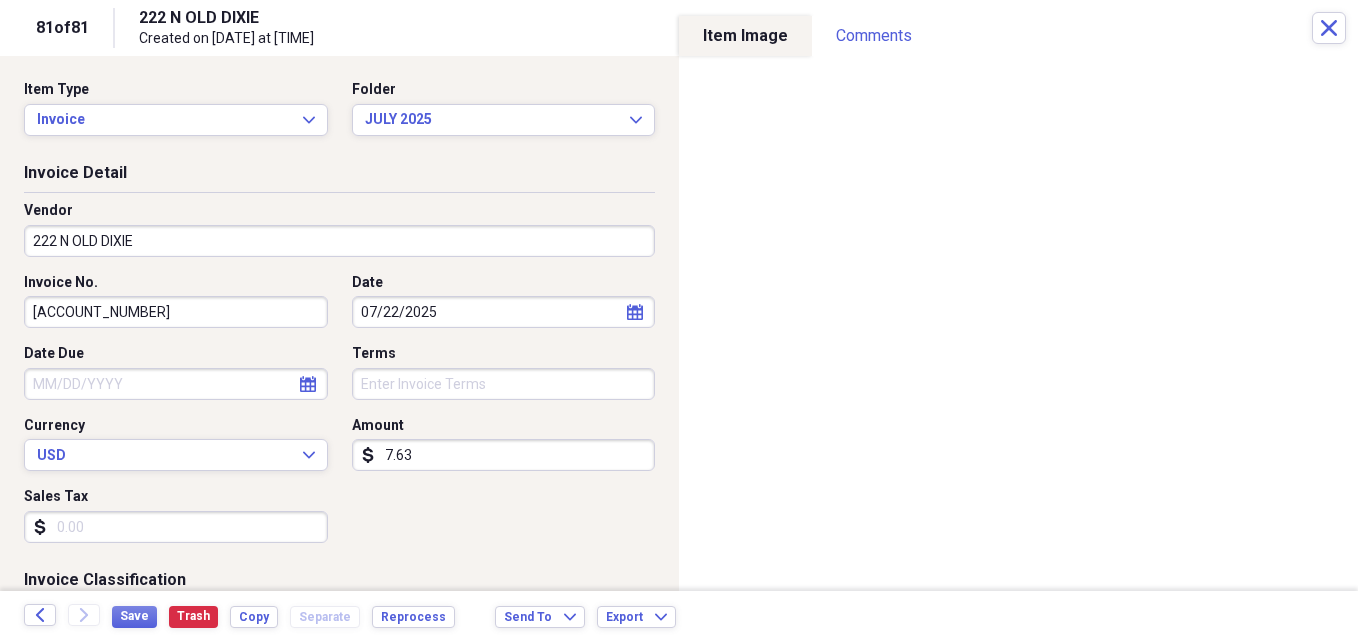 click on "222 N OLD DIXIE" at bounding box center [339, 241] 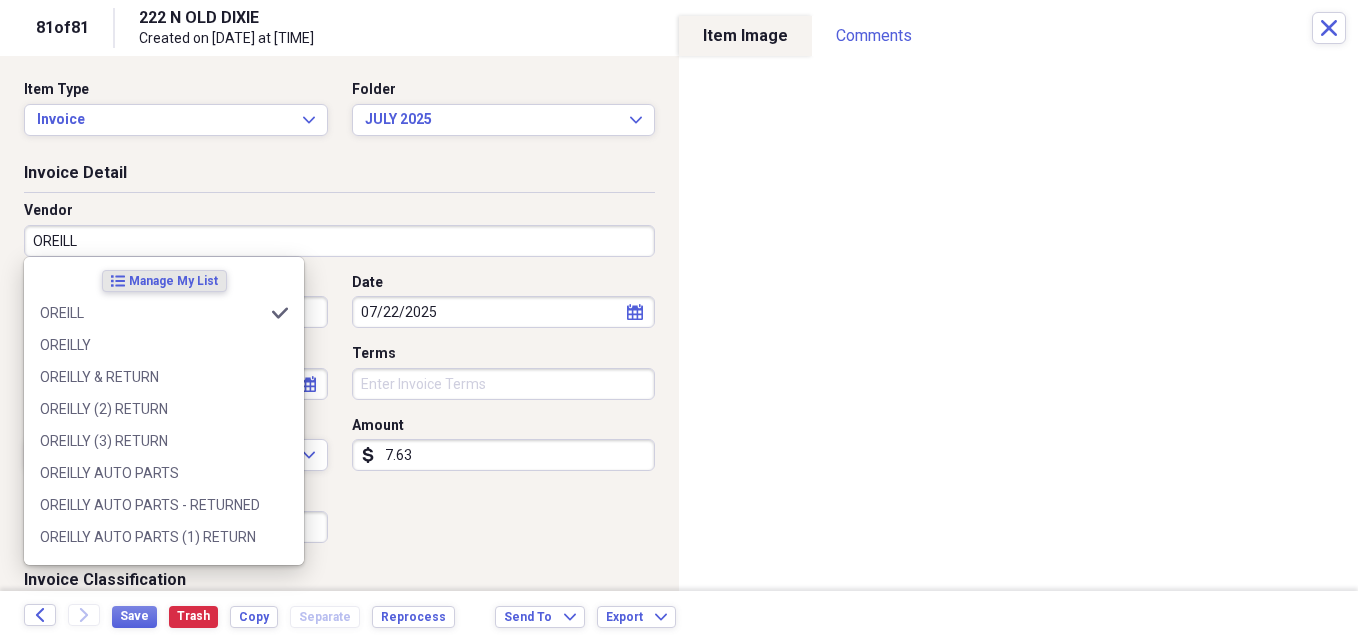 type on "OREILLY" 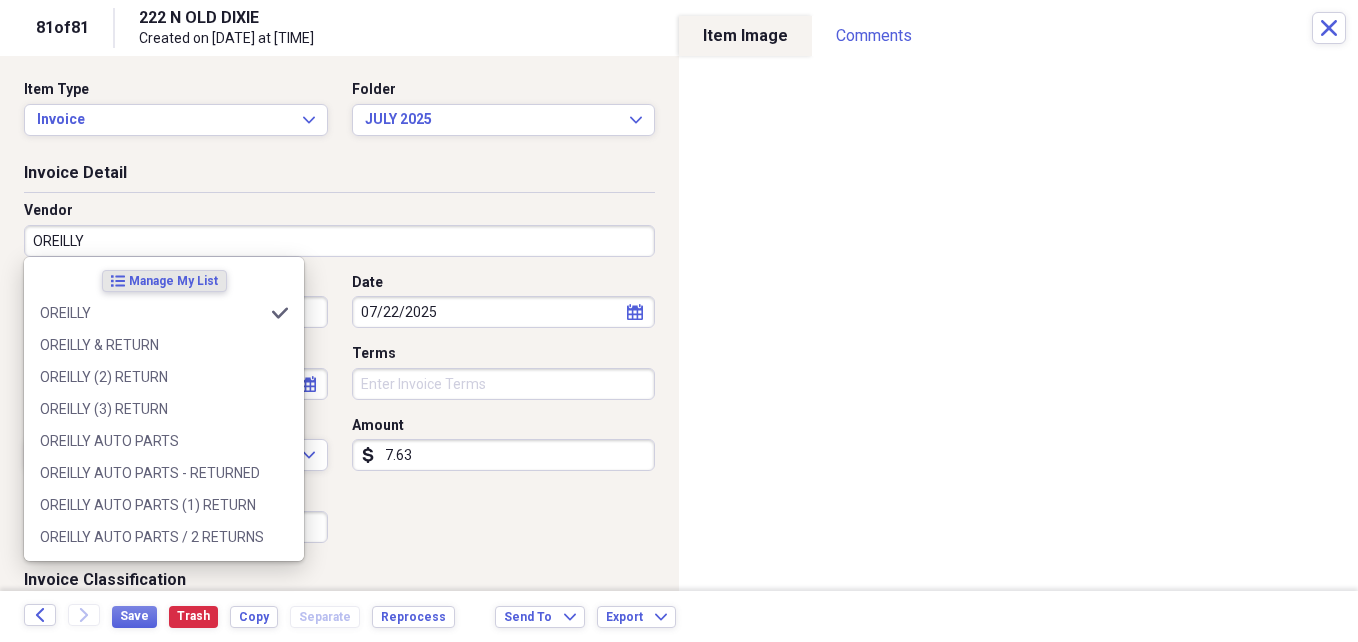 type on "PARTS - NEW" 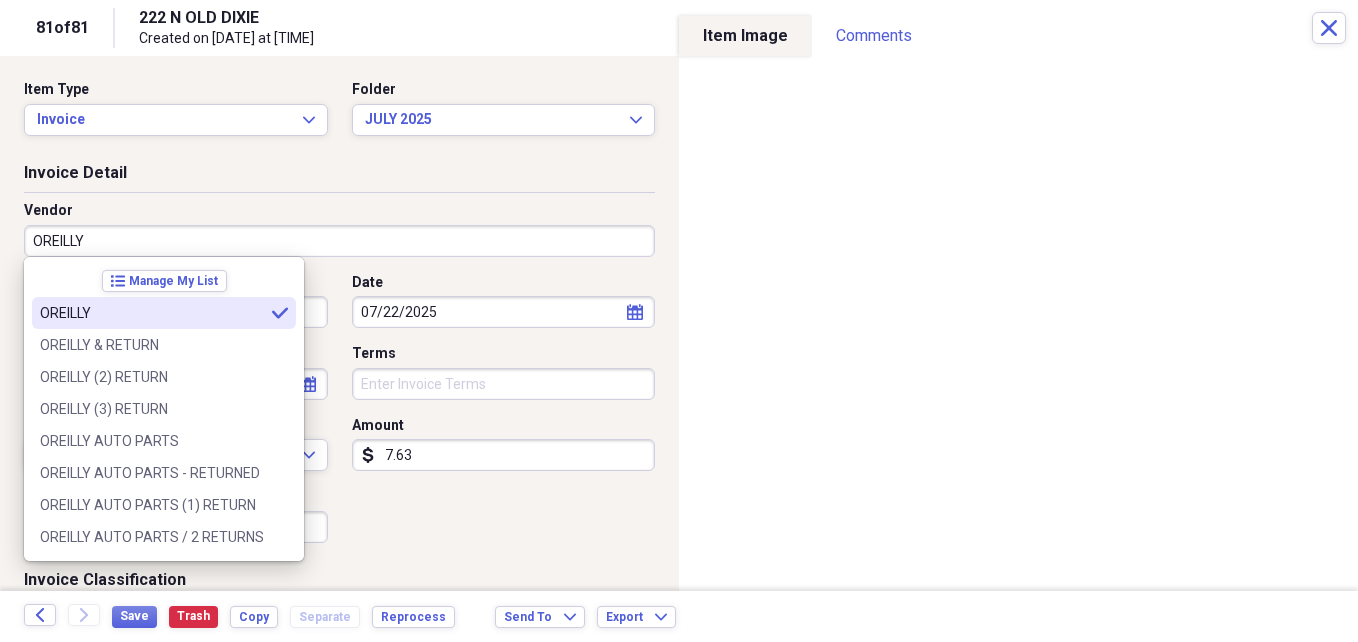 type on "OREILLY" 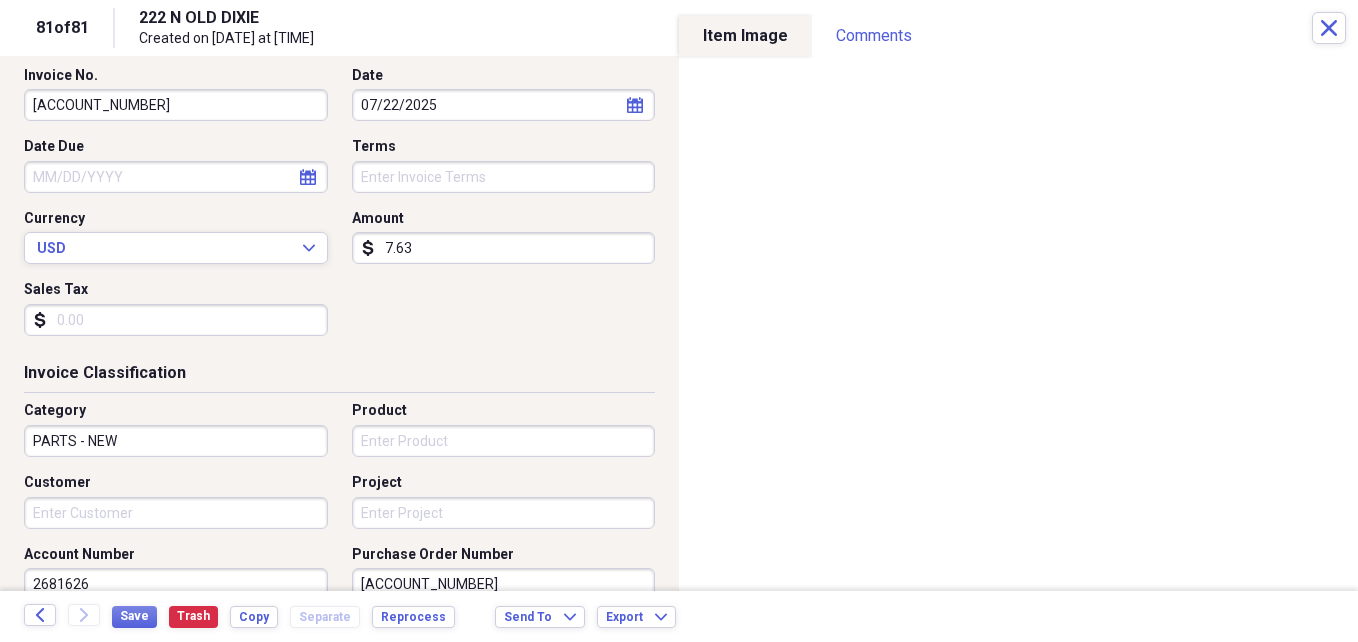 scroll, scrollTop: 240, scrollLeft: 0, axis: vertical 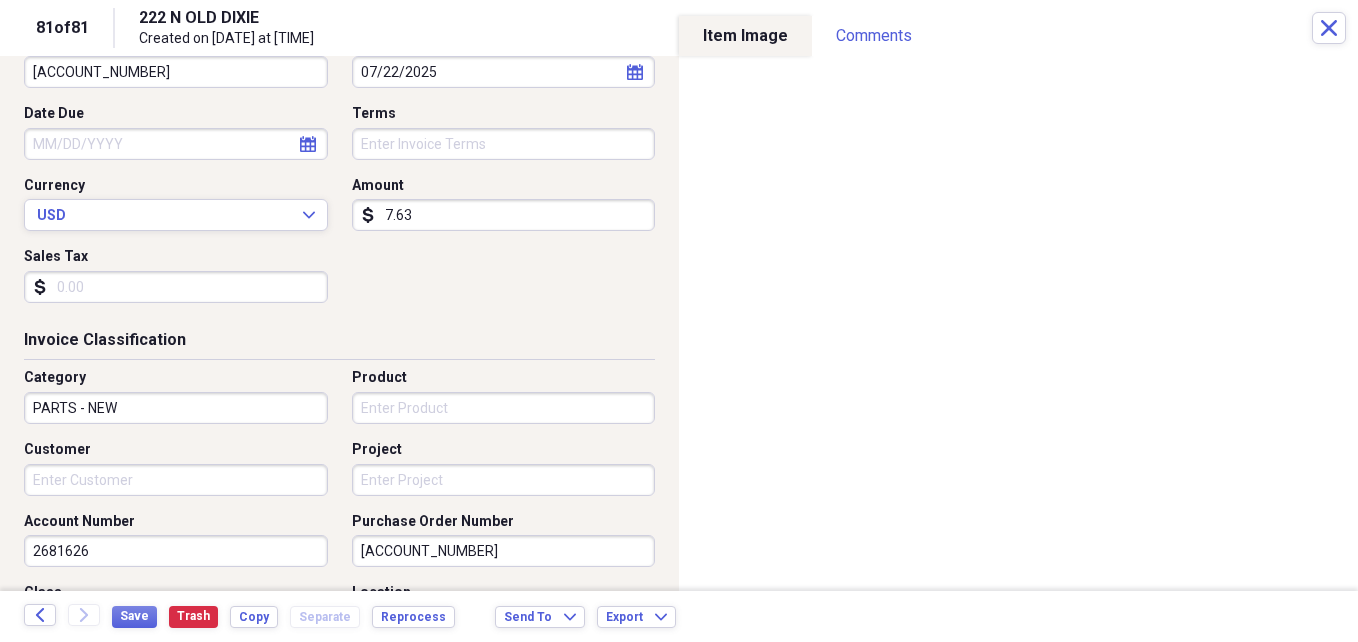 click on "Customer" at bounding box center [176, 480] 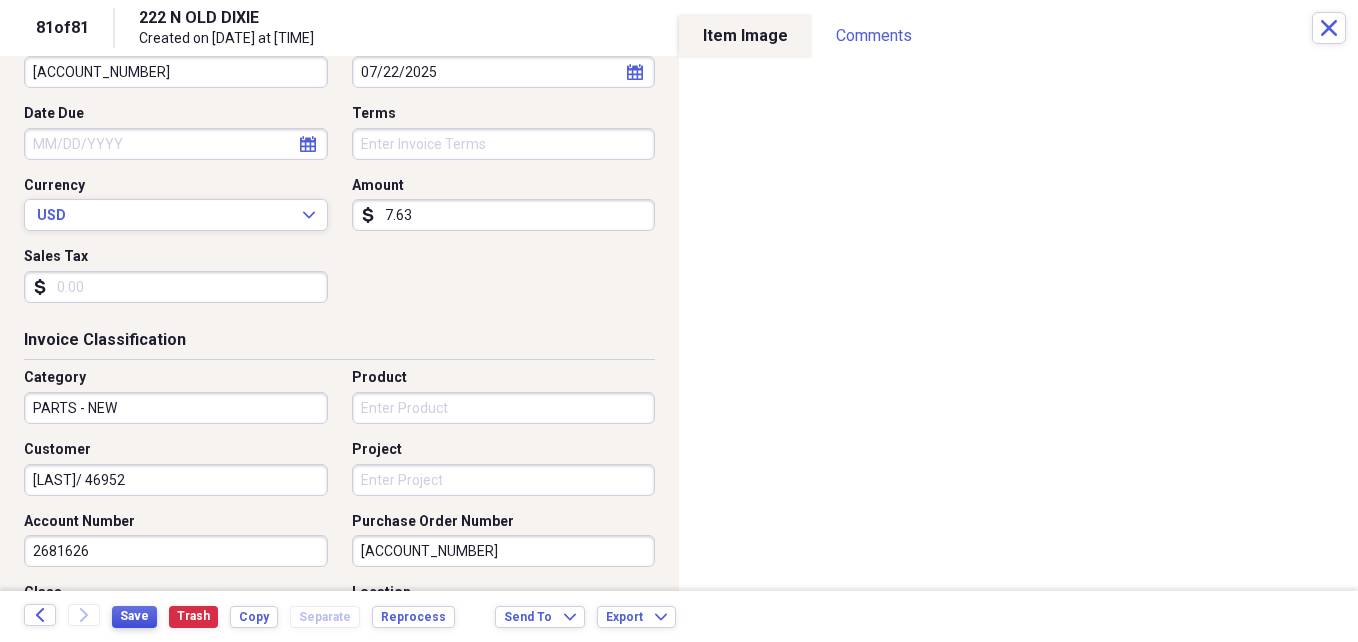 type on "[LAST]/ 46952" 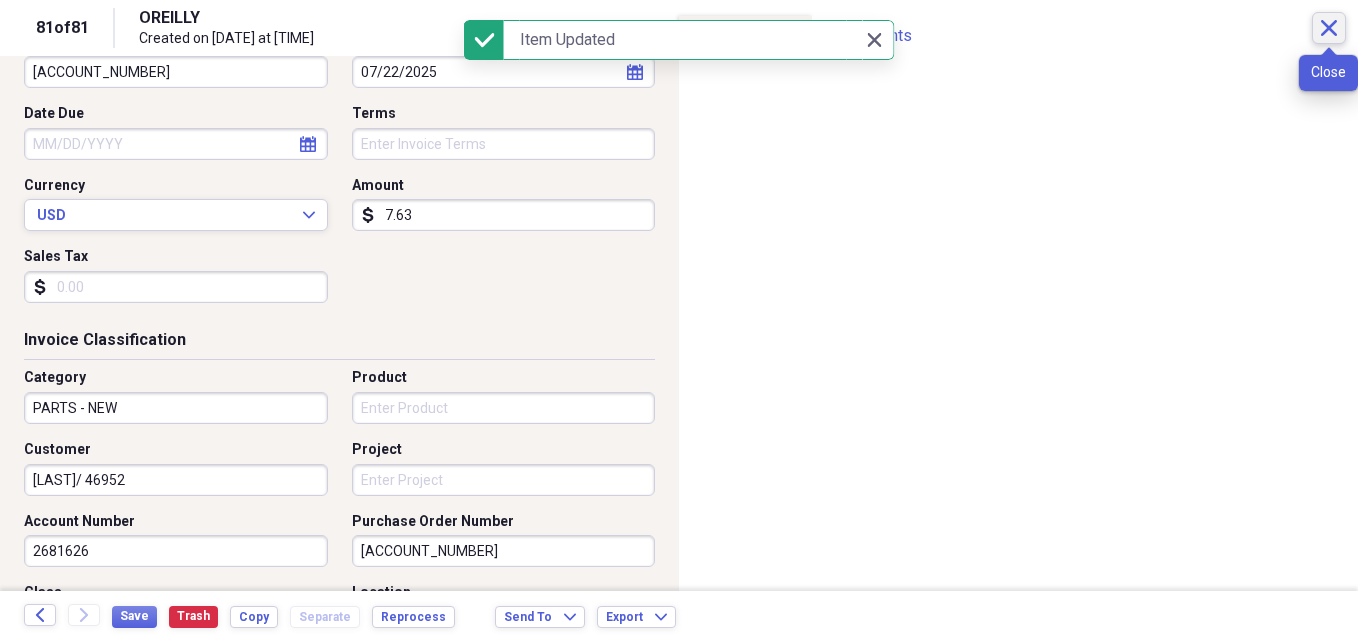 click on "Close" 